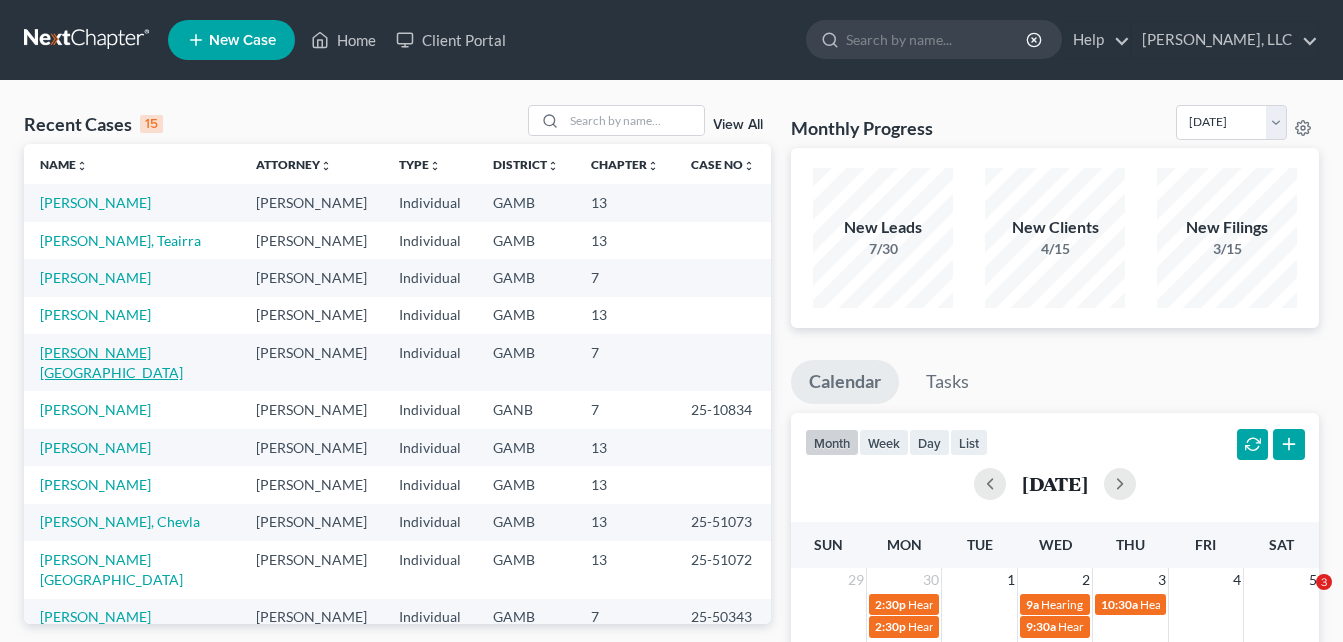 scroll, scrollTop: 0, scrollLeft: 0, axis: both 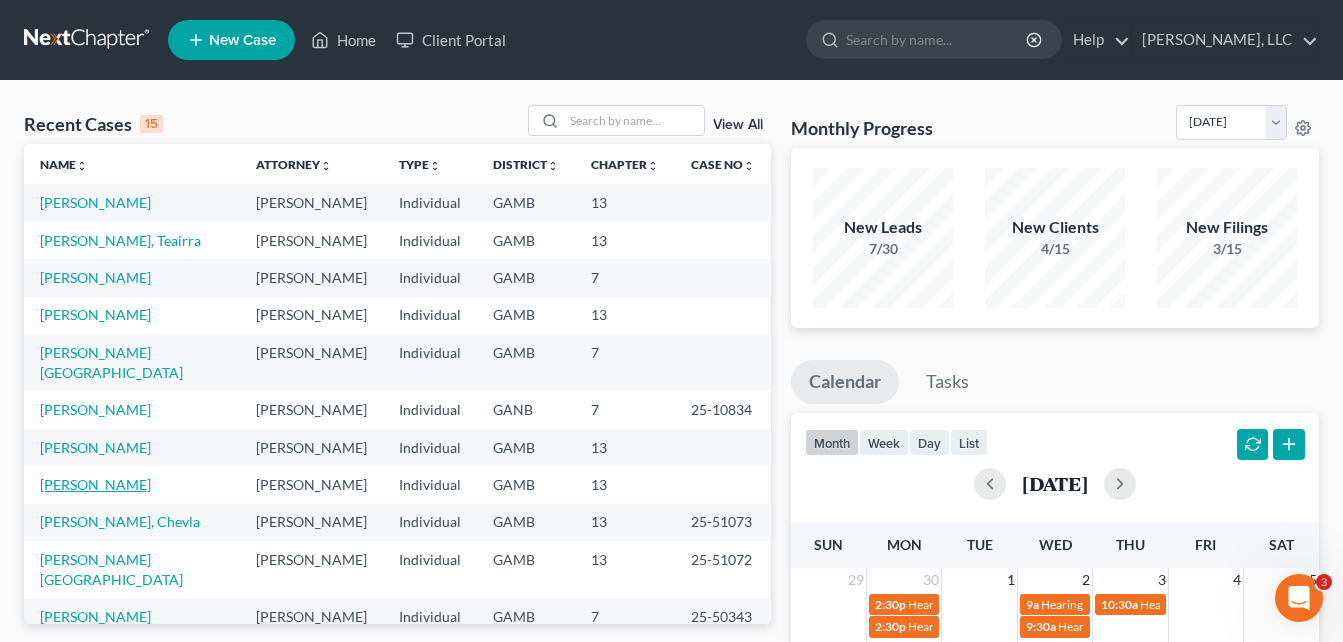 click on "[PERSON_NAME]" at bounding box center (95, 484) 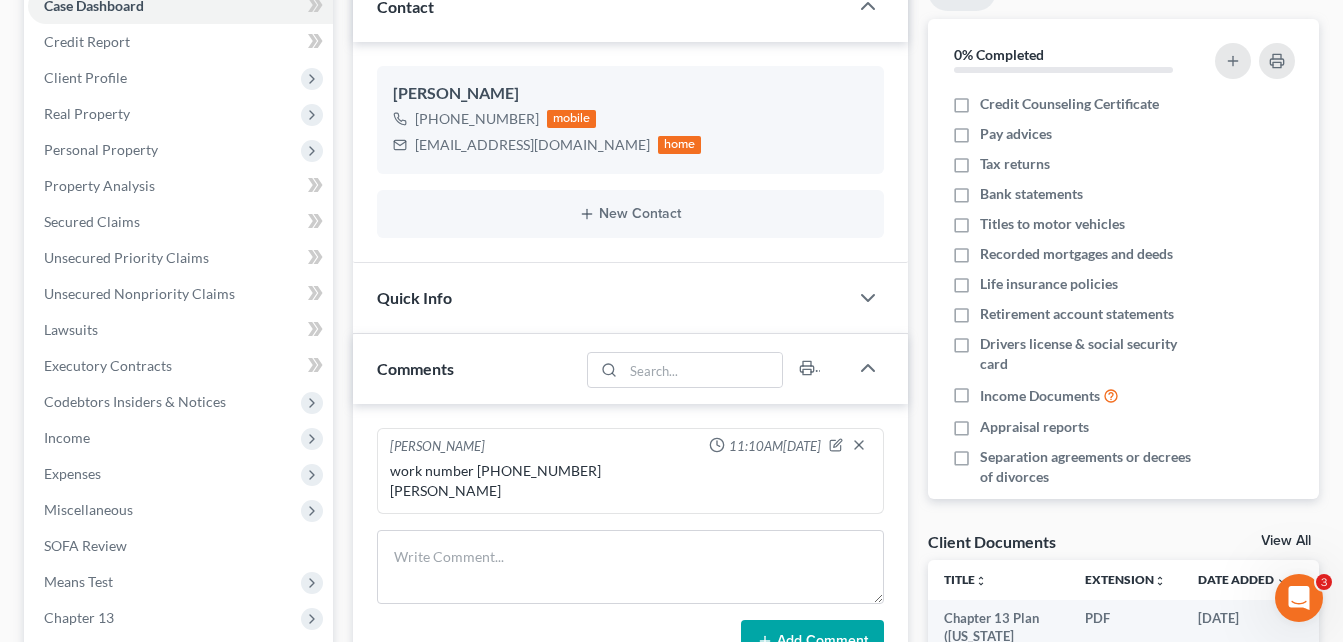 scroll, scrollTop: 280, scrollLeft: 0, axis: vertical 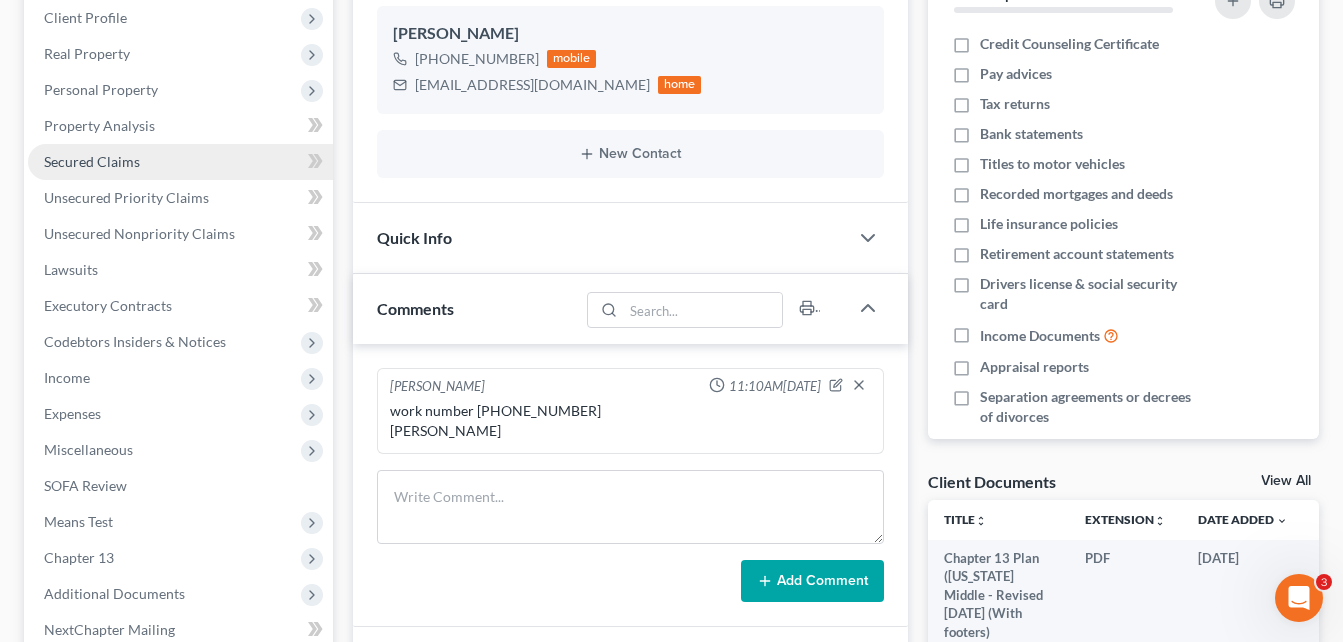 click on "Secured Claims" at bounding box center [92, 161] 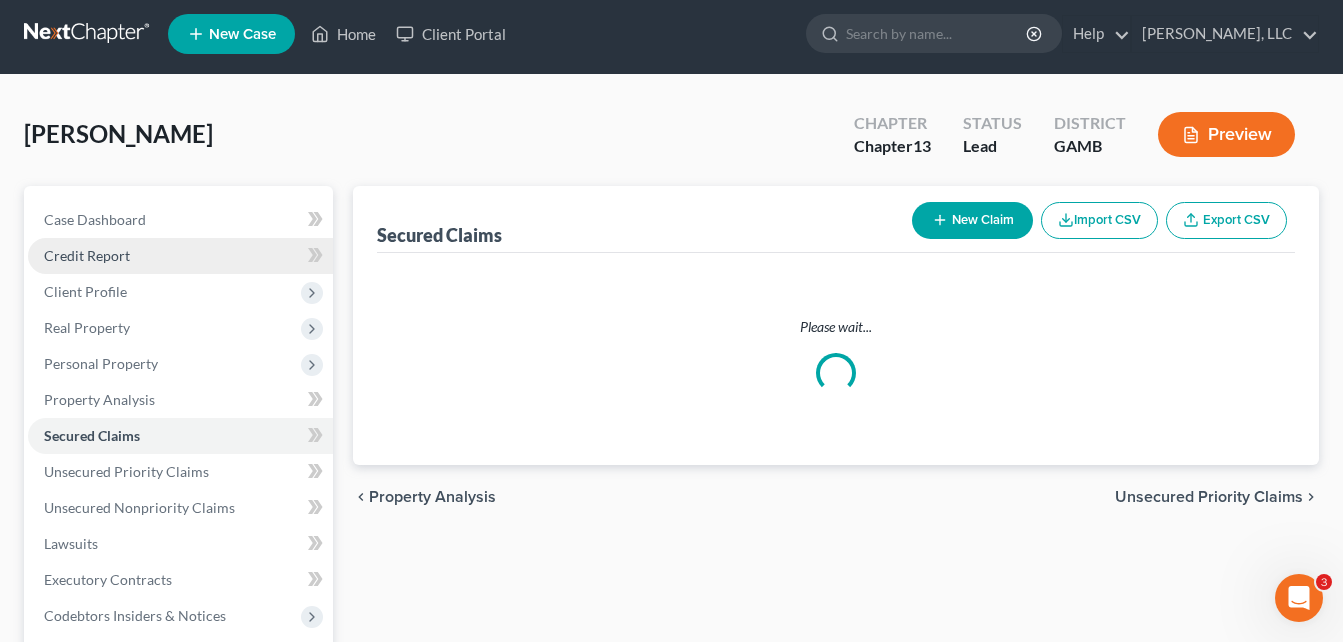 scroll, scrollTop: 0, scrollLeft: 0, axis: both 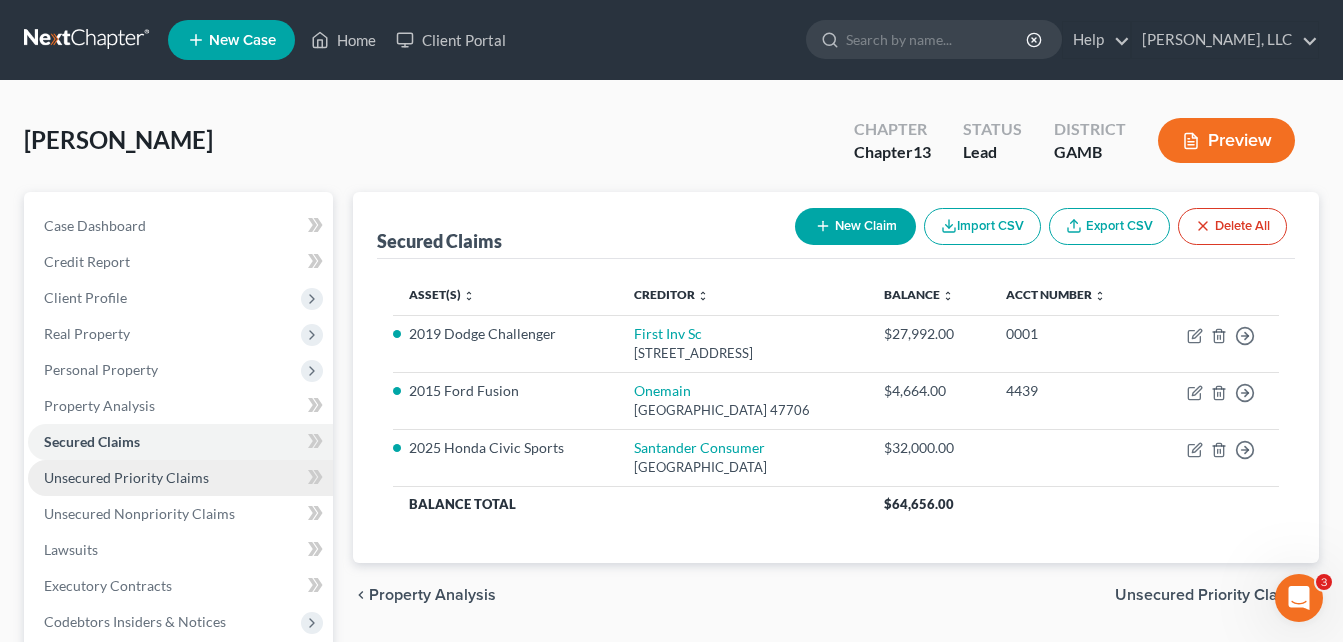 click on "Unsecured Priority Claims" at bounding box center [126, 477] 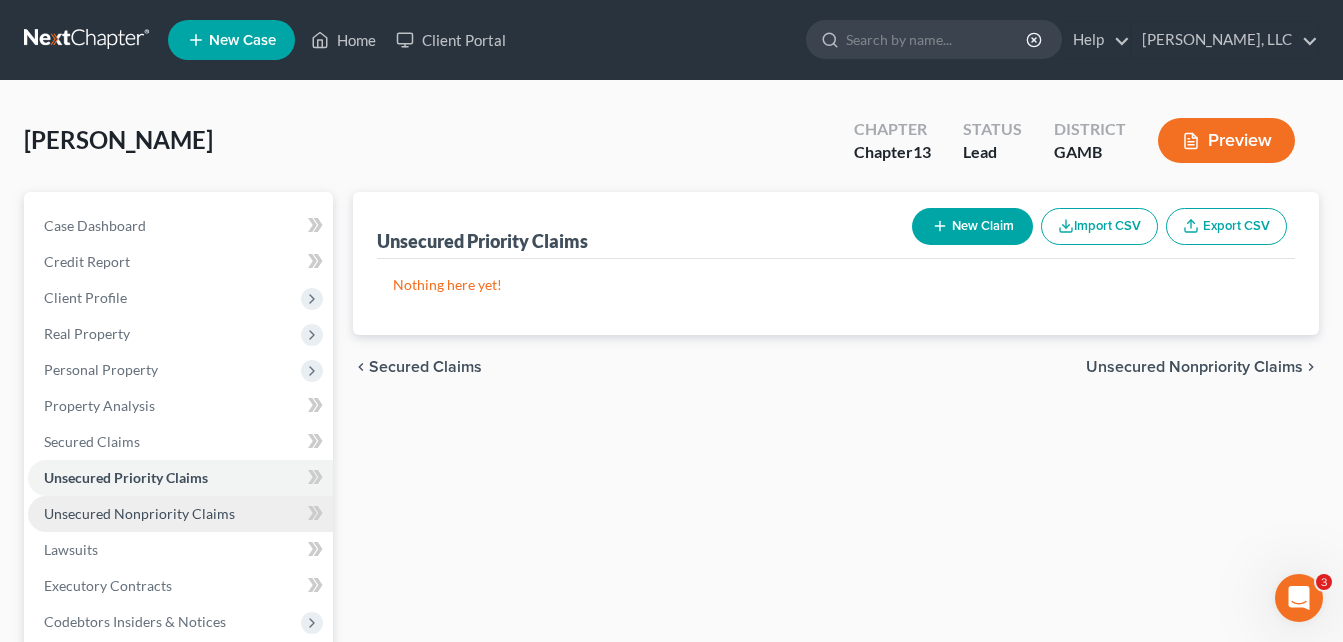 click on "Unsecured Nonpriority Claims" at bounding box center [139, 513] 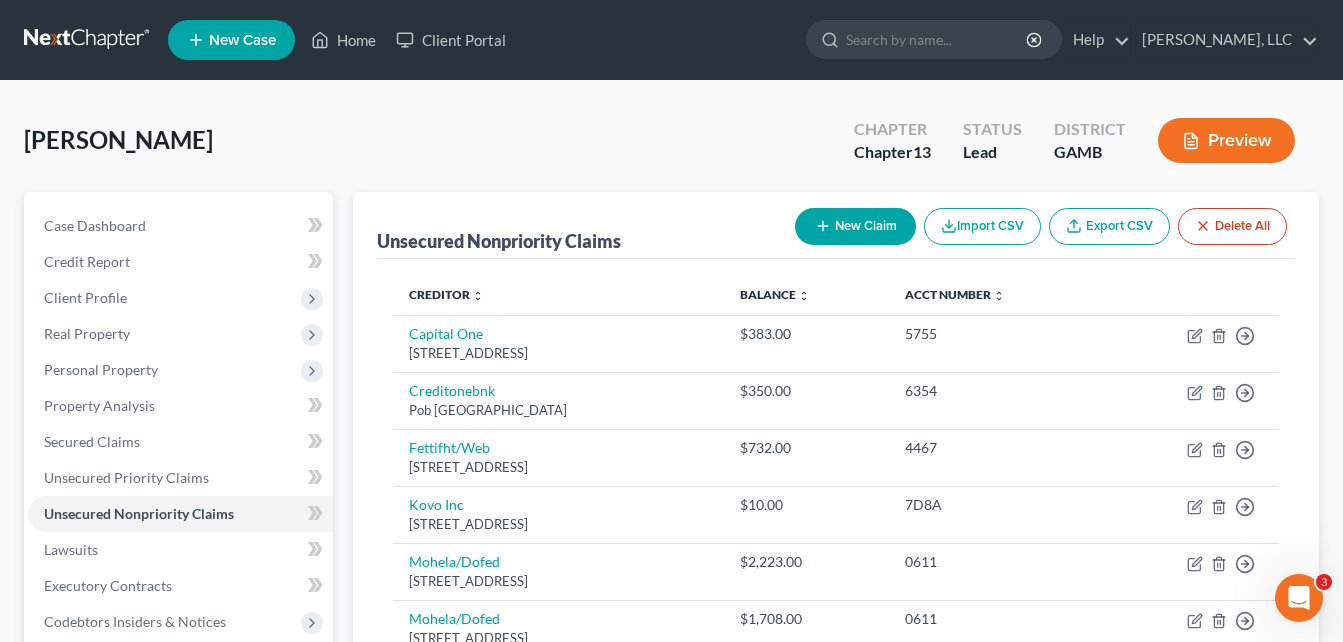 click on "Unsecured Nonpriority Claims New Claim
Import CSV
Export CSV Delete All
Creditor  expand_more   expand_less   unfold_more Balance  expand_more   expand_less   unfold_more Acct Number  expand_more   expand_less   unfold_more Capital One [STREET_ADDRESS][PERSON_NAME] $383.00 5755 Move to D Move to E Move to G Move to Notice Only Creditonebnk Pob 98872, [GEOGRAPHIC_DATA] $350.00 6354 Move to D Move to E Move to G Move to Notice Only Fettifht/Web [STREET_ADDRESS] $732.00 4467 Move to D Move to E Move to G Move to Notice Only Kovo Inc [STREET_ADDRESS] $10.00 7D8A Move to D Move to E Move to G Move to Notice Only [GEOGRAPHIC_DATA]/Dofed [STREET_ADDRESS] $2,223.00 0611 Move to D Move to E Move to G Move to Notice Only Mohela/Dofed [STREET_ADDRESS] $1,708.00 0611 Move to D Move to E Move to G Move to Notice Only Mohela/Dofed [STREET_ADDRESS] $1,223.00 0611 Move to D Move to E $653.00" at bounding box center [836, 808] 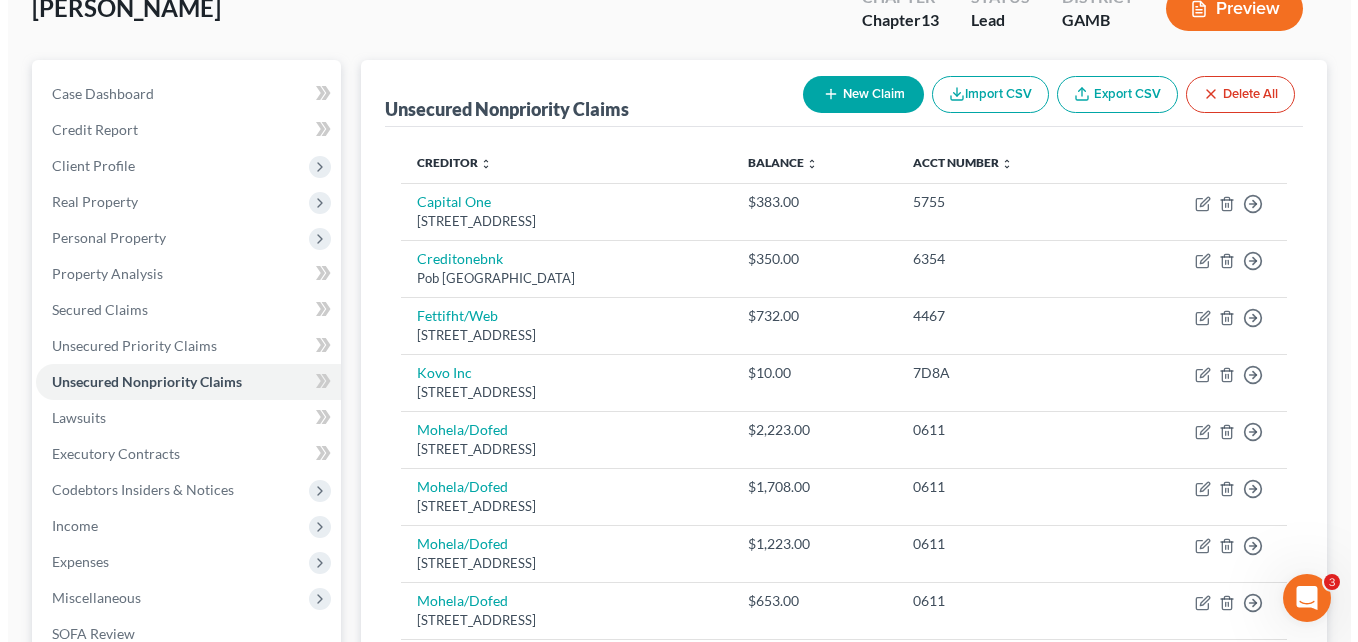 scroll, scrollTop: 0, scrollLeft: 0, axis: both 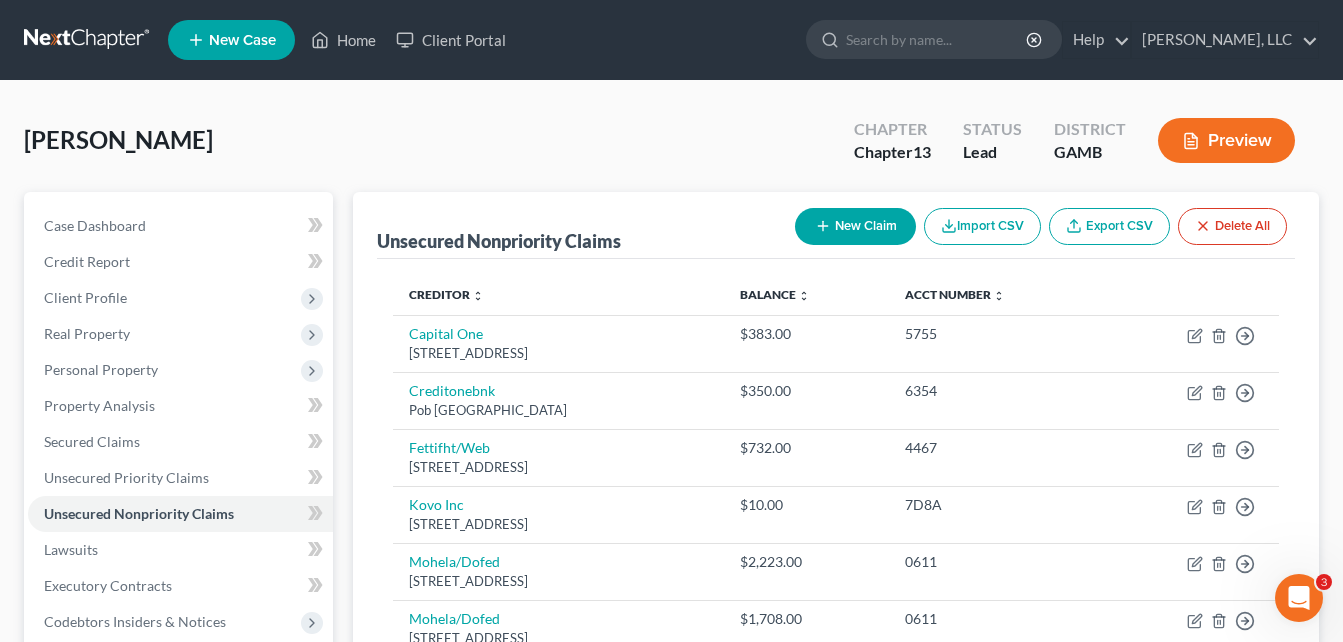 click on "New Claim" at bounding box center (855, 226) 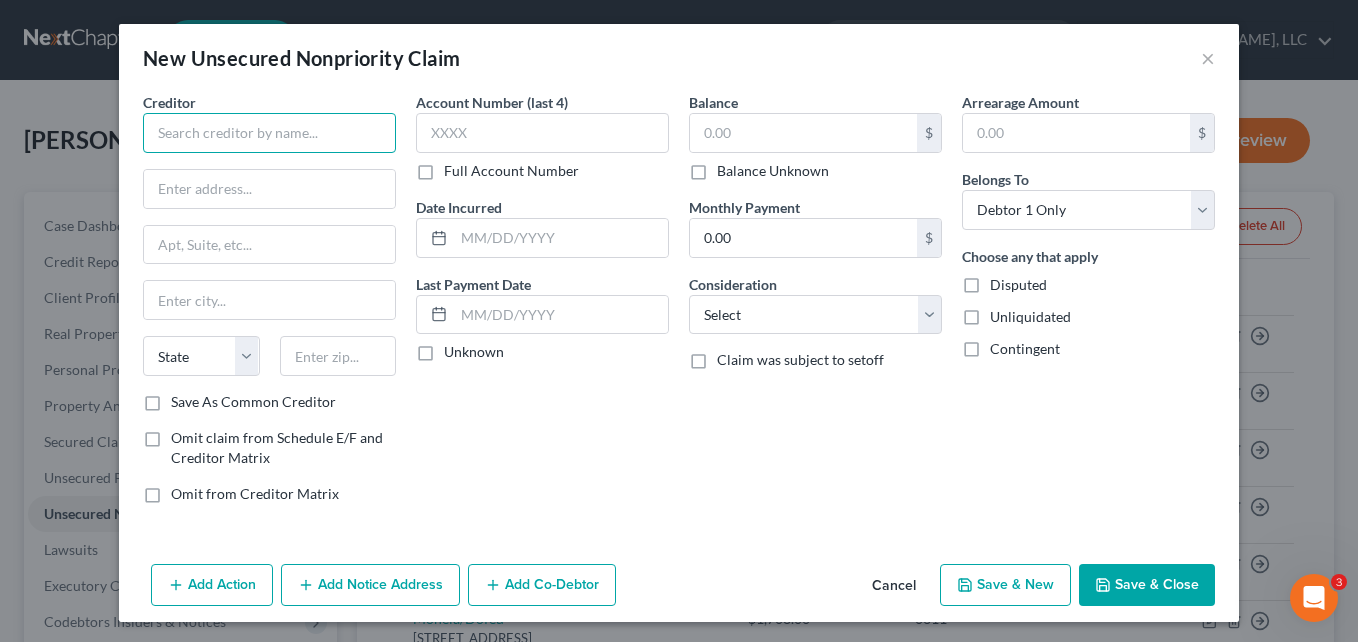 click at bounding box center (269, 133) 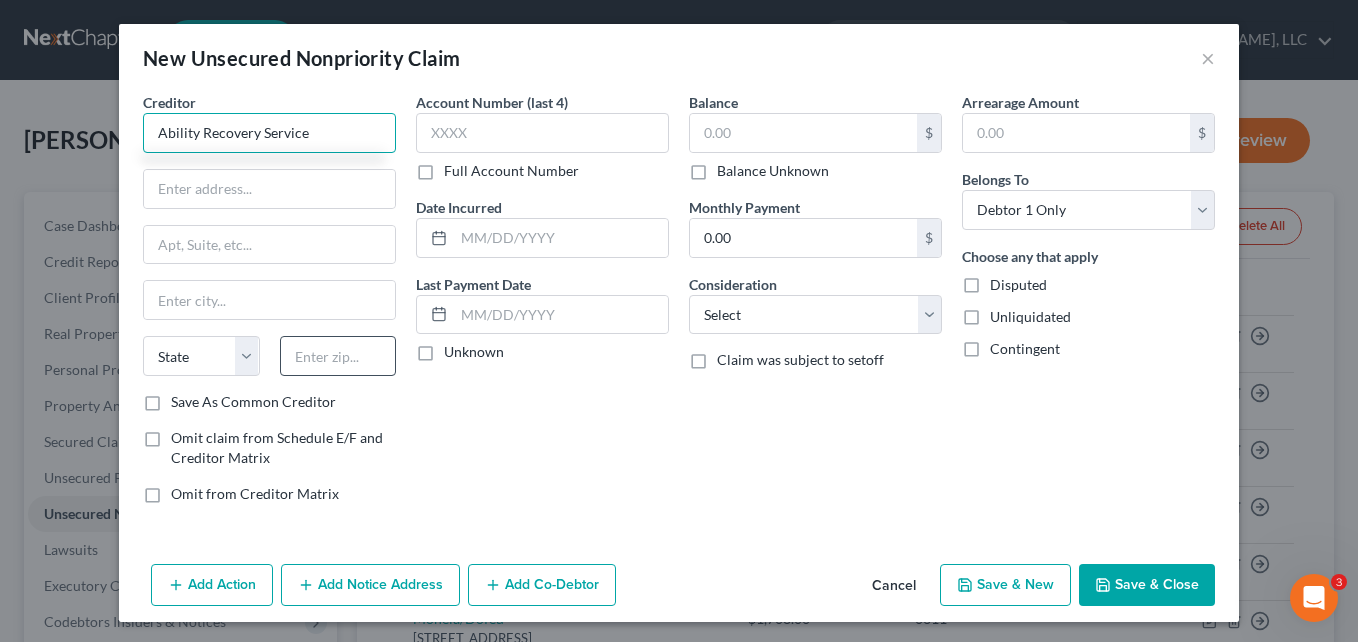 type on "Ability Recovery Service" 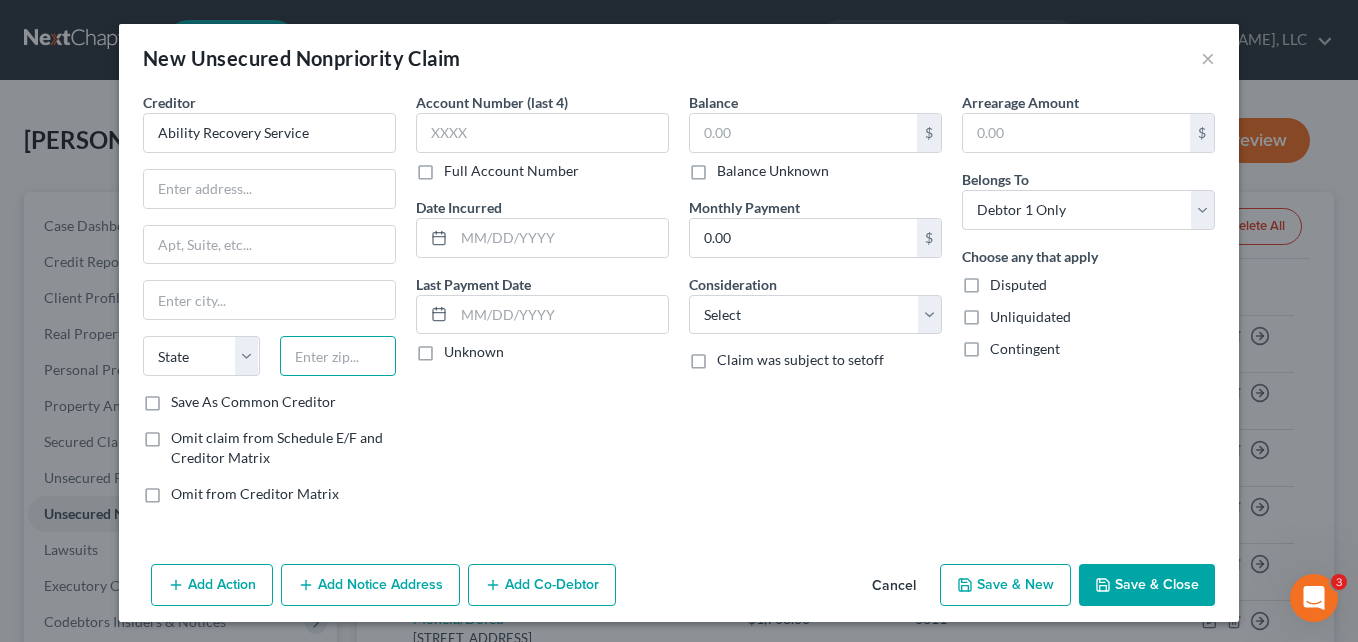 click at bounding box center (338, 356) 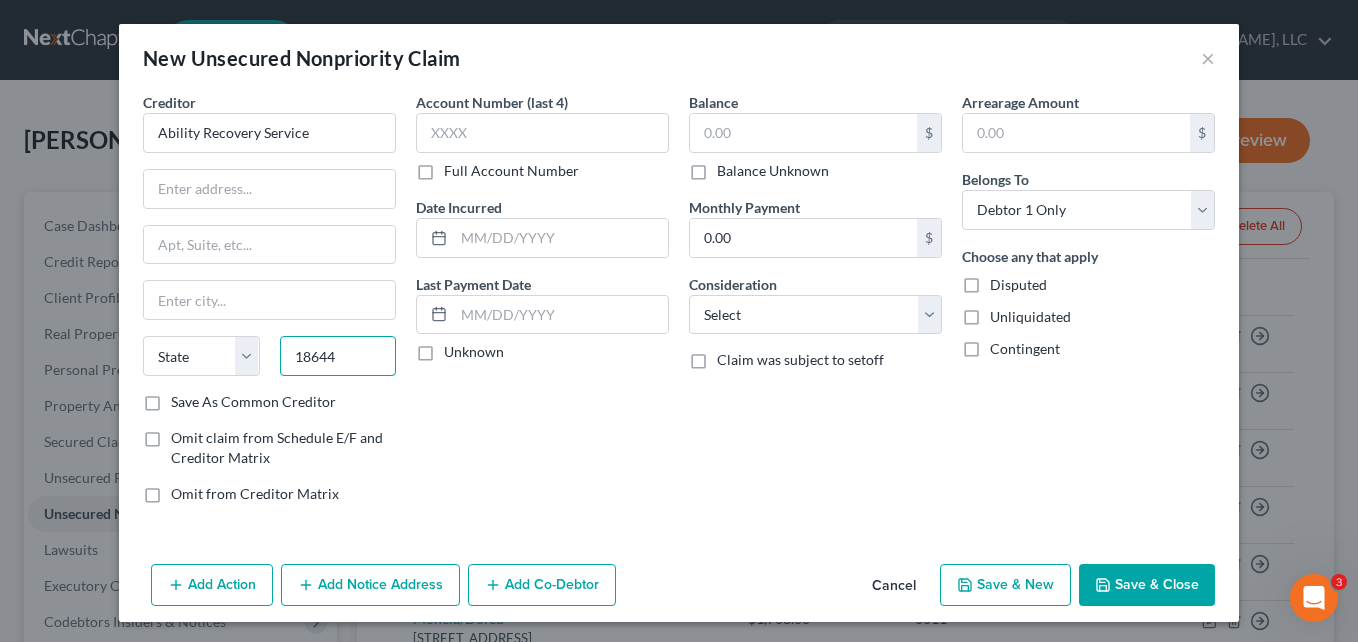 type on "18644" 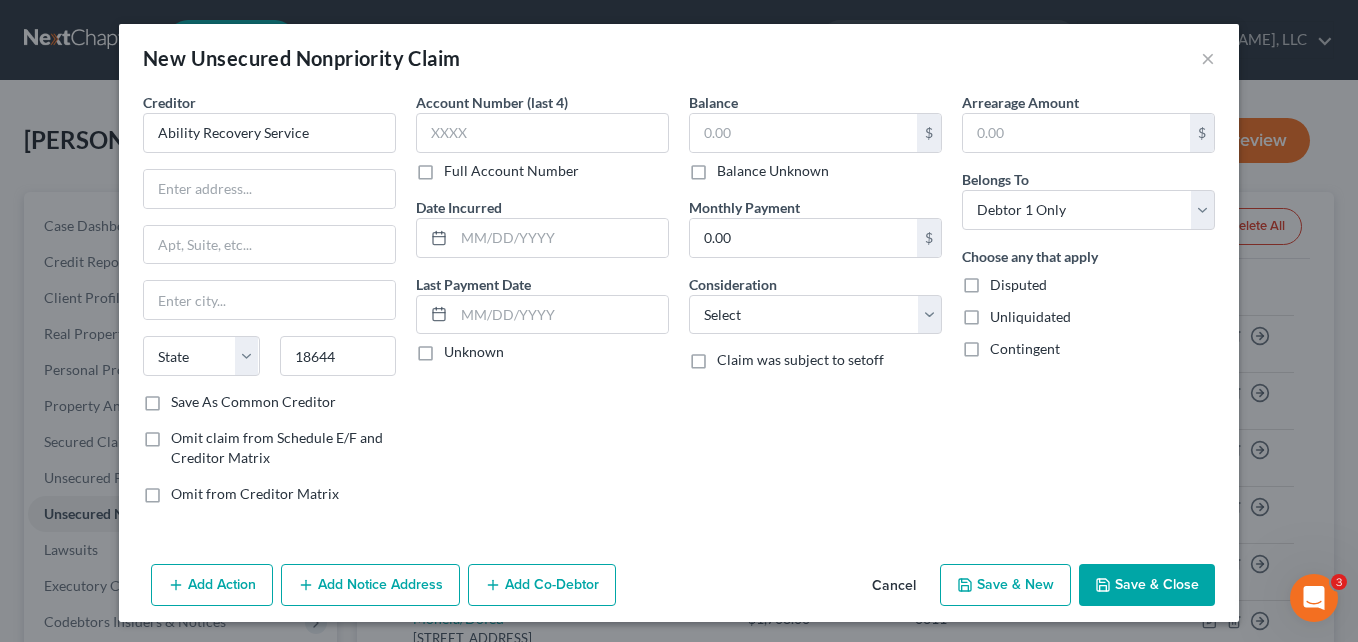 click on "Account Number (last 4)
Full Account Number
Date Incurred         Last Payment Date         Unknown" at bounding box center (542, 306) 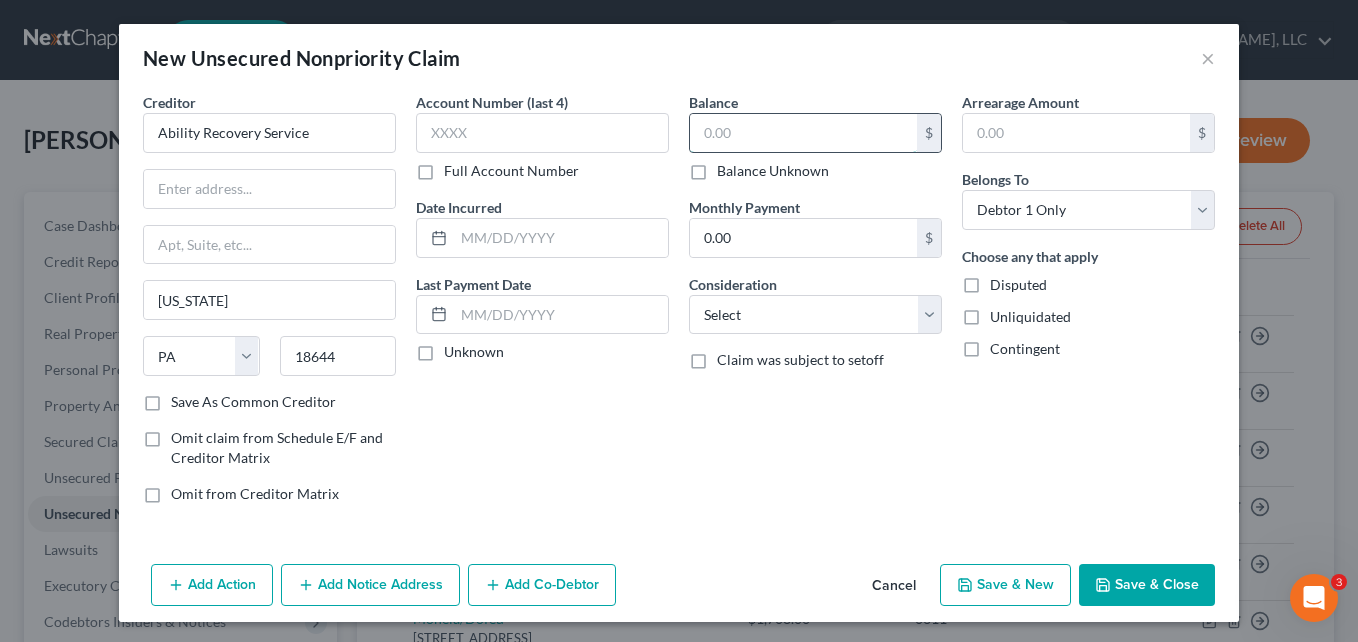 click at bounding box center (803, 133) 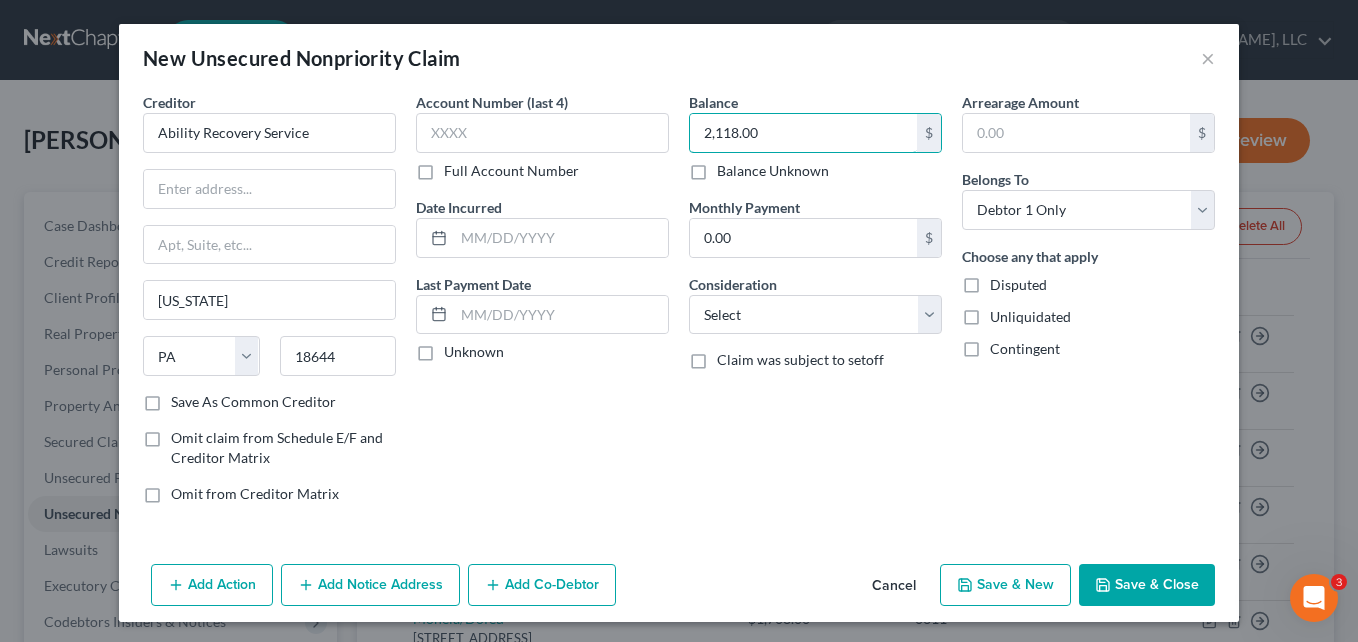 type on "2,118.00" 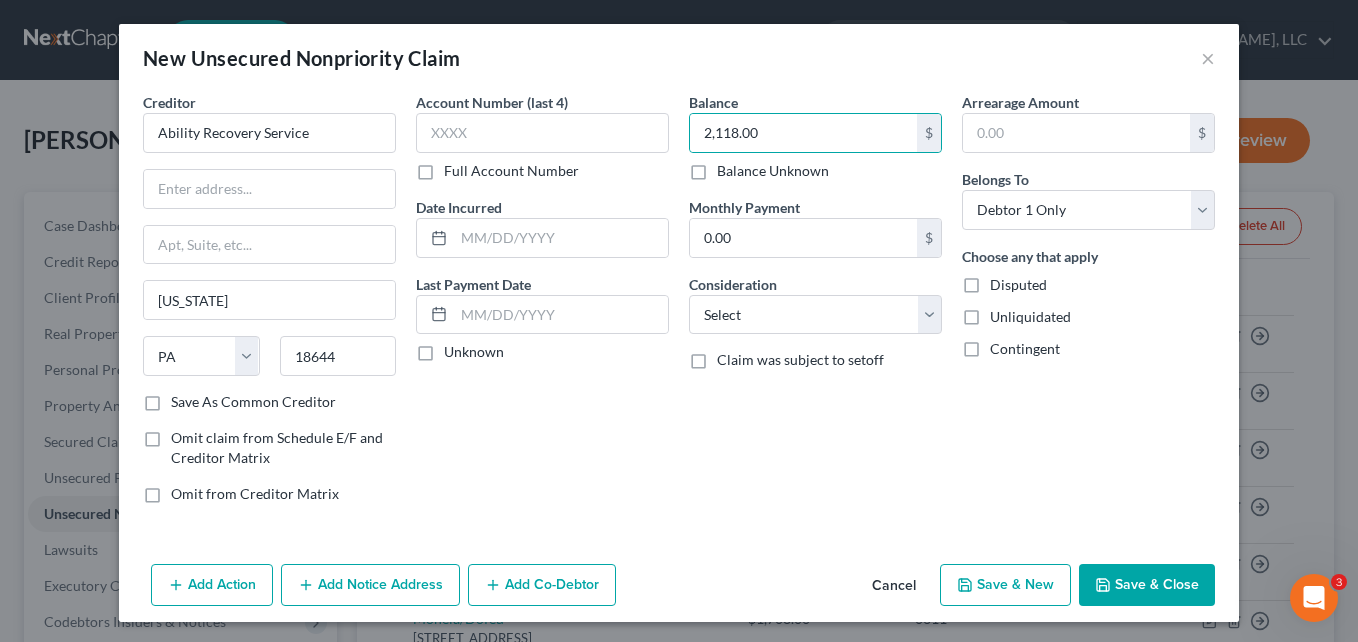 click on "Balance
2,118.00 $
Balance Unknown
Balance Undetermined
2,118.00 $
Balance Unknown
Monthly Payment 0.00 $ Consideration Select Cable / Satellite Services Collection Agency Credit Card Debt Debt Counseling / Attorneys Deficiency Balance Domestic Support Obligations Home / Car Repairs Income Taxes Judgment Liens Medical Services Monies Loaned / Advanced Mortgage Obligation From Divorce Or Separation Obligation To Pensions Other Overdrawn Bank Account Promised To Help Pay Creditors Student Loans Suppliers And Vendors Telephone / Internet Services Utility Services Claim was subject to setoff" at bounding box center (815, 306) 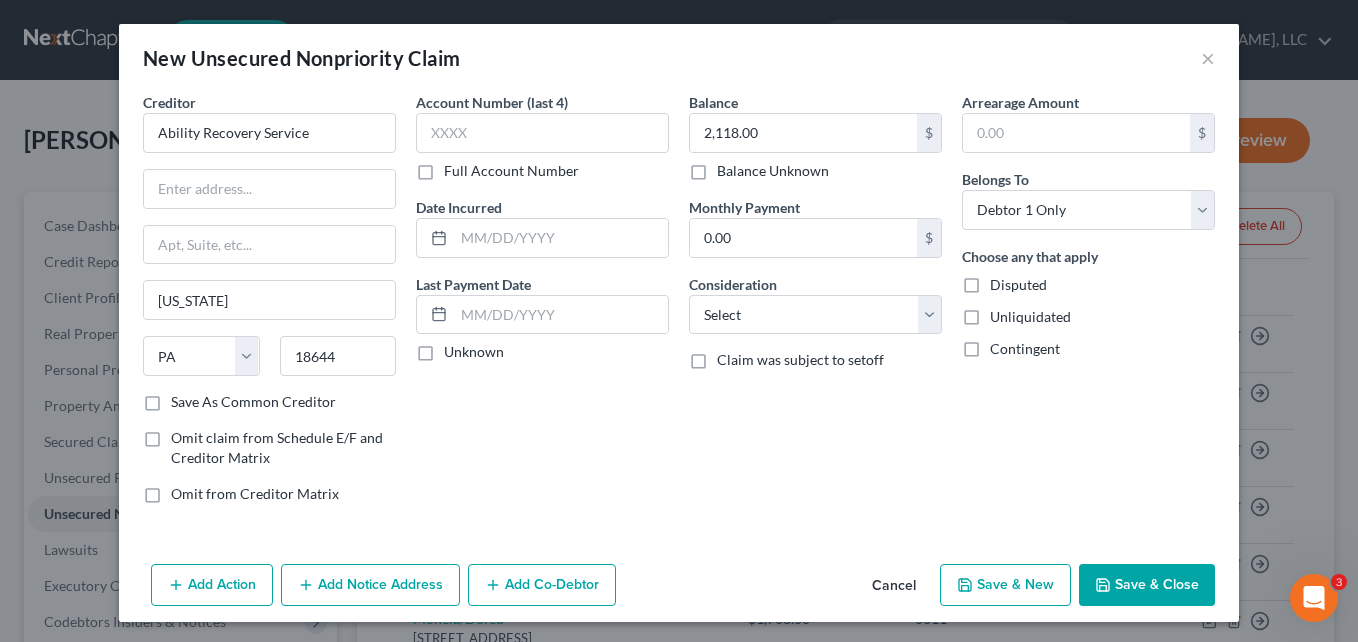 click on "Balance
2,118.00 $
Balance Unknown
Balance Undetermined
2,118.00 $
Balance Unknown
Monthly Payment 0.00 $ Consideration Select Cable / Satellite Services Collection Agency Credit Card Debt Debt Counseling / Attorneys Deficiency Balance Domestic Support Obligations Home / Car Repairs Income Taxes Judgment Liens Medical Services Monies Loaned / Advanced Mortgage Obligation From Divorce Or Separation Obligation To Pensions Other Overdrawn Bank Account Promised To Help Pay Creditors Student Loans Suppliers And Vendors Telephone / Internet Services Utility Services Claim was subject to setoff" at bounding box center [815, 306] 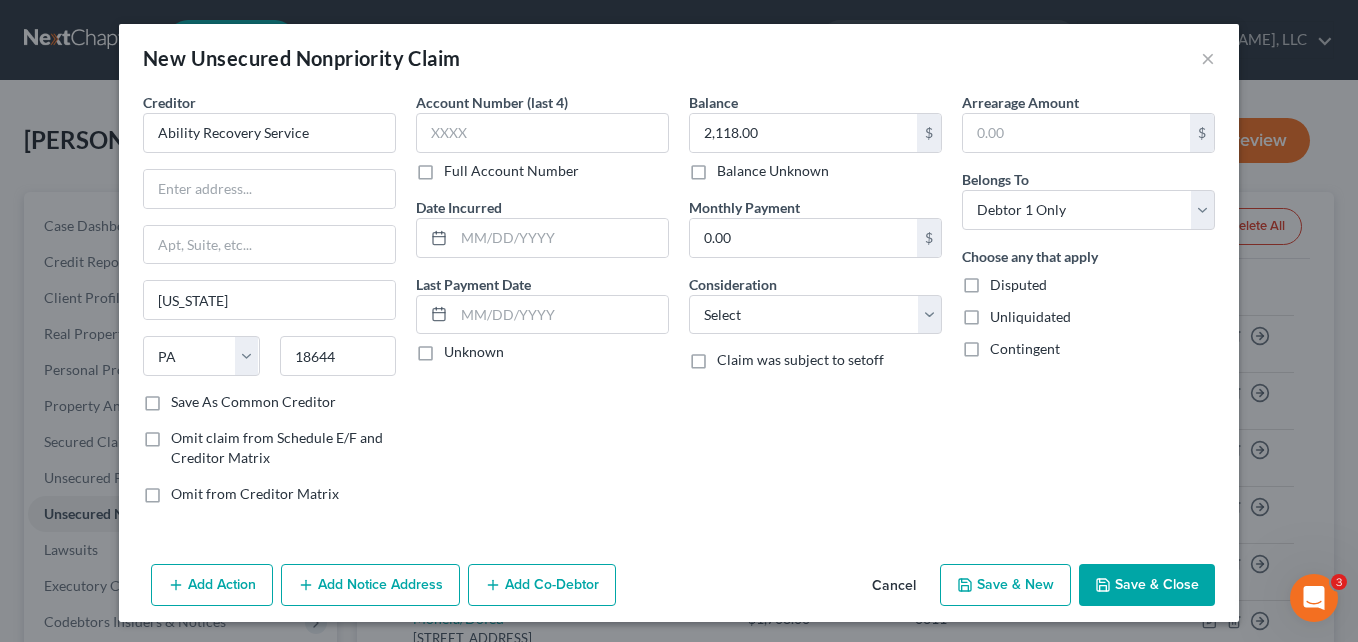 scroll, scrollTop: 4, scrollLeft: 0, axis: vertical 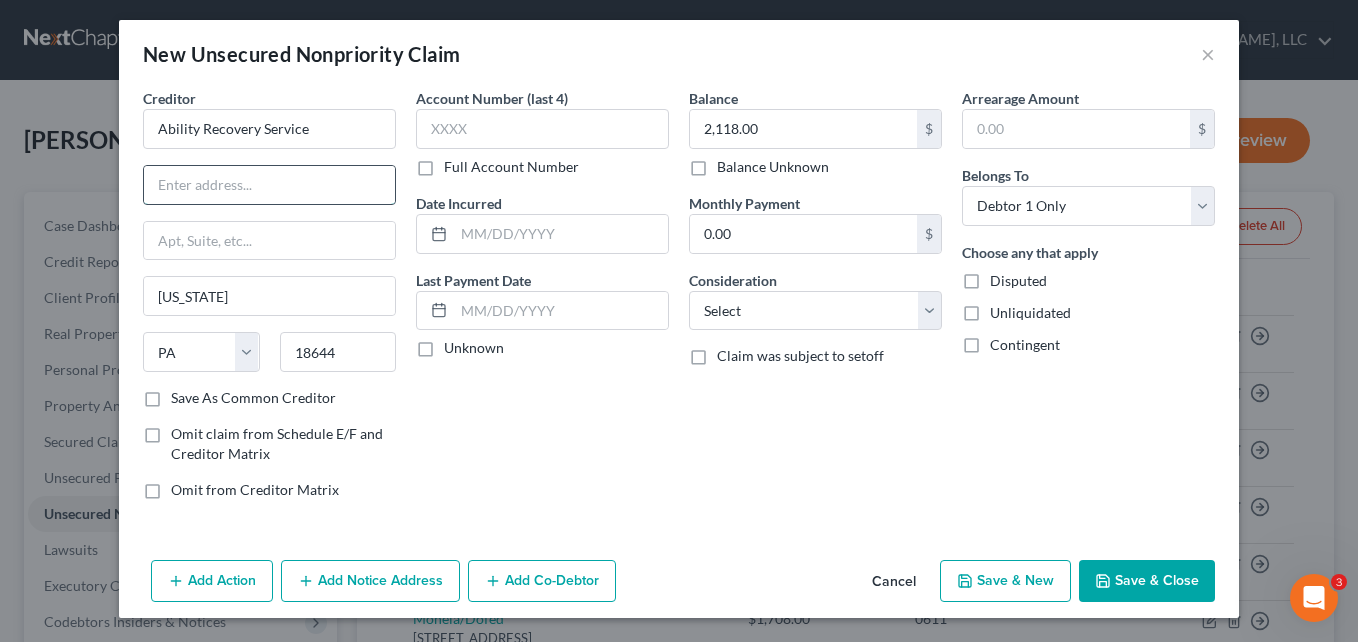 click at bounding box center (269, 185) 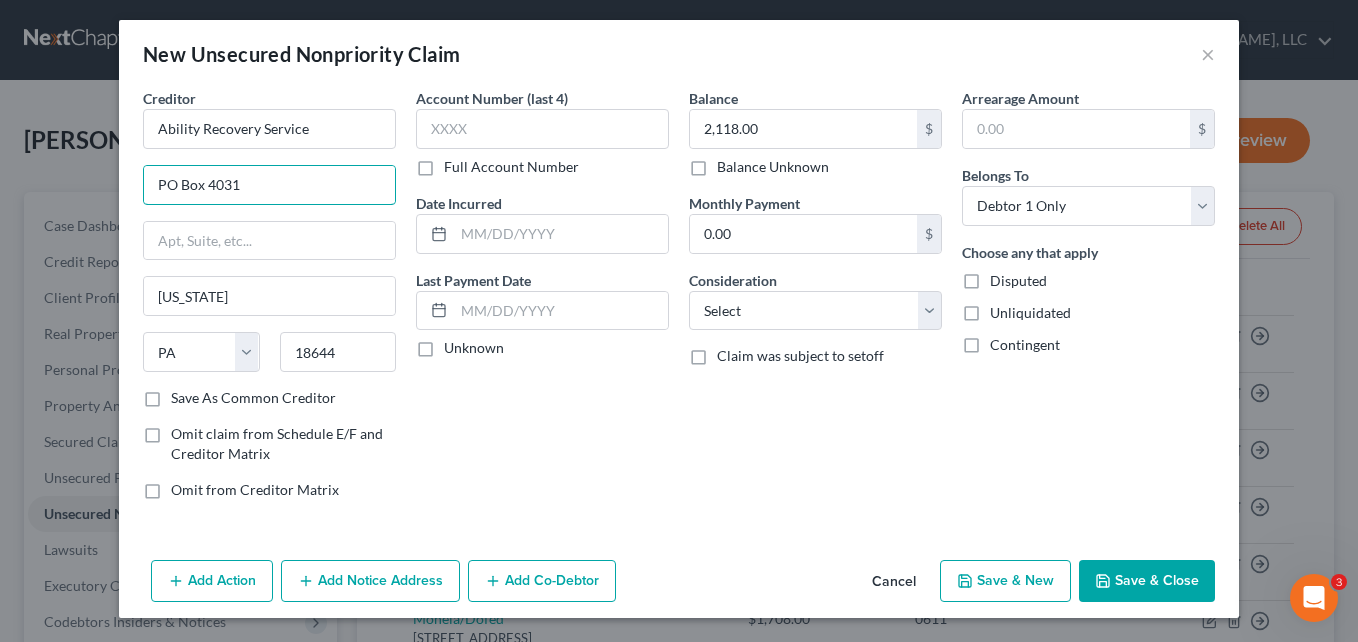 type on "PO Box 4031" 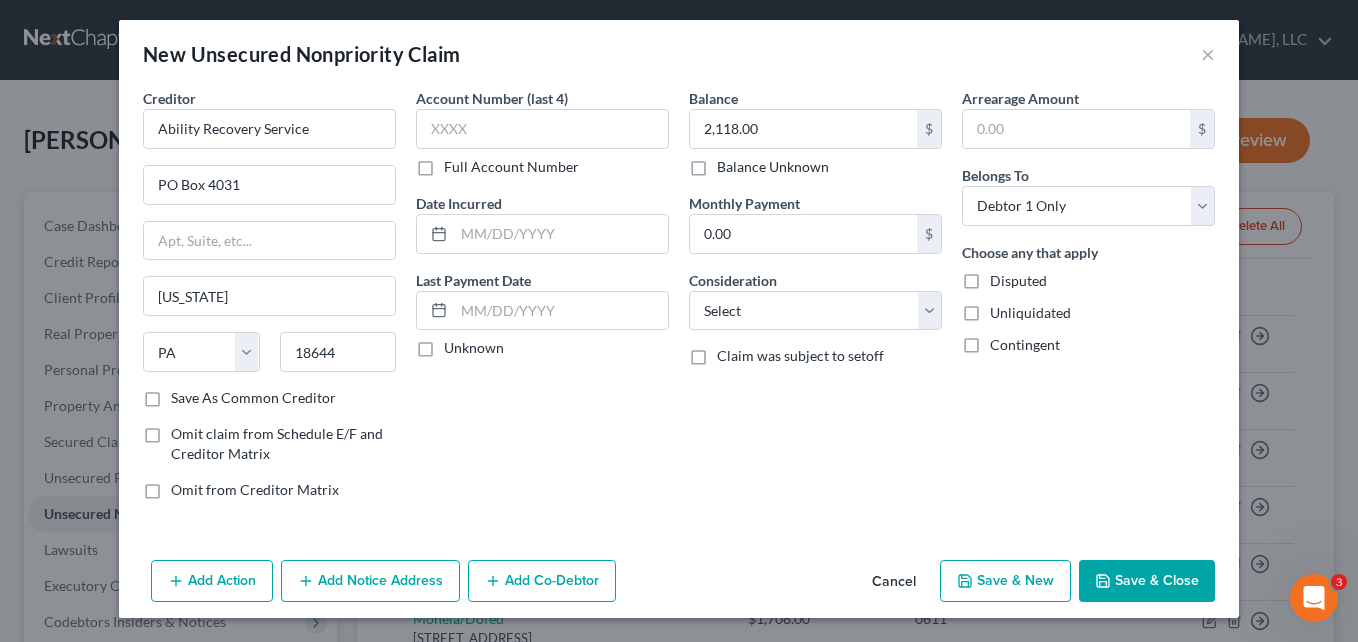click on "Balance
2,118.00 $
Balance Unknown
Balance Undetermined
2,118.00 $
Balance Unknown
Monthly Payment 0.00 $ Consideration Select Cable / Satellite Services Collection Agency Credit Card Debt Debt Counseling / Attorneys Deficiency Balance Domestic Support Obligations Home / Car Repairs Income Taxes Judgment Liens Medical Services Monies Loaned / Advanced Mortgage Obligation From Divorce Or Separation Obligation To Pensions Other Overdrawn Bank Account Promised To Help Pay Creditors Student Loans Suppliers And Vendors Telephone / Internet Services Utility Services Claim was subject to setoff" at bounding box center [815, 302] 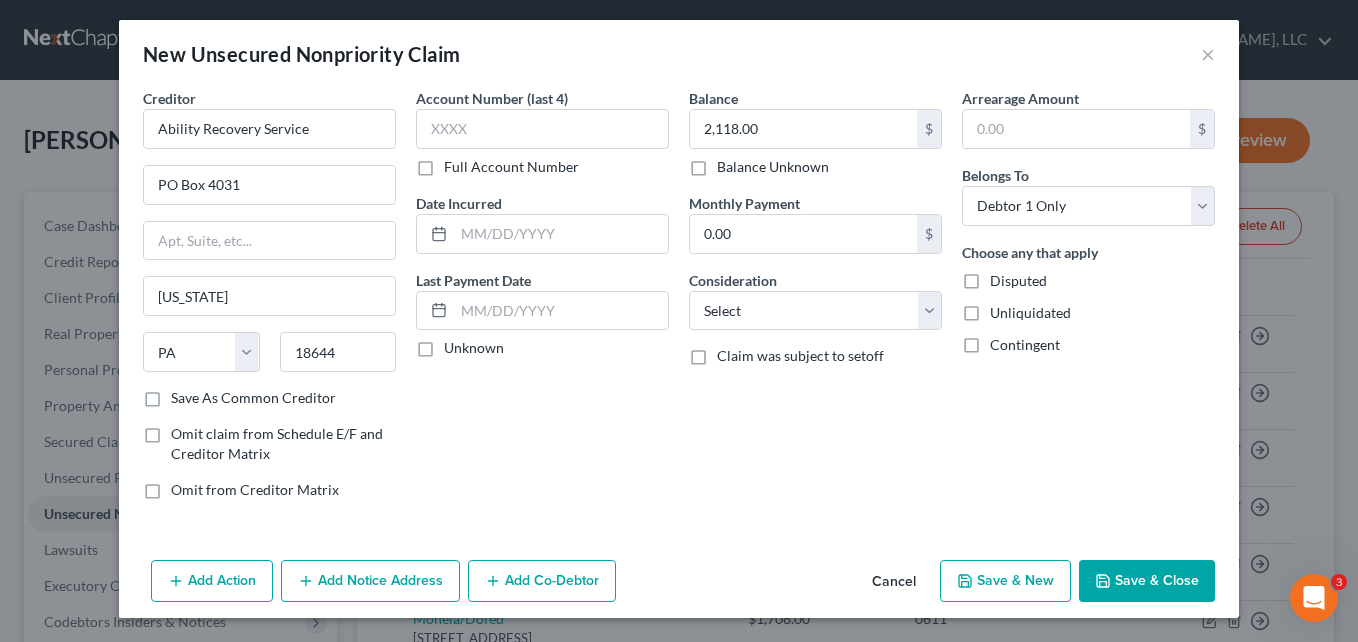 click on "Add Notice Address" at bounding box center [370, 581] 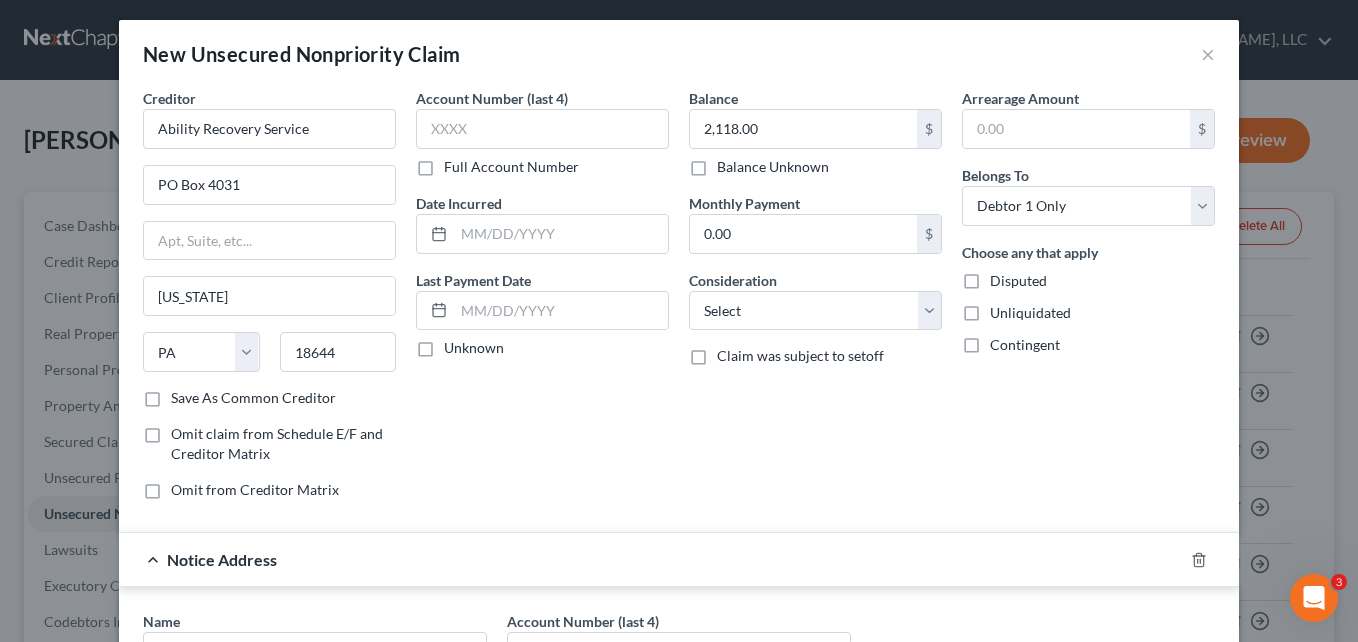 type 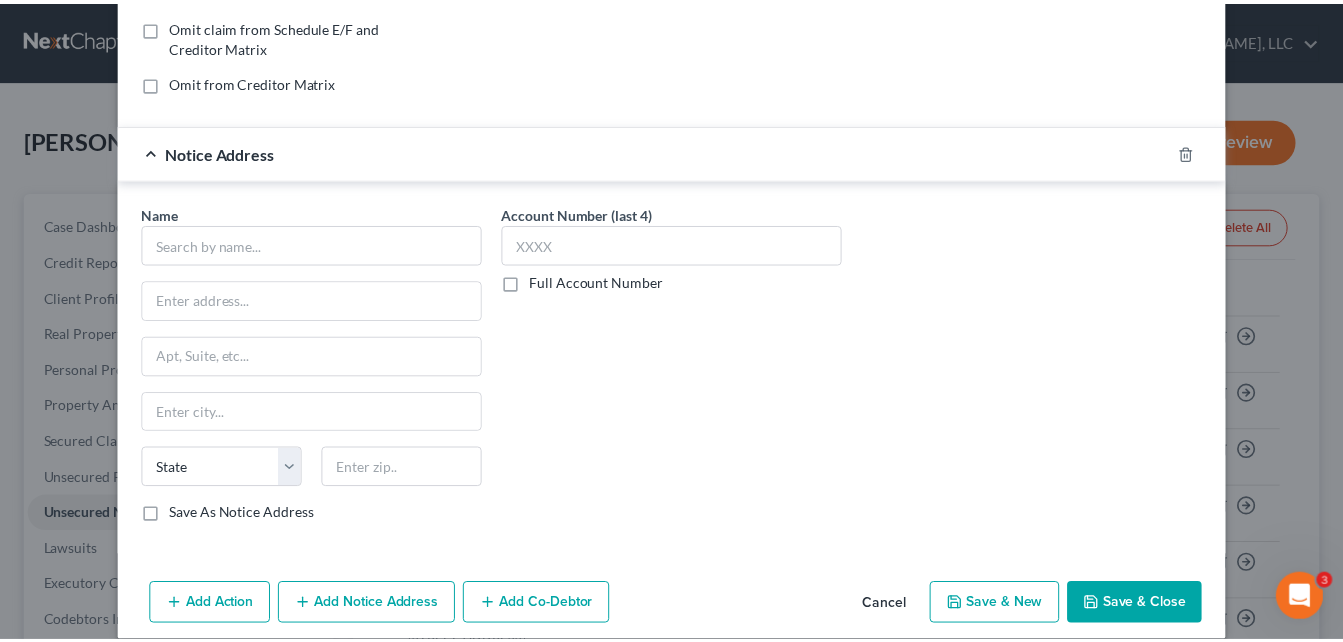 scroll, scrollTop: 435, scrollLeft: 0, axis: vertical 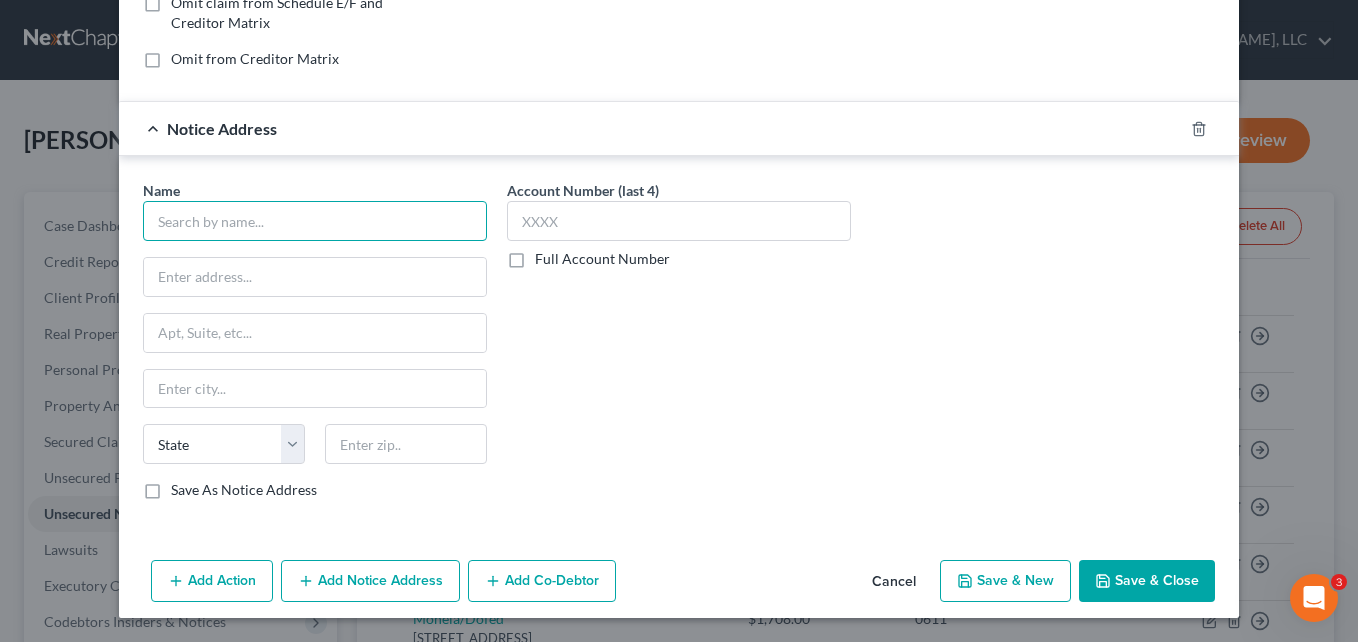 click at bounding box center [315, 221] 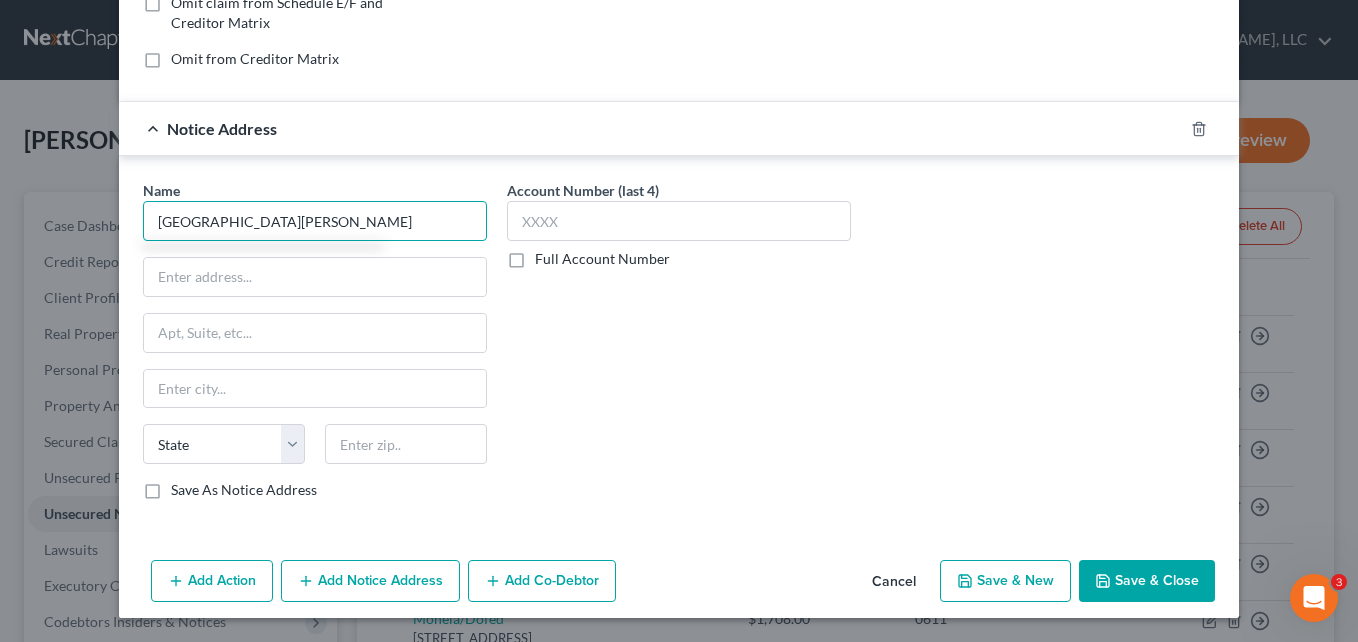 type on "[GEOGRAPHIC_DATA][PERSON_NAME]" 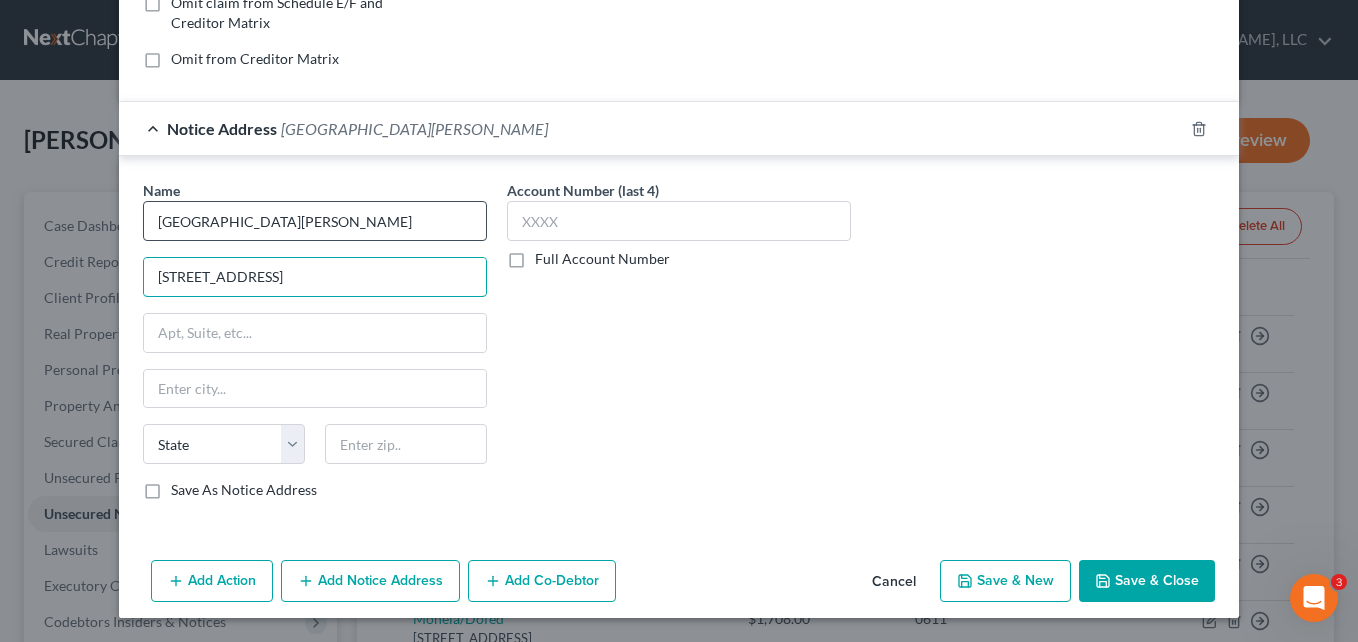 type on "[STREET_ADDRESS]" 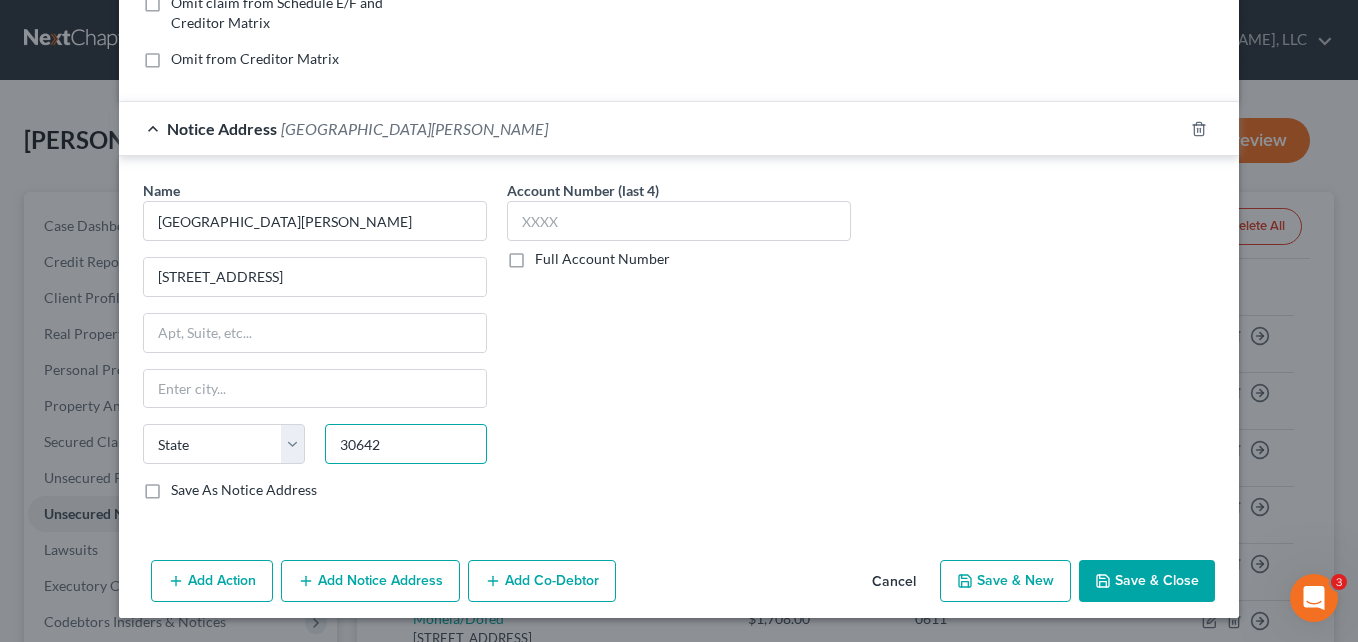 type on "30642" 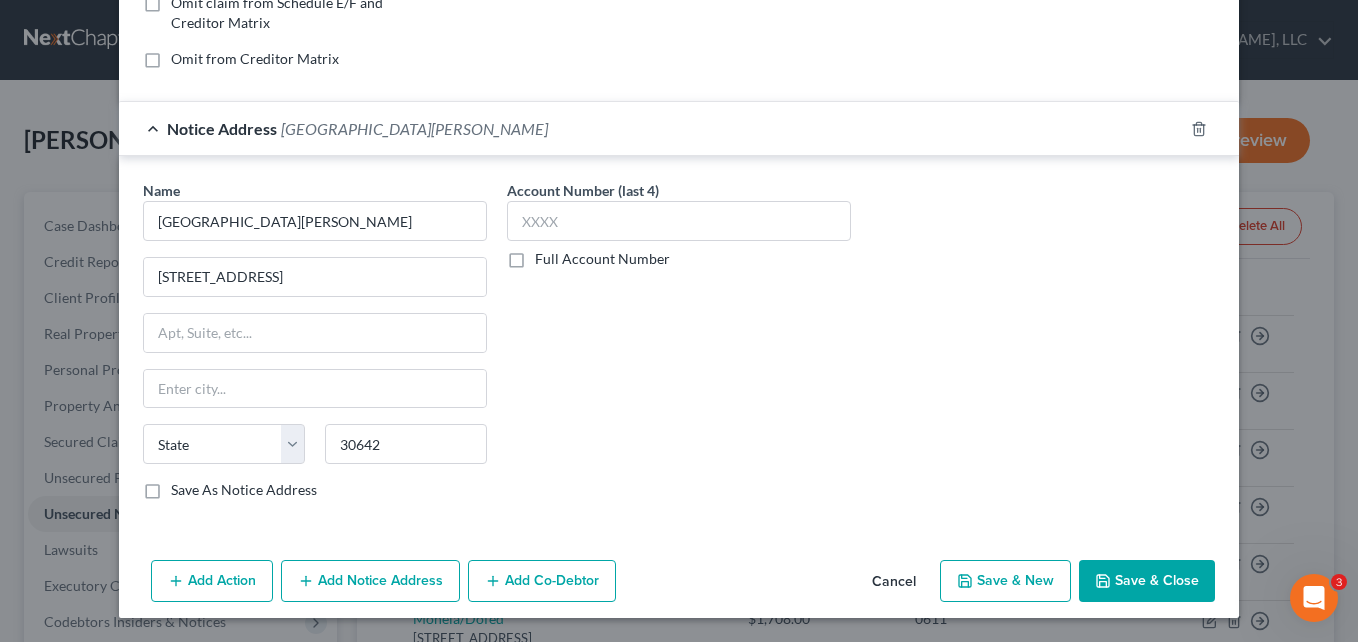 click on "Account Number (last 4)
Full Account Number" at bounding box center [679, 348] 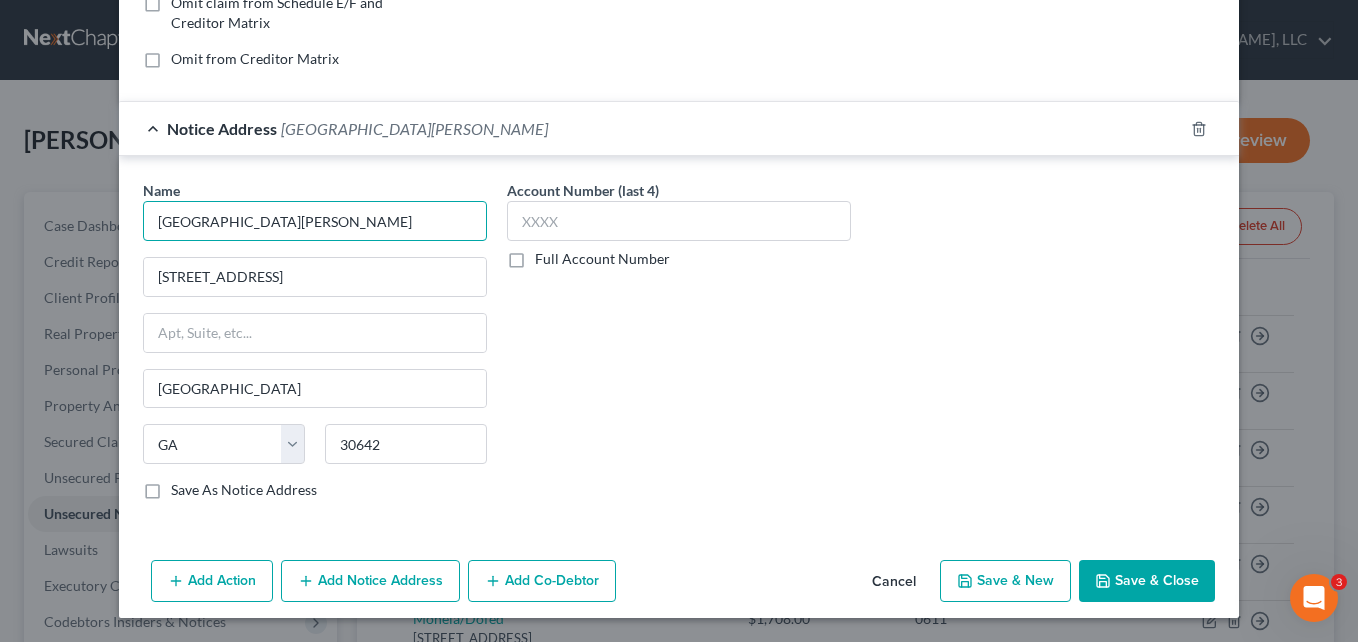 click on "[GEOGRAPHIC_DATA][PERSON_NAME]" at bounding box center (315, 221) 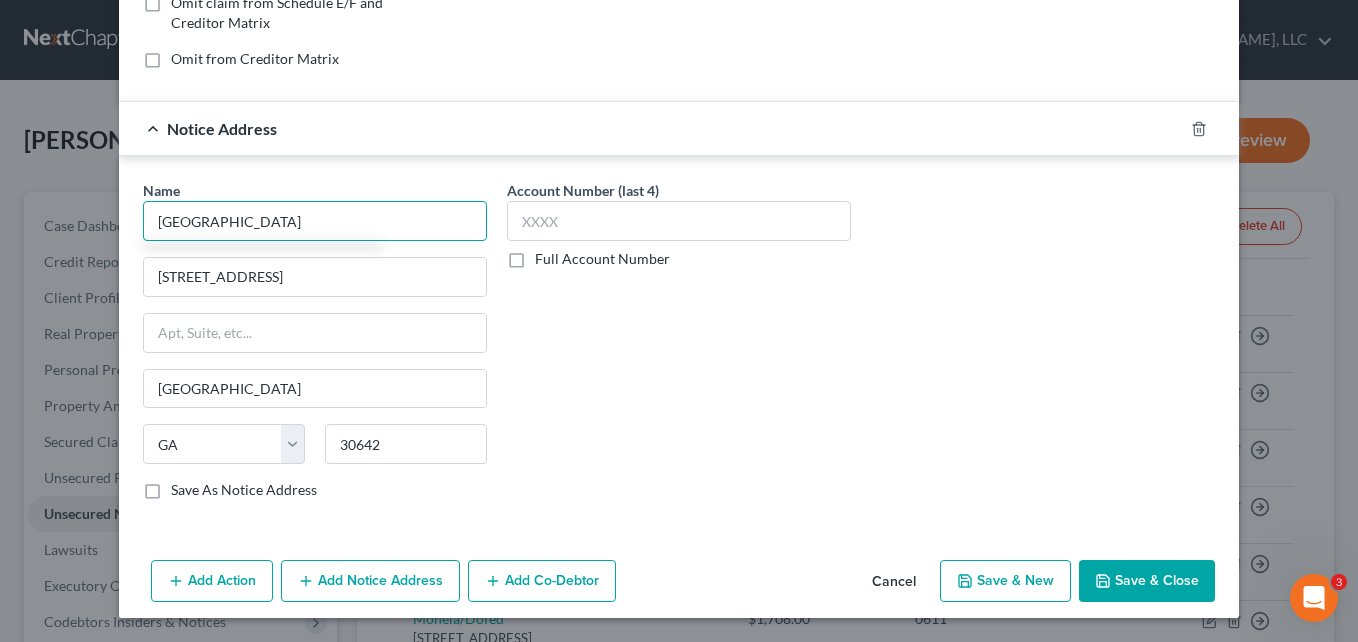 type on "[GEOGRAPHIC_DATA]" 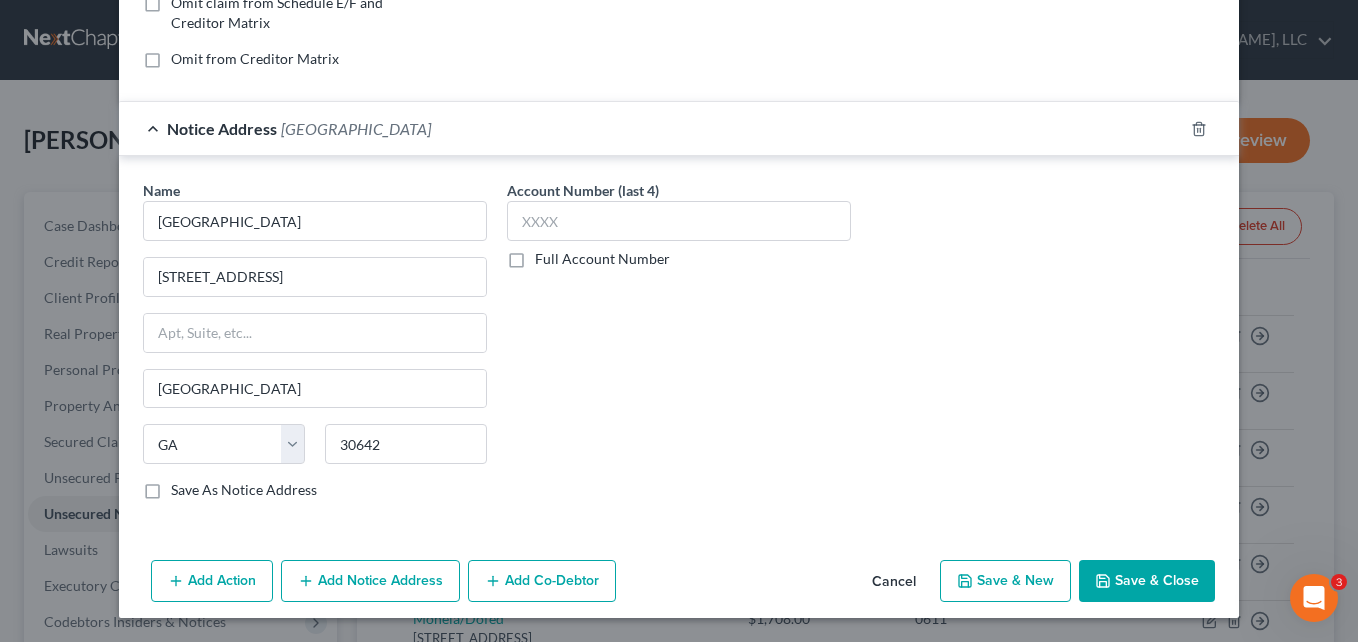 click on "Save & Close" at bounding box center (1147, 581) 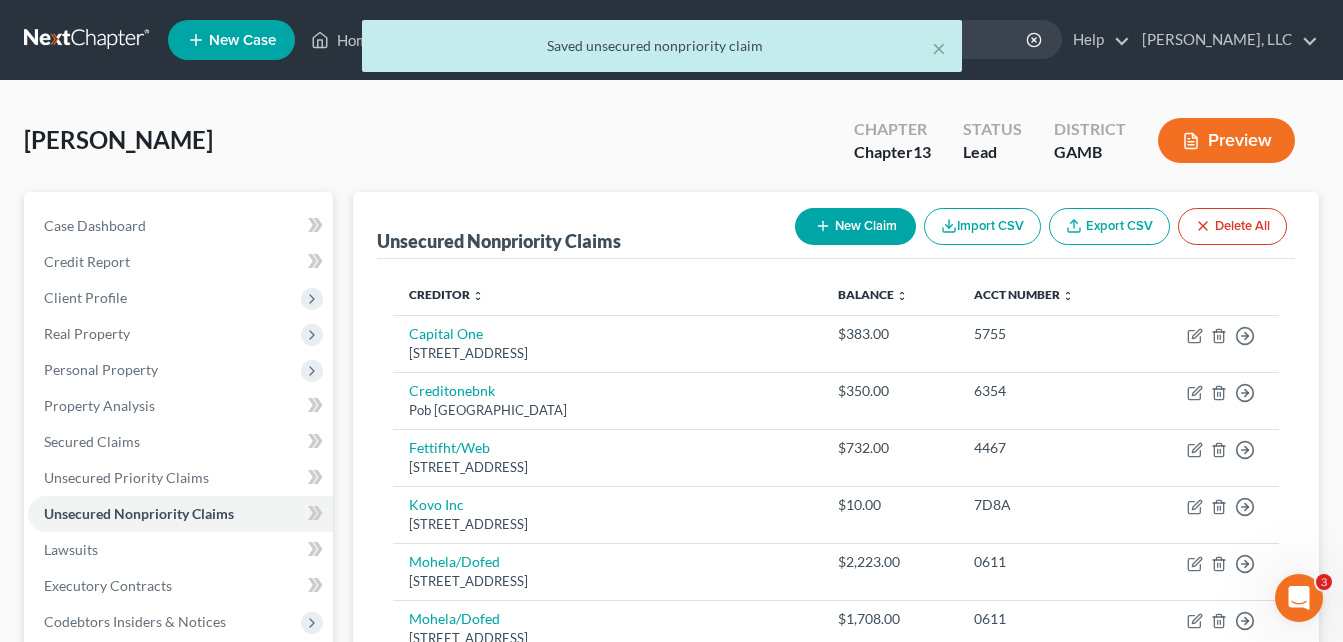 click on "[PERSON_NAME] Upgraded Chapter Chapter  13 Status Lead District [GEOGRAPHIC_DATA] Preview" at bounding box center (671, 148) 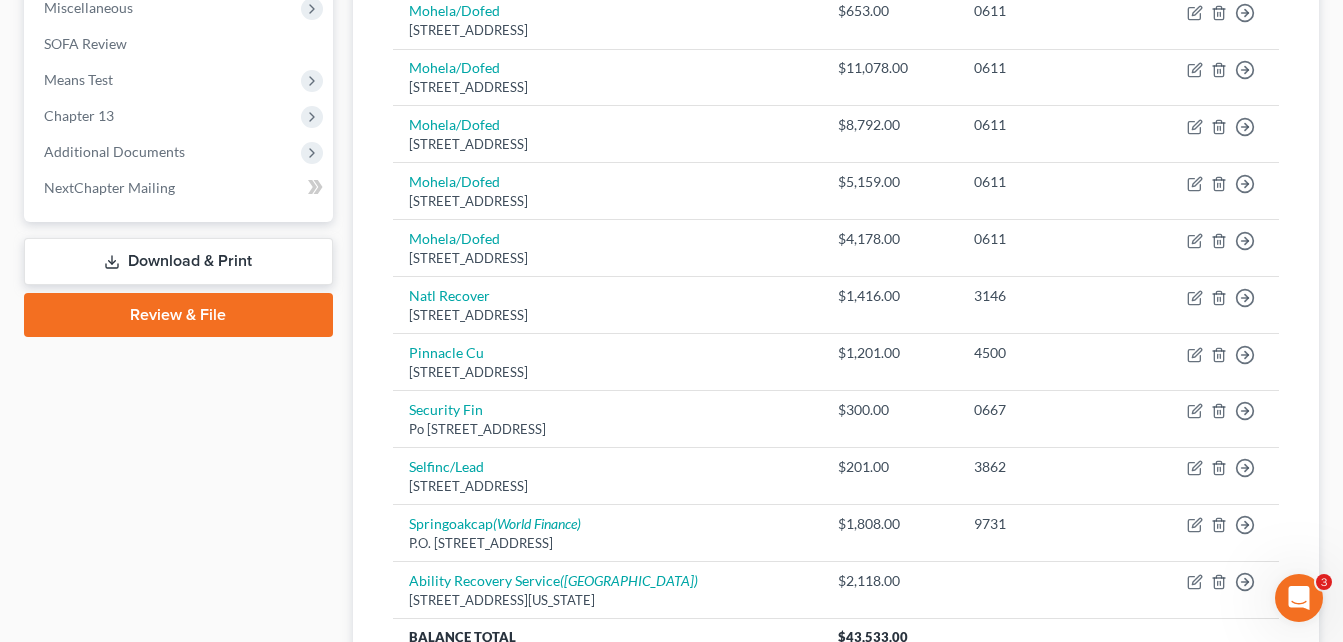 scroll, scrollTop: 720, scrollLeft: 0, axis: vertical 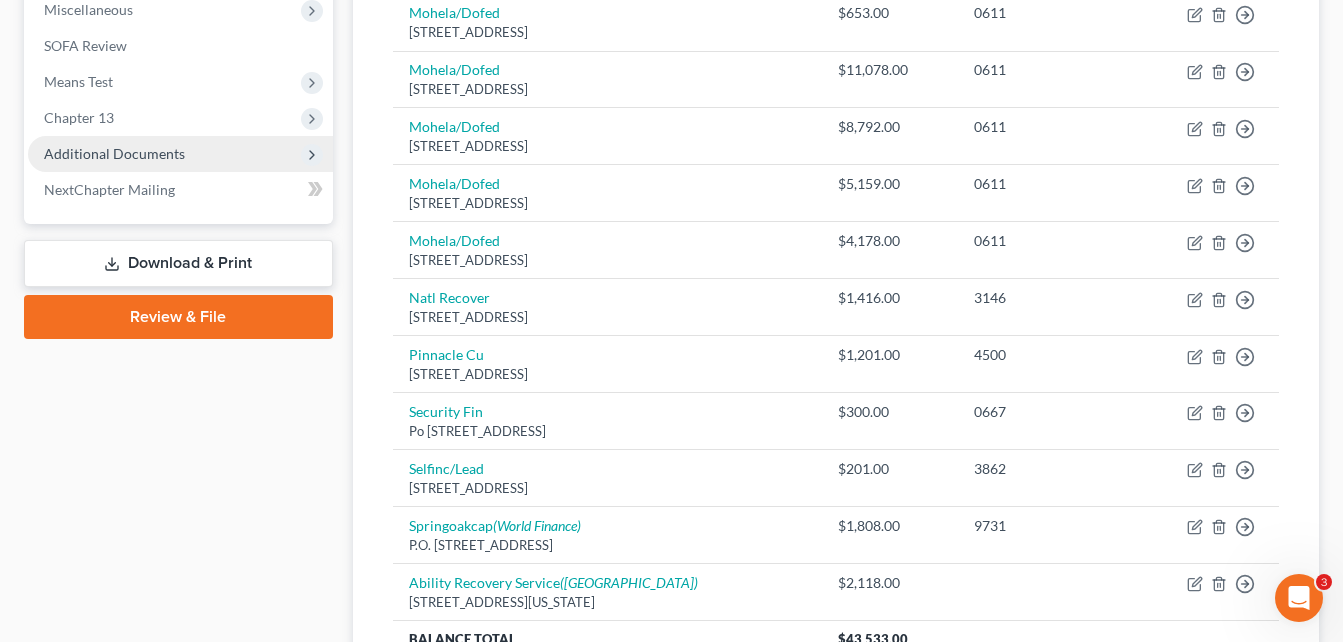 click on "Additional Documents" at bounding box center [114, 153] 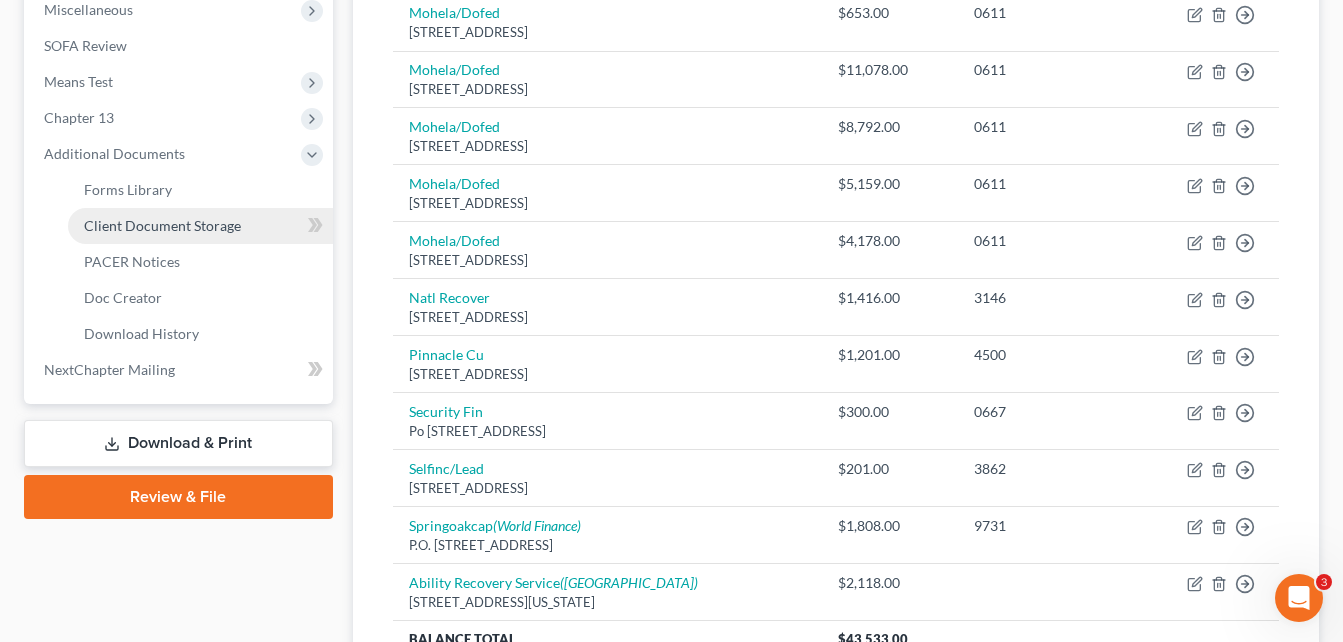 click on "Client Document Storage" at bounding box center [162, 225] 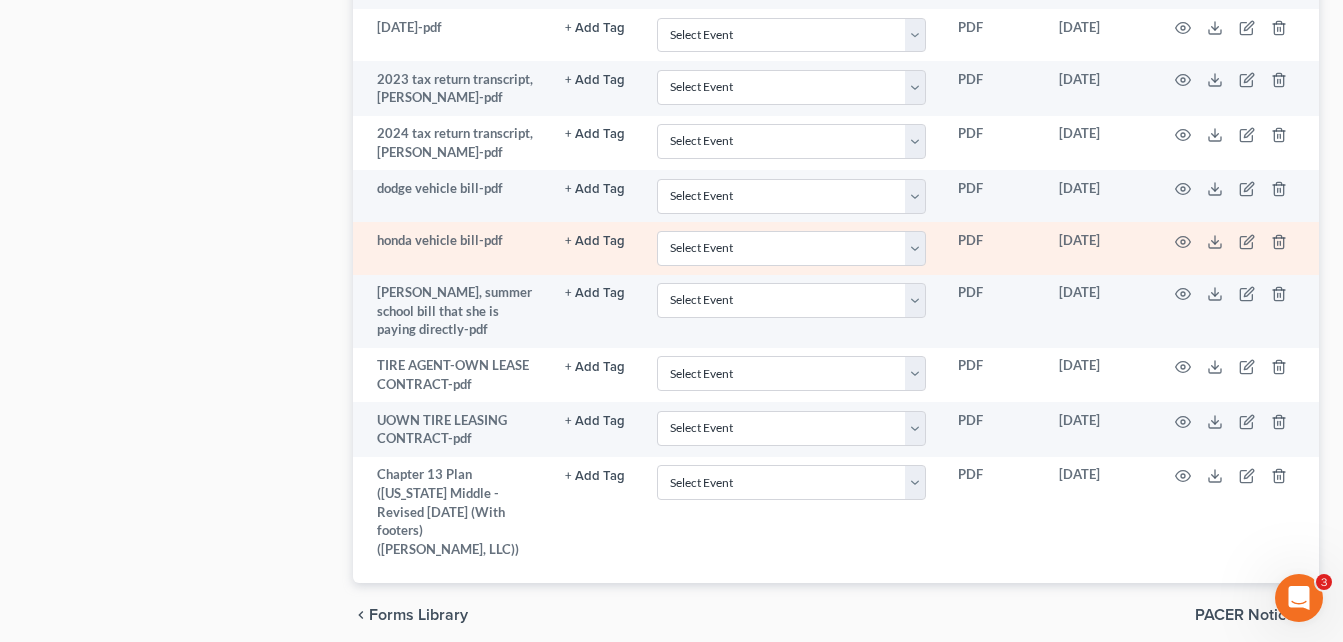 scroll, scrollTop: 1400, scrollLeft: 0, axis: vertical 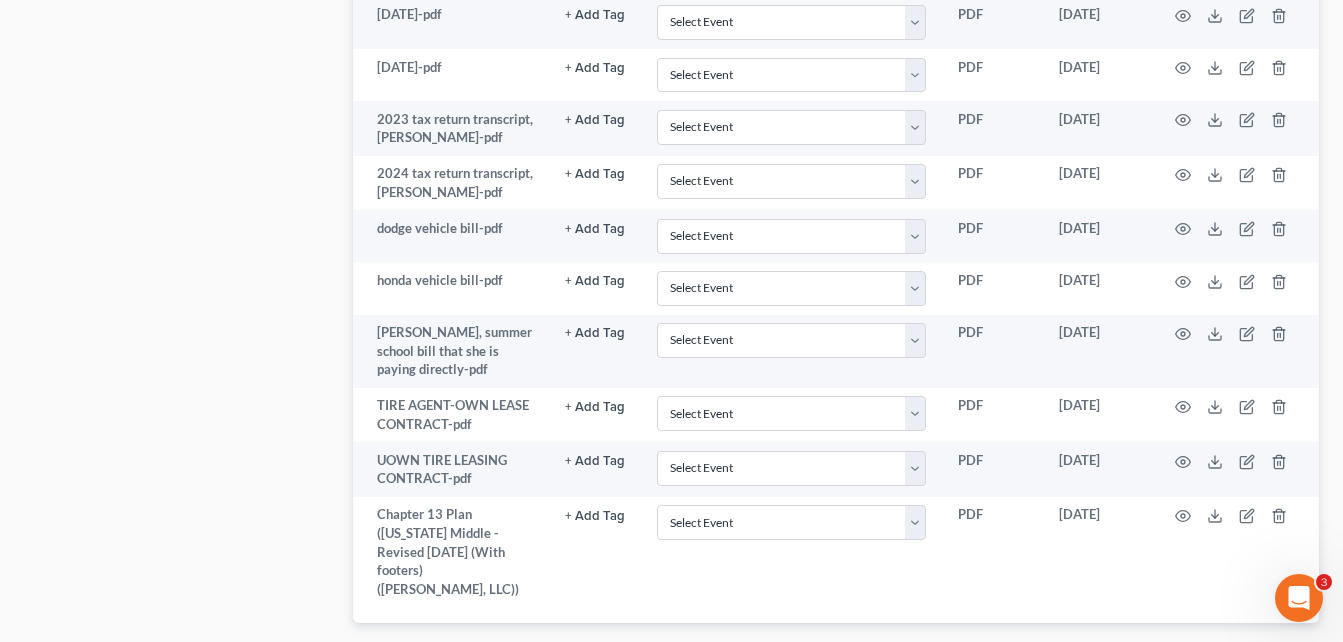click on "Case Dashboard
Payments
Invoices
Payments
Payments
Credit Report
Client Profile" at bounding box center (178, -261) 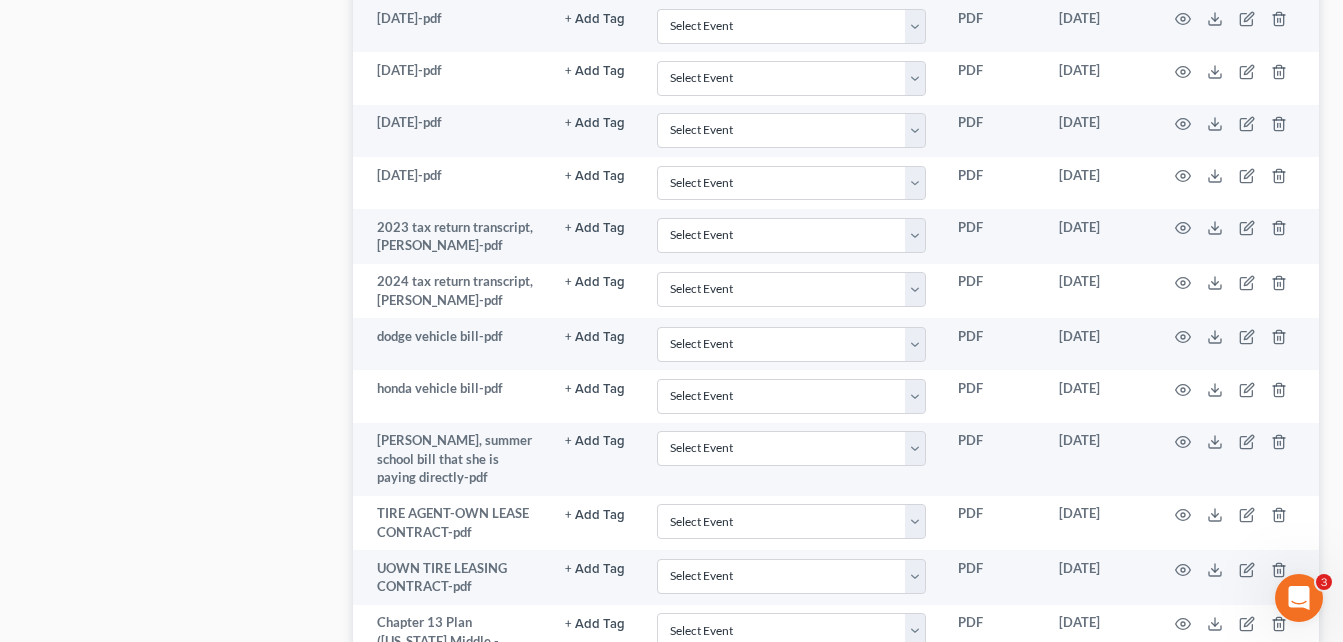 scroll, scrollTop: 1280, scrollLeft: 0, axis: vertical 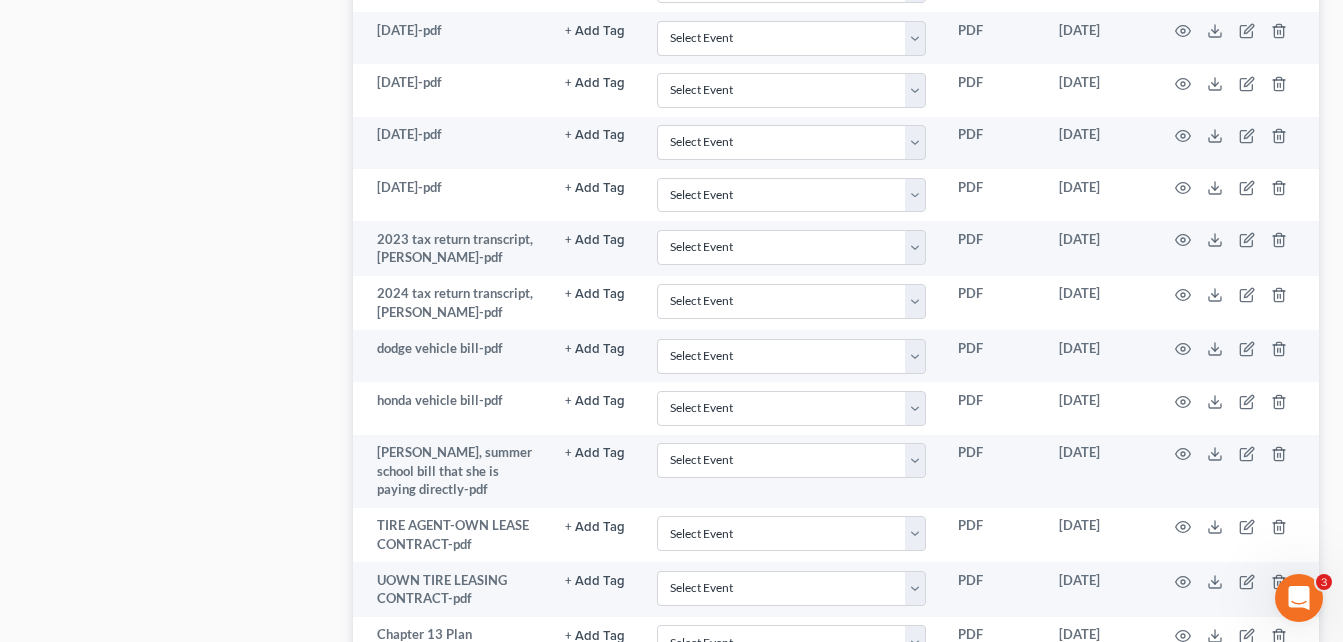 click on "Case Dashboard
Payments
Invoices
Payments
Payments
Credit Report
Client Profile" at bounding box center (178, -141) 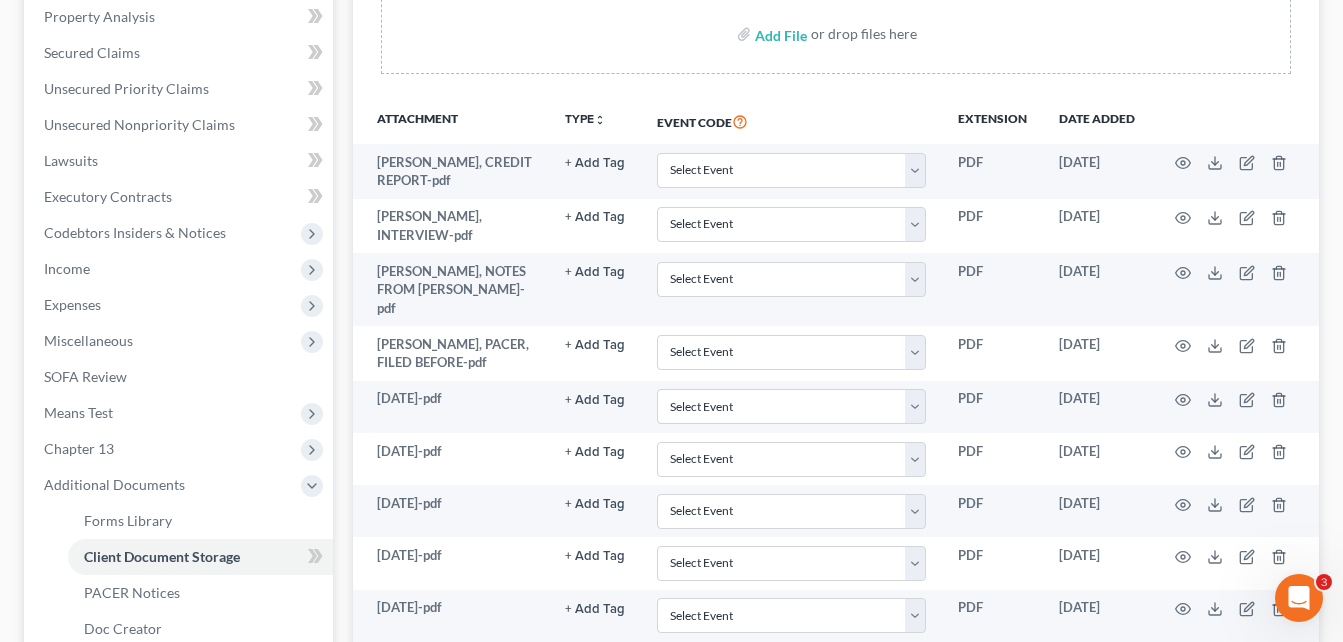 scroll, scrollTop: 320, scrollLeft: 0, axis: vertical 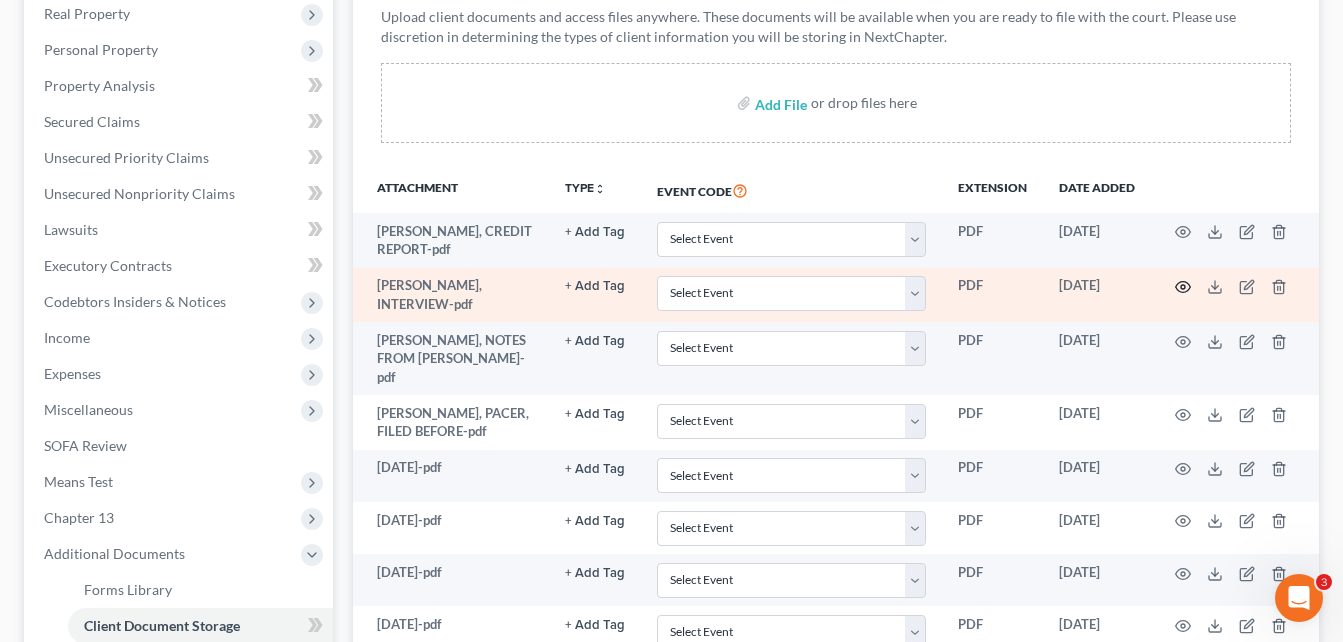 click 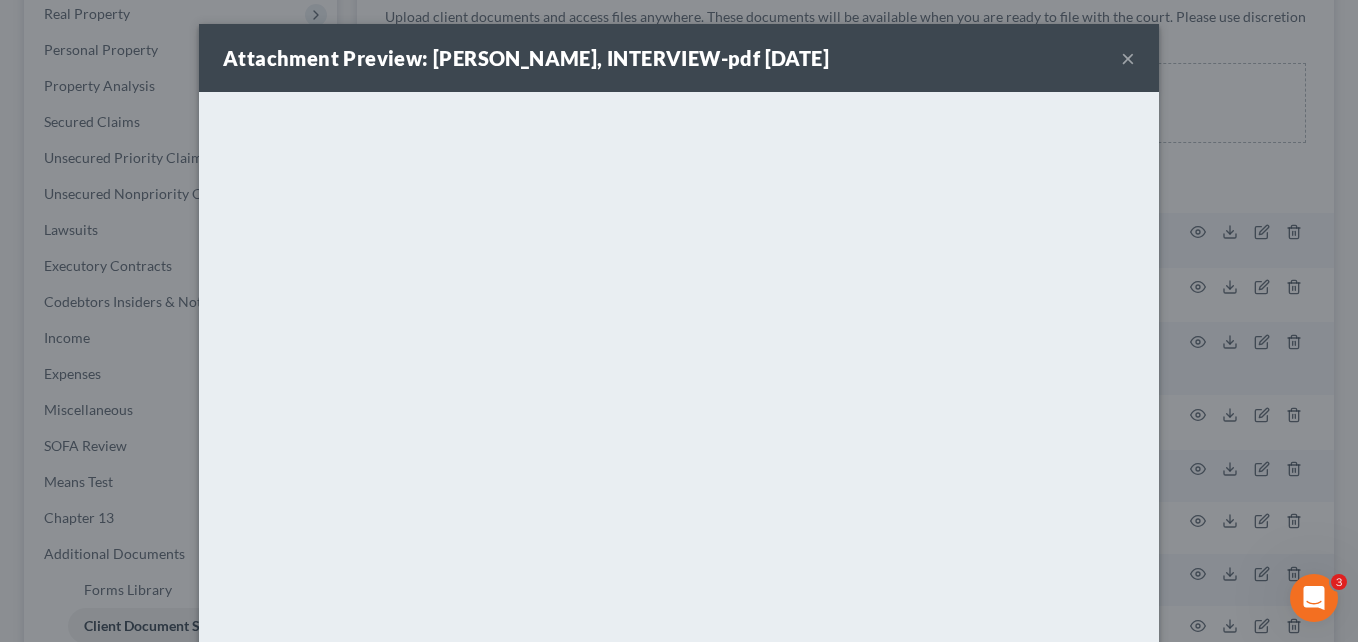 click on "×" at bounding box center (1128, 58) 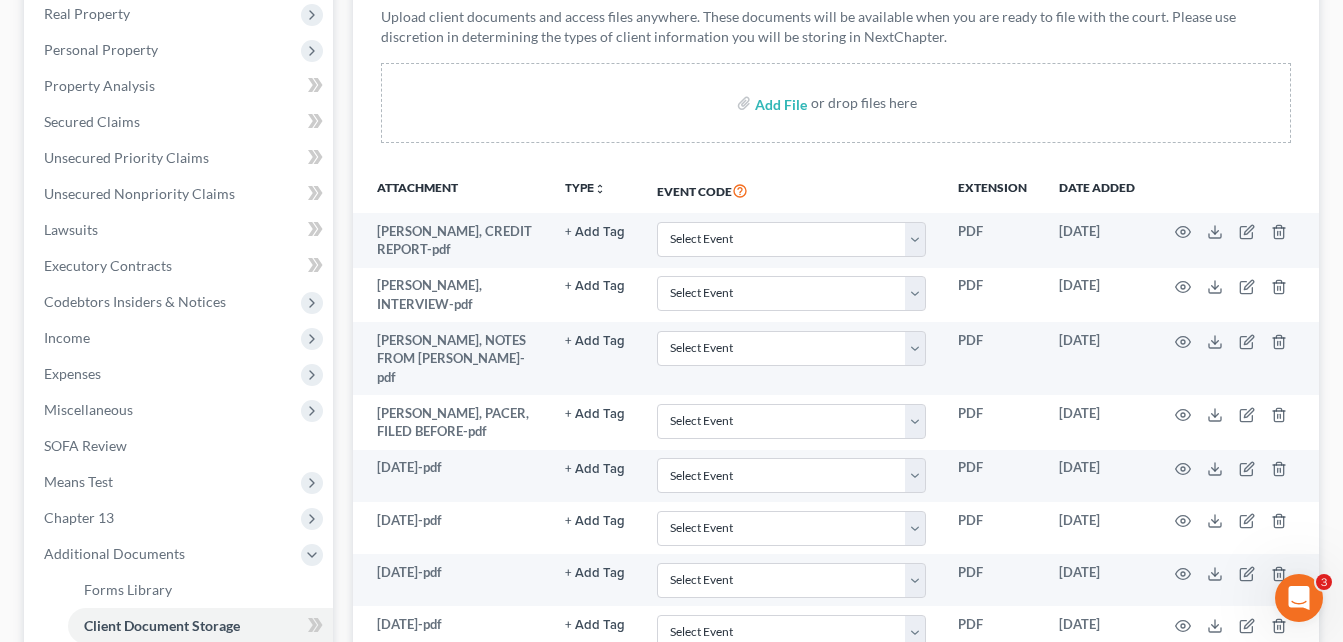 scroll, scrollTop: 0, scrollLeft: 0, axis: both 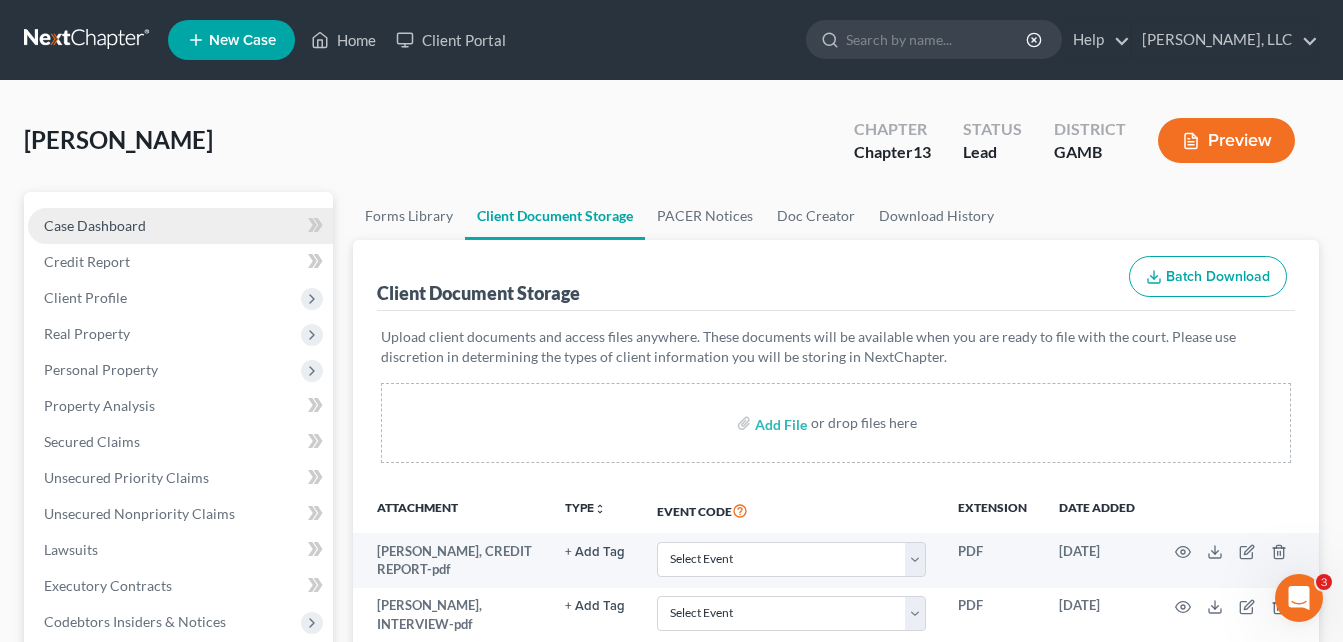 click on "Case Dashboard" at bounding box center [95, 225] 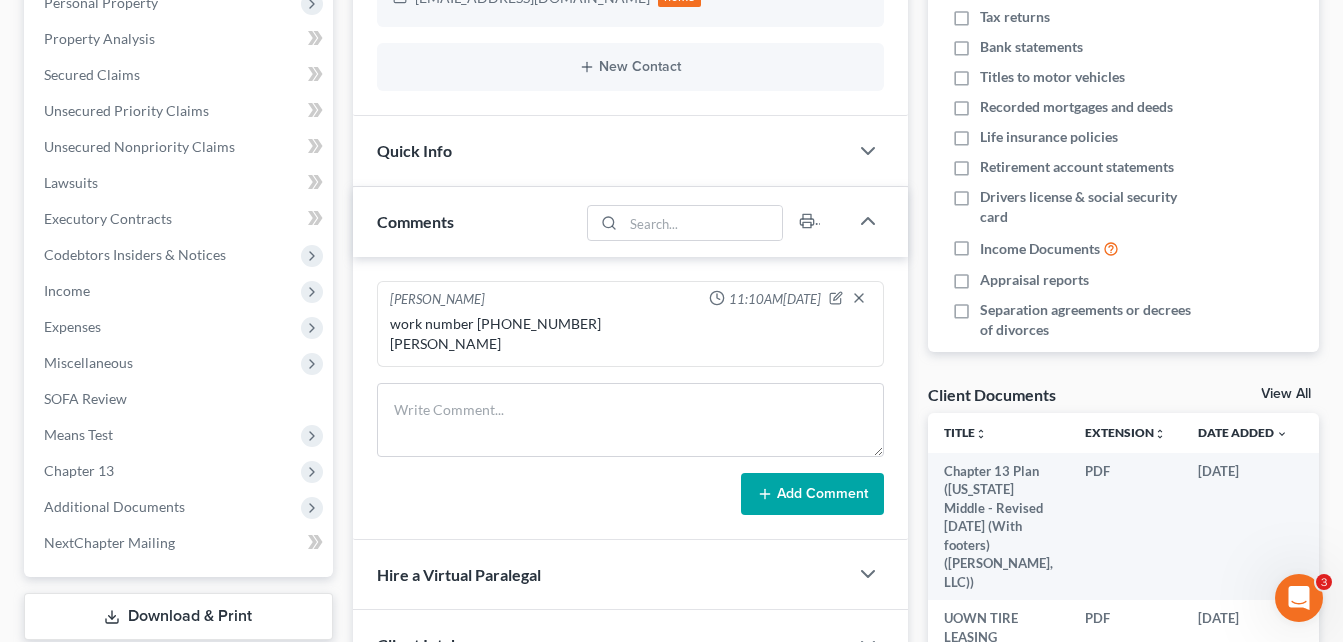 scroll, scrollTop: 400, scrollLeft: 0, axis: vertical 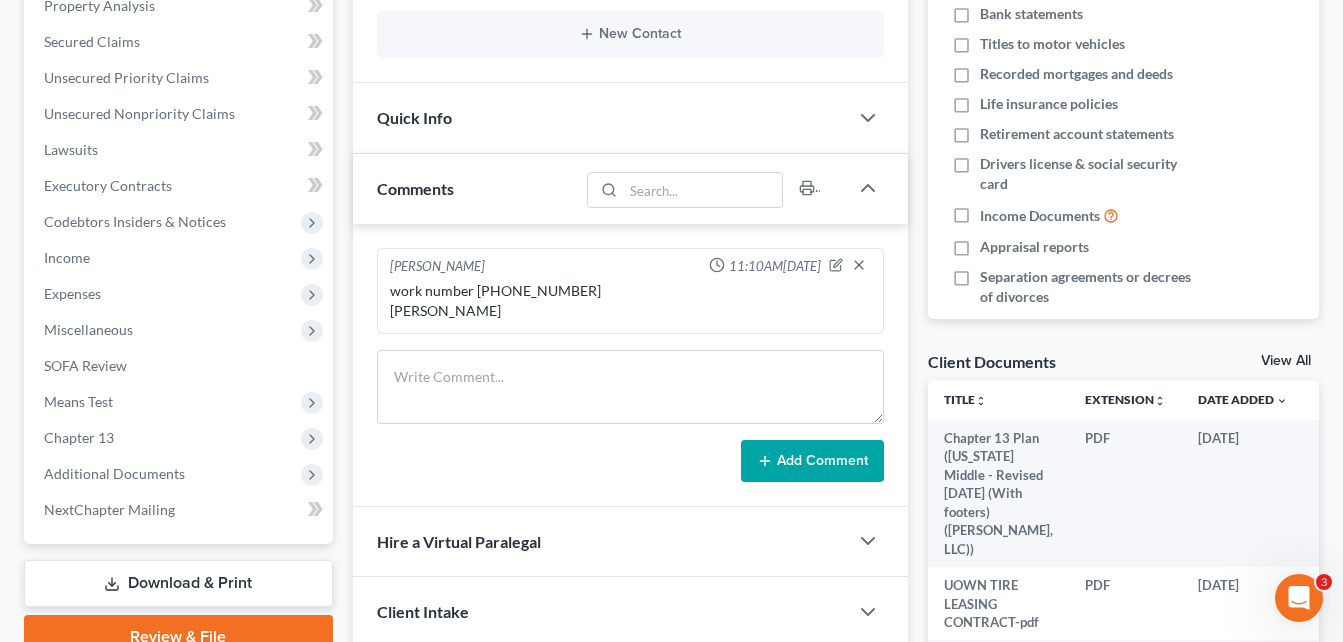 click on "Updates & News × [US_STATE][GEOGRAPHIC_DATA] Notes: Take a look at NextChapter's  District Notes  to see all available forms, plans, and filing options for your court as well as any updates that are coming soon!
Need Help Preparing and Filing this Case?  Simply click on the “Hire a Virtual Paralegal” option below! Contact
[PERSON_NAME] [PHONE_NUMBER] mobile [EMAIL_ADDRESS][DOMAIN_NAME] home New Contact
Quick Info Status Discharged Discharged & Reported Discharge Litigation Dismissal Notice Dismissed Dismissed & Litigation Filed Filed / Pre 341 Inactive In Progress Lead Lost Lead Plan Confirmation Plan Failing Possible Post 341 Pre Confirmation Preparing to File Ready to File Ready to Sign Rejected Retained To Review Withdrawn As Counsel Referral Source
Select Word Of Mouth Previous Clients Direct Mail Website Google Search Modern Attorney Other (specify)
IC Date
None
close
Date
Time
Su M" at bounding box center (630, 302) 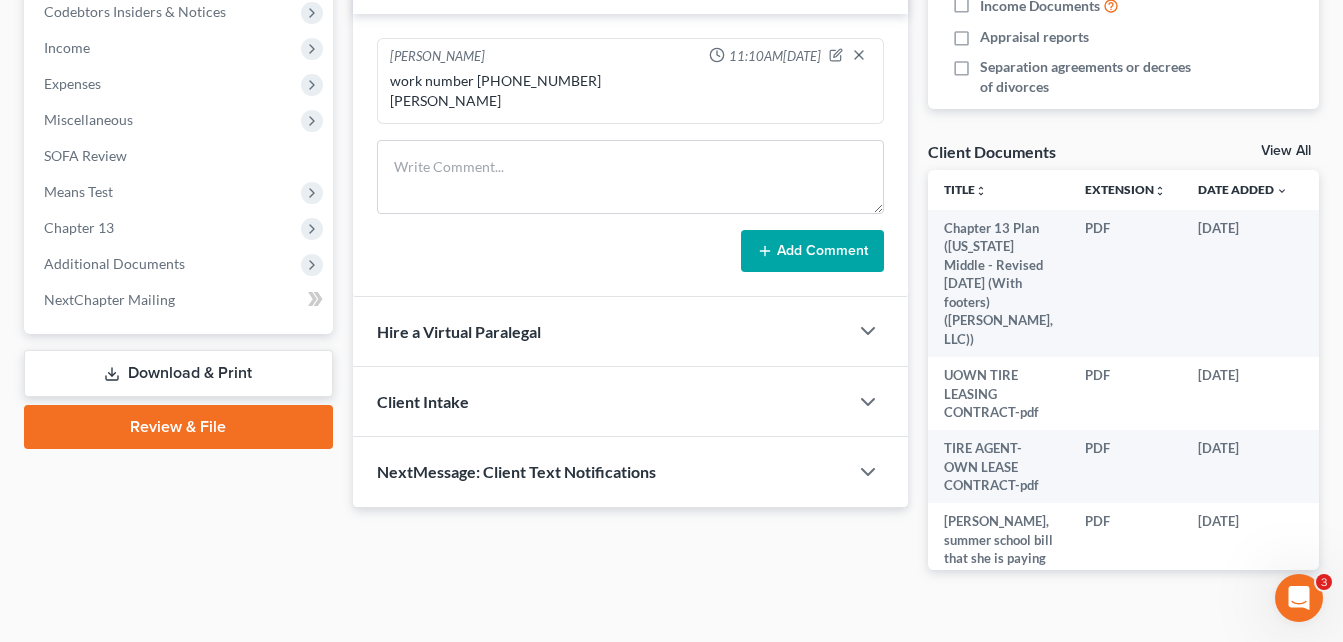 scroll, scrollTop: 606, scrollLeft: 0, axis: vertical 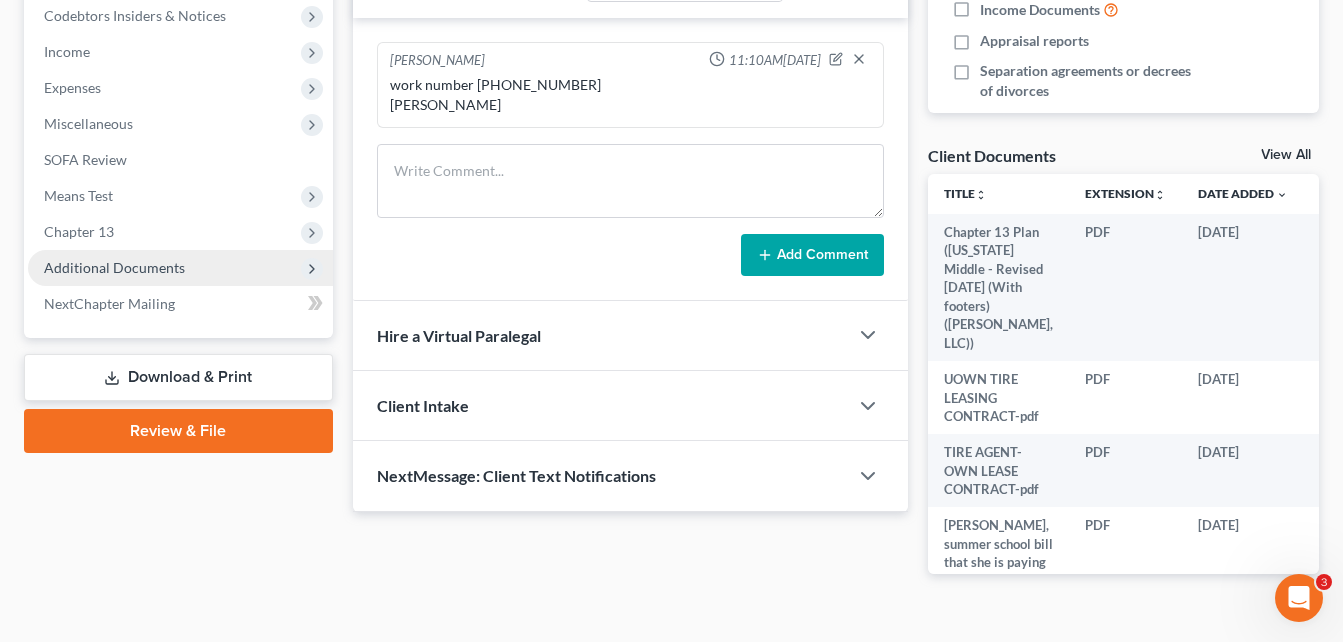 click on "Additional Documents" at bounding box center [180, 268] 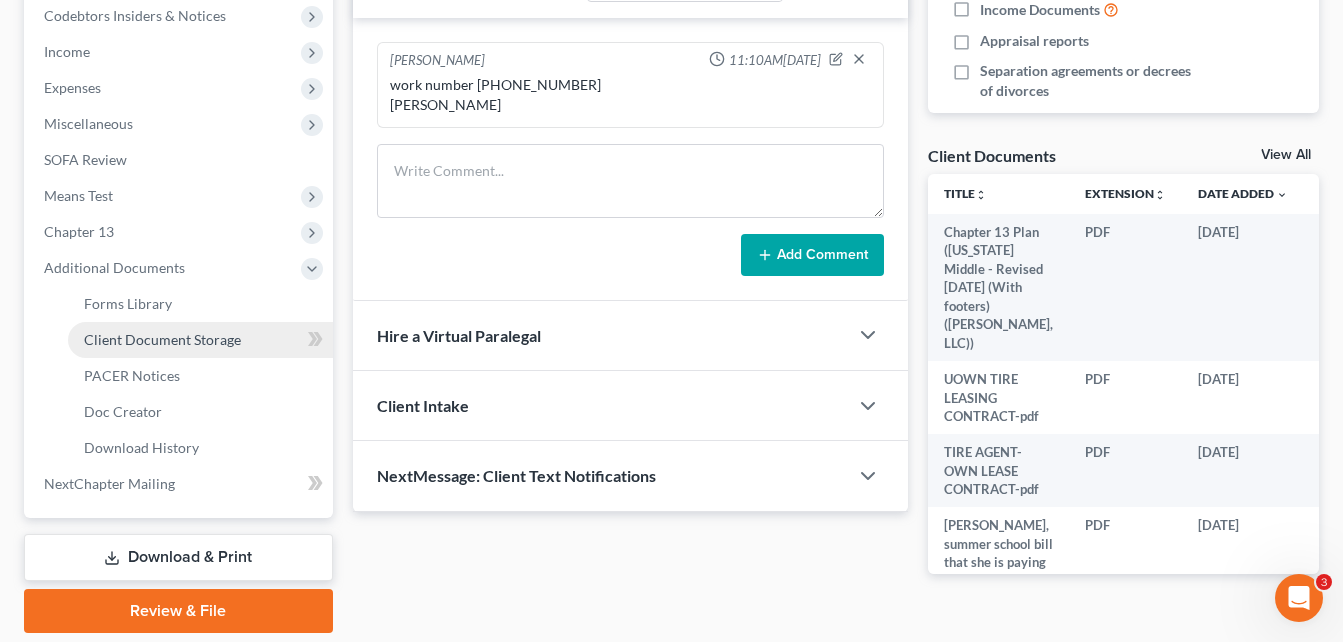 click on "Client Document Storage" at bounding box center (162, 339) 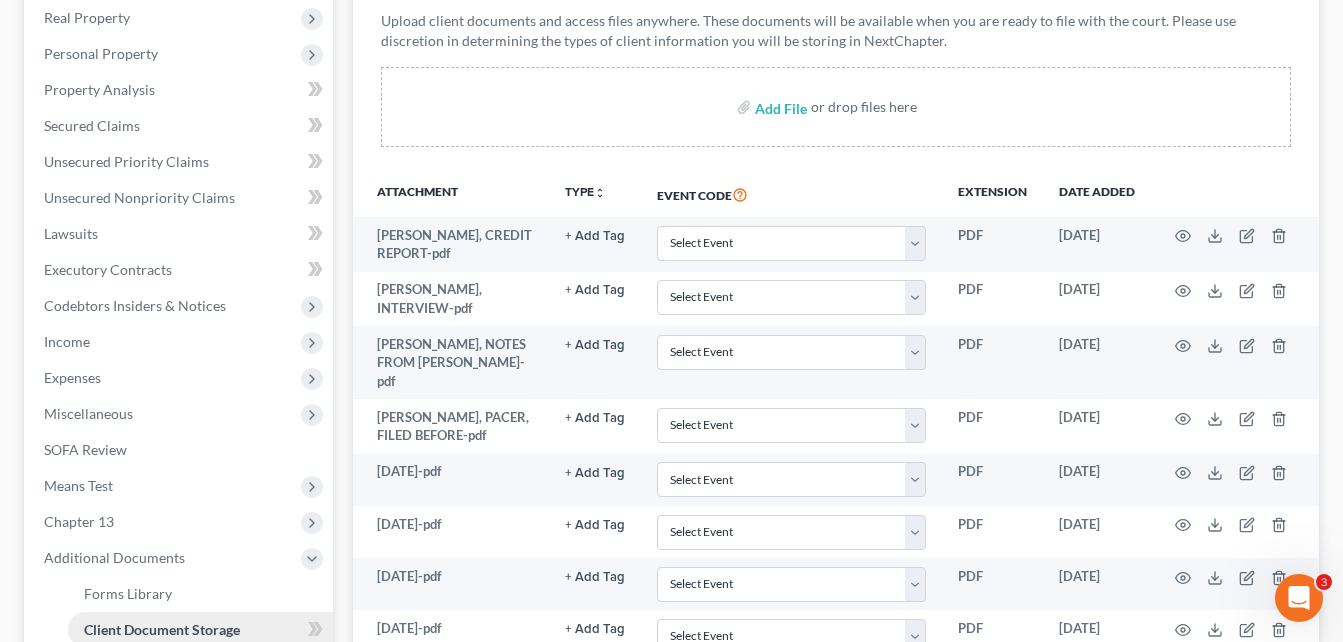 scroll, scrollTop: 0, scrollLeft: 0, axis: both 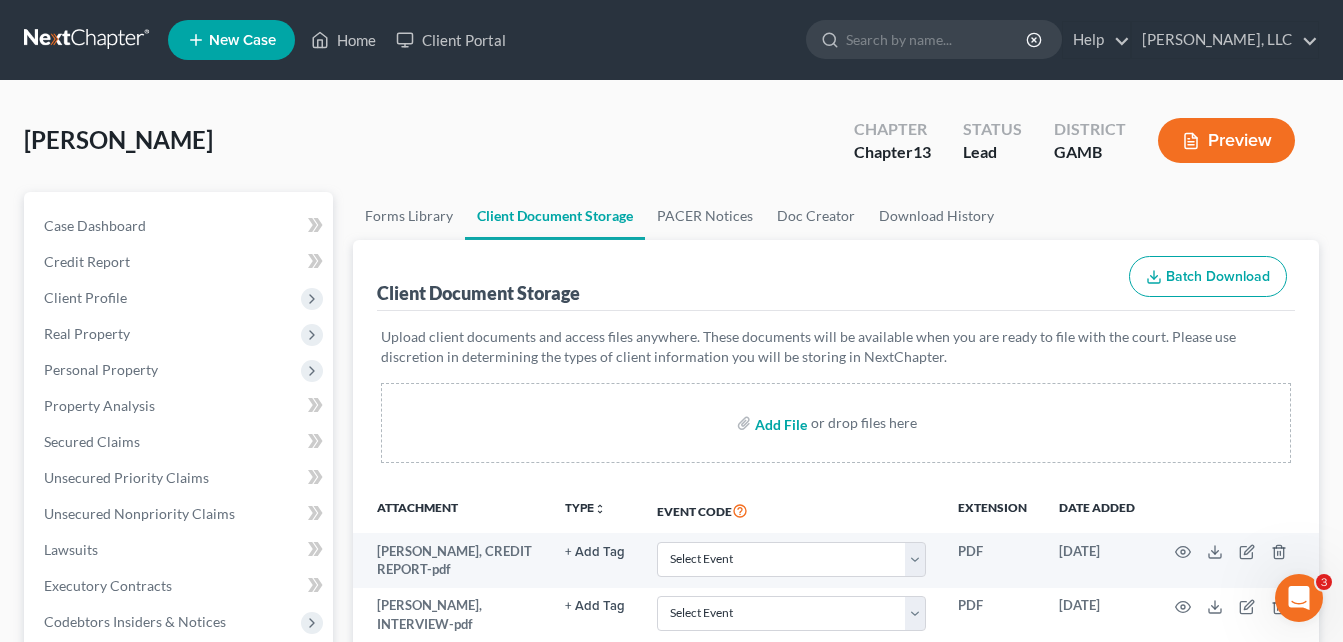 click at bounding box center (779, 423) 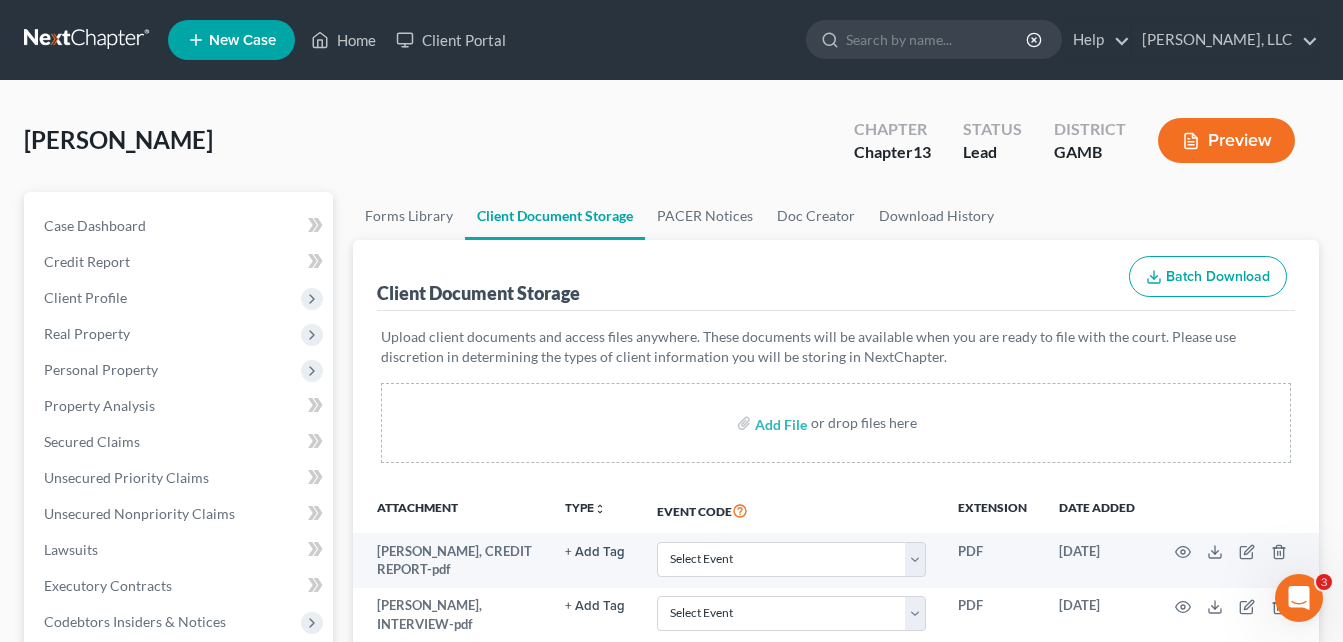 click on "[PERSON_NAME] Upgraded Chapter Chapter  13 Status Lead District [GEOGRAPHIC_DATA] Preview" at bounding box center [671, 148] 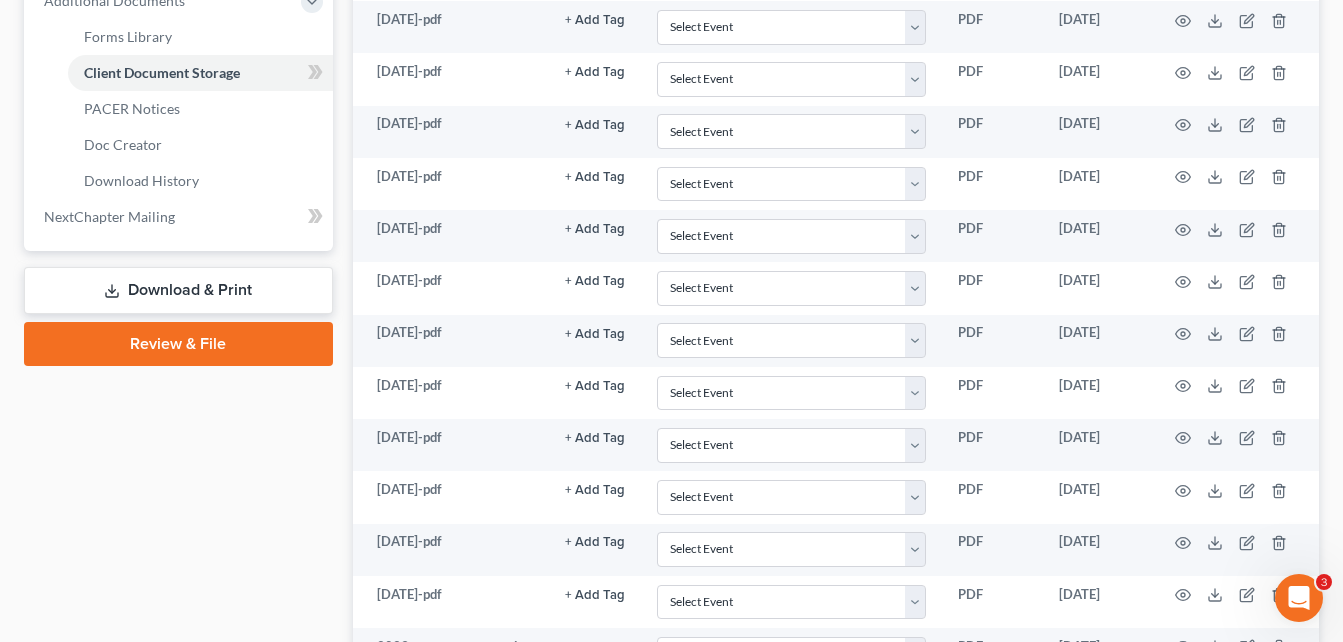 scroll, scrollTop: 880, scrollLeft: 0, axis: vertical 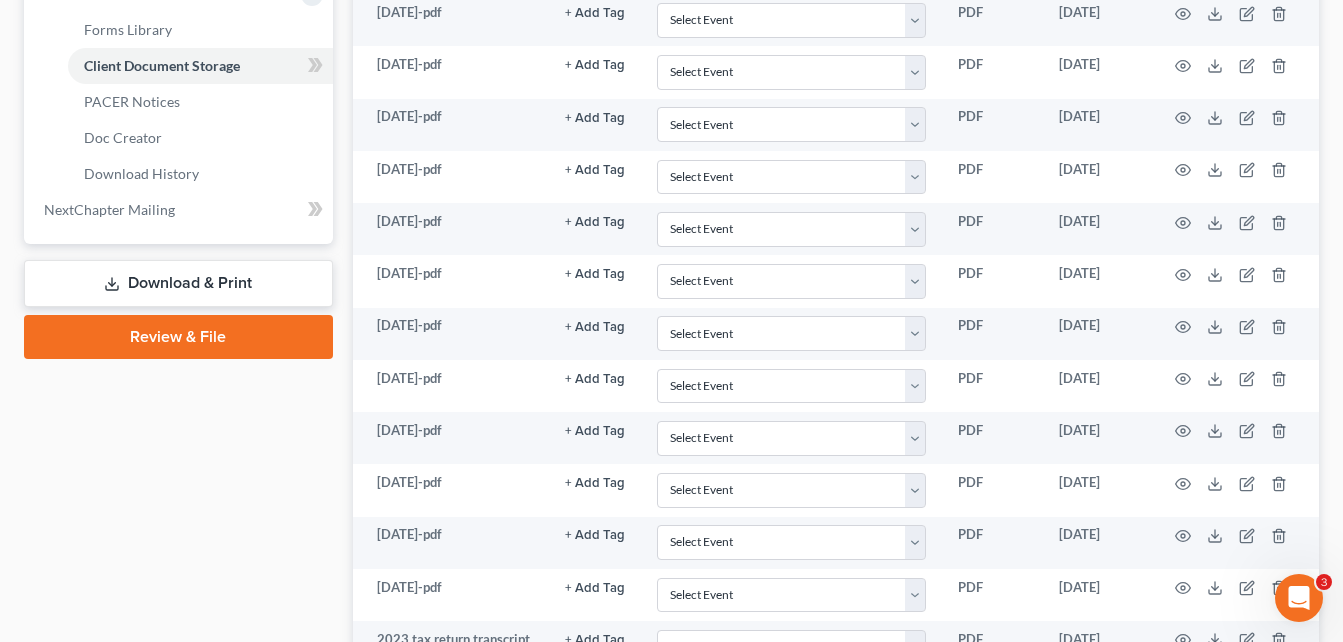 click on "Forms Library
Client Document Storage
PACER Notices
Doc Creator
Download History
Client Document Storage
Batch Download
Upload client documents and access files anywhere. These documents will be available when you are ready to file with the court. Please use discretion in determining the types of client information you will be storing in NextChapter.
Add File
or drop files here
Attachment TYPE unfold_more NONE Hearing Notice Proof of Claim Event Code  Extension Date added [PERSON_NAME], CREDIT REPORT-pdf + Add Tag Select an option or create one Hearing Notice Proof of Claim Select Event 20 Largest Unsecured Creditors Amended Petition Attachment to Voluntary Petition for Non-Individuals Filing for Bankruptcy under Chapter 11 Balance Sheet Cash Flow Statement Certificate Pursuant to LBR 1019-1(d) Certificate of Credit Counseling Certificate of Service Change of Address Notification PDF" at bounding box center (836, 285) 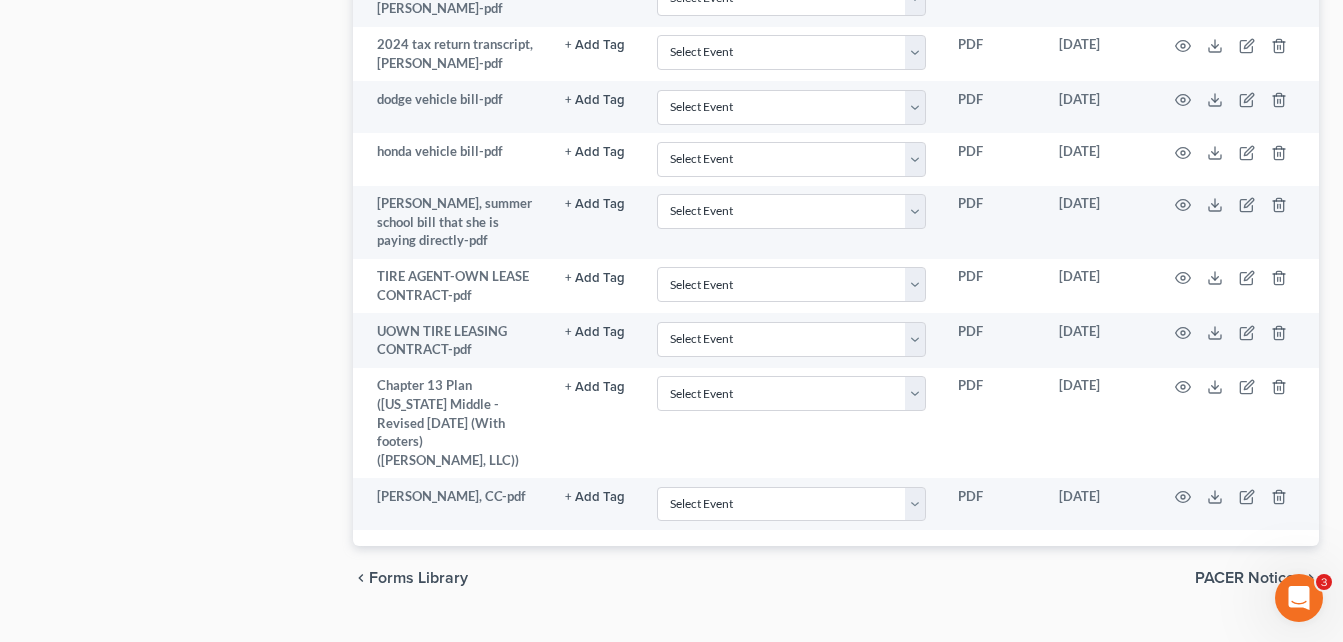 scroll, scrollTop: 1536, scrollLeft: 0, axis: vertical 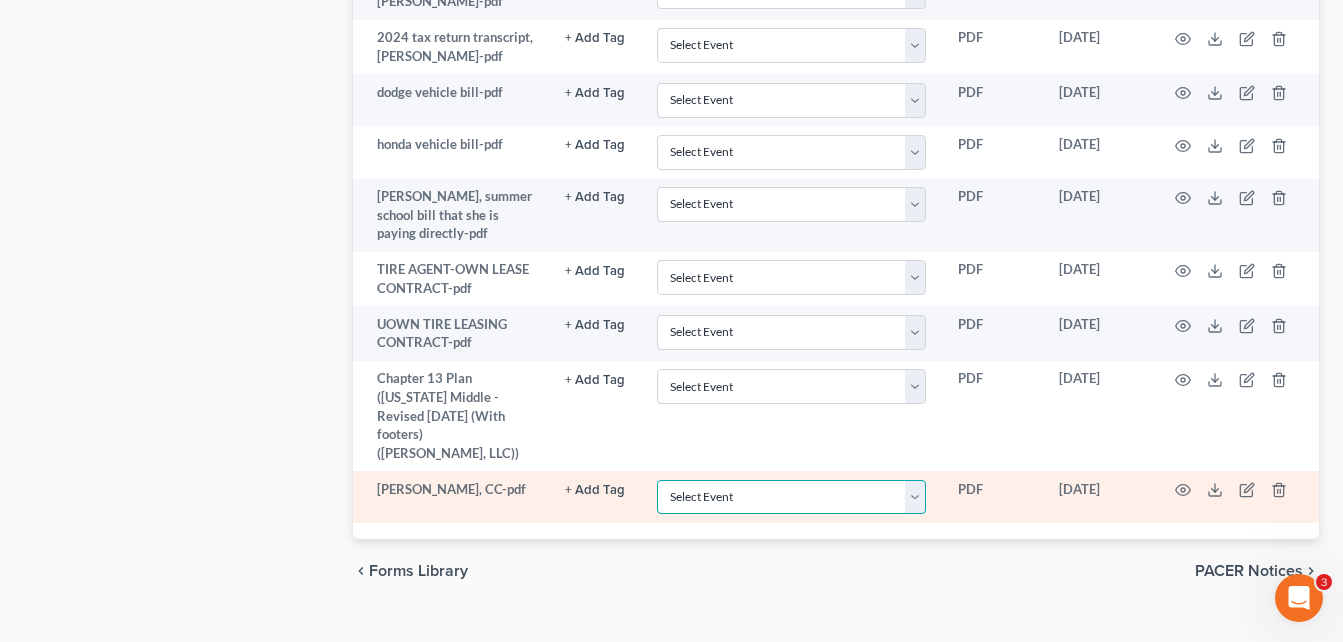 click on "Select Event 20 Largest Unsecured Creditors Amended Petition Attachment to Voluntary Petition for Non-Individuals Filing for Bankruptcy under Chapter 11 Balance Sheet Cash Flow Statement Certificate Pursuant to LBR 1019-1(d) Certificate of Credit Counseling Certificate of Service Change of Address Notification Chapter 11 Operating Report Chapter 11 Statement of Current Monthly Income Form 122B Chapter 13 Calculation of Your Disposable Income Form 122C-2 Chapter 13 Plan Chapter 13 Statement of Current Monthly Income and Calculation of Commitment Period Form 122C-1 Chapter 7 Means Test Calculation Form 122A-2 Chapter 7 Statements - Monthly Income (122A-1/Exemption Presumption of Abuse (122A-1Supp) Corporate Ownership Statement Cure of Residential Judgment Debtor Electronic Noticing Request Declaration Under Penalty of Perjury Declaration re: Debtor's Schedules Disclosure of Compensation of Attorney for Debtor Employee Income Records (or Affidavit of No Income) Equity Security Holders Financial Management Course" at bounding box center [791, 497] 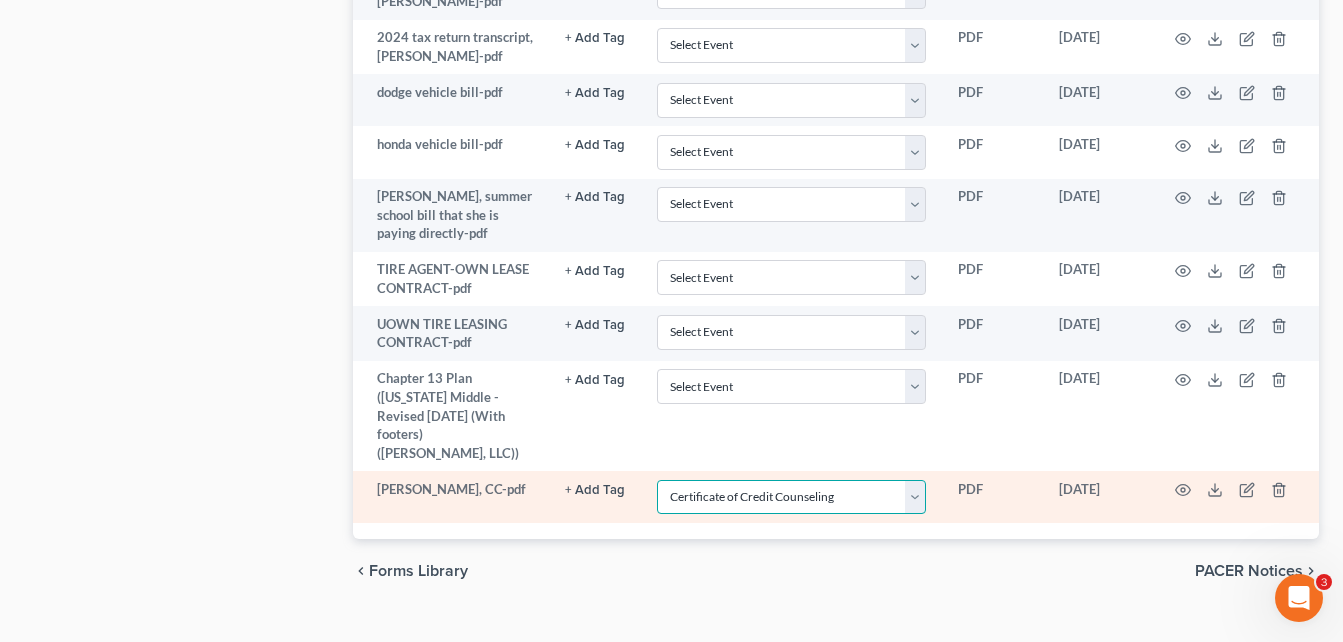 click on "Select Event 20 Largest Unsecured Creditors Amended Petition Attachment to Voluntary Petition for Non-Individuals Filing for Bankruptcy under Chapter 11 Balance Sheet Cash Flow Statement Certificate Pursuant to LBR 1019-1(d) Certificate of Credit Counseling Certificate of Service Change of Address Notification Chapter 11 Operating Report Chapter 11 Statement of Current Monthly Income Form 122B Chapter 13 Calculation of Your Disposable Income Form 122C-2 Chapter 13 Plan Chapter 13 Statement of Current Monthly Income and Calculation of Commitment Period Form 122C-1 Chapter 7 Means Test Calculation Form 122A-2 Chapter 7 Statements - Monthly Income (122A-1/Exemption Presumption of Abuse (122A-1Supp) Corporate Ownership Statement Cure of Residential Judgment Debtor Electronic Noticing Request Declaration Under Penalty of Perjury Declaration re: Debtor's Schedules Disclosure of Compensation of Attorney for Debtor Employee Income Records (or Affidavit of No Income) Equity Security Holders Financial Management Course" at bounding box center (791, 497) 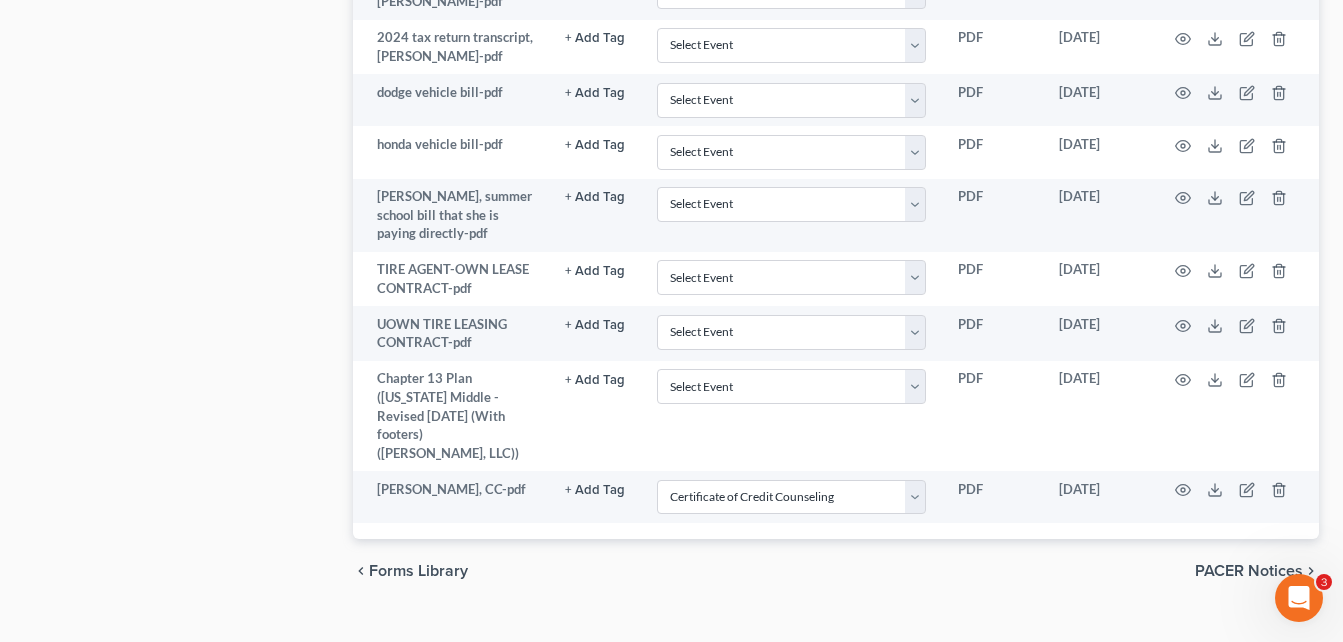 click on "Case Dashboard
Payments
Invoices
Payments
Payments
Credit Report
Client Profile" at bounding box center [178, -371] 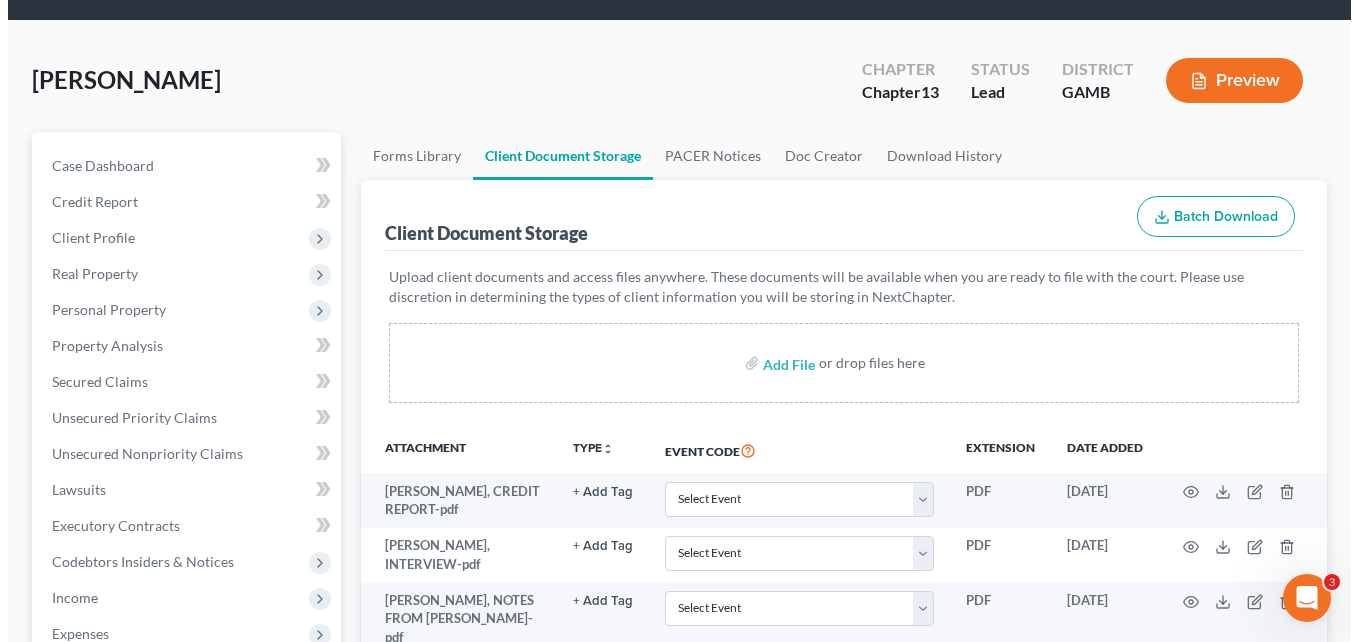 scroll, scrollTop: 0, scrollLeft: 0, axis: both 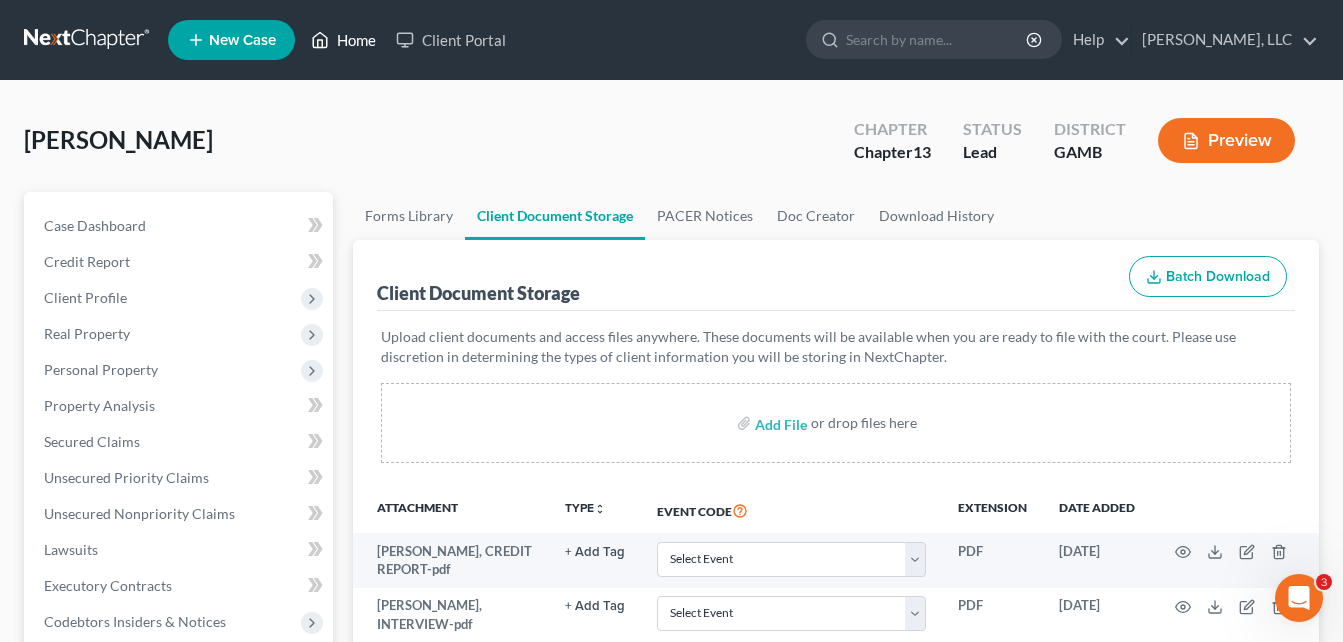 click on "Home" at bounding box center [343, 40] 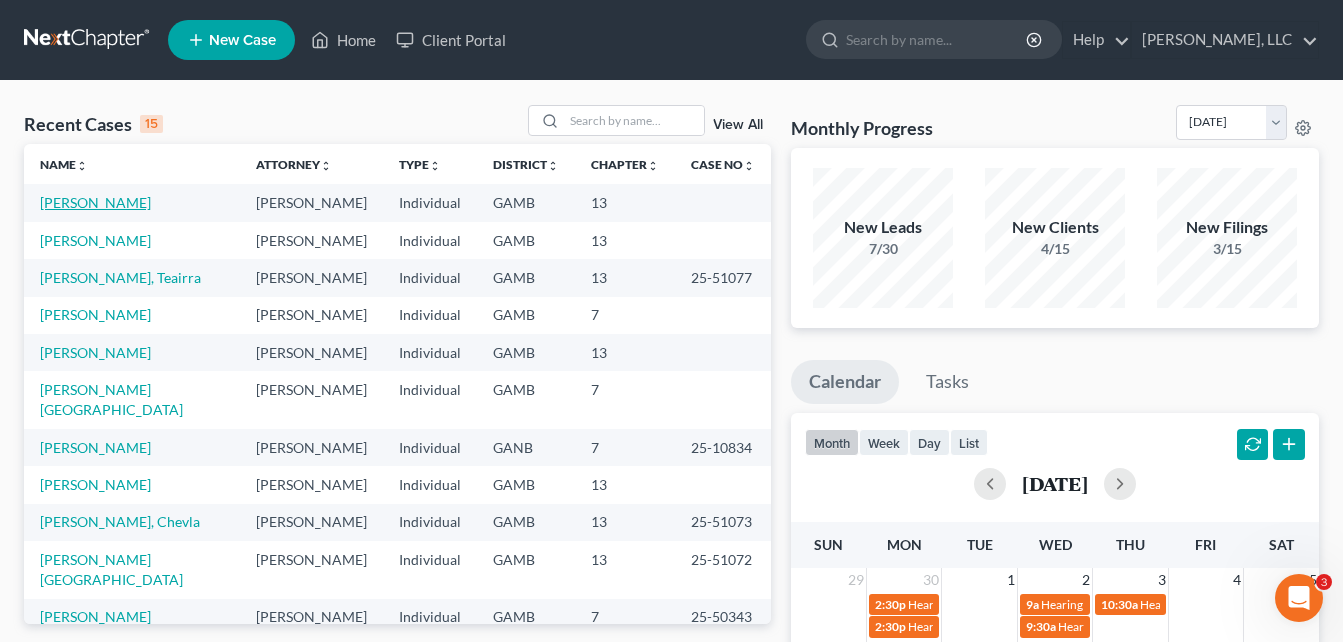 click on "[PERSON_NAME]" at bounding box center (95, 202) 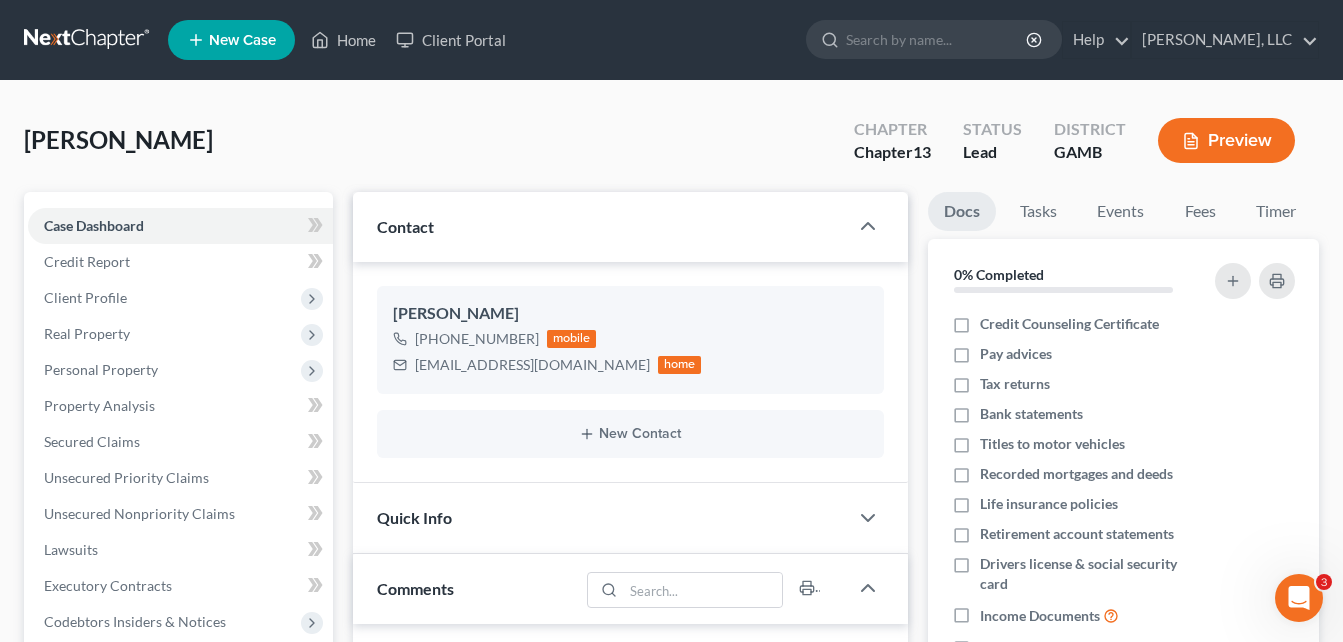 click on "Preview" at bounding box center [1226, 140] 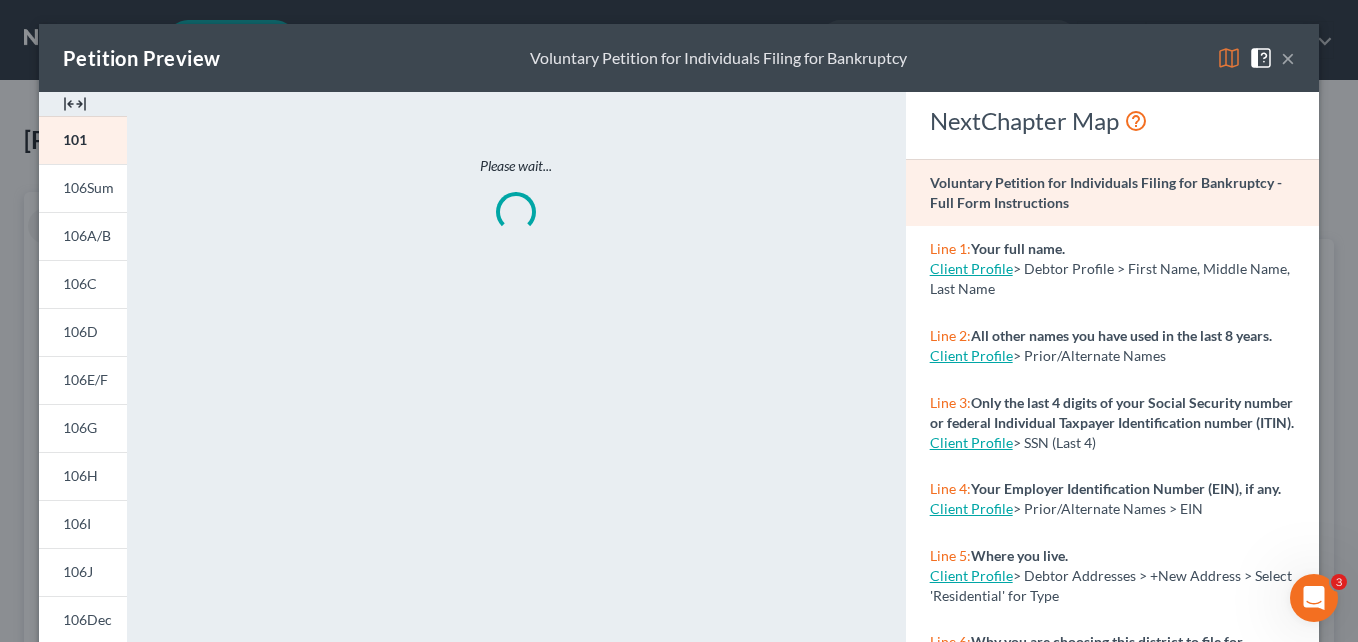 click at bounding box center (75, 104) 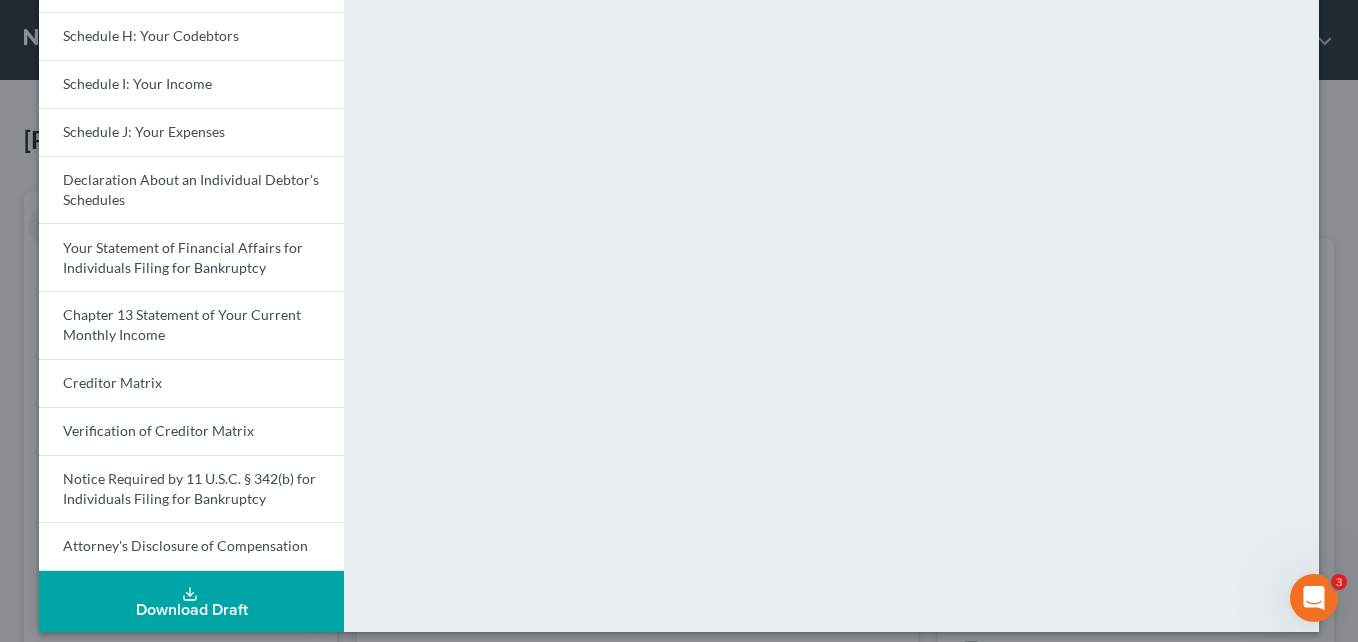 scroll, scrollTop: 552, scrollLeft: 0, axis: vertical 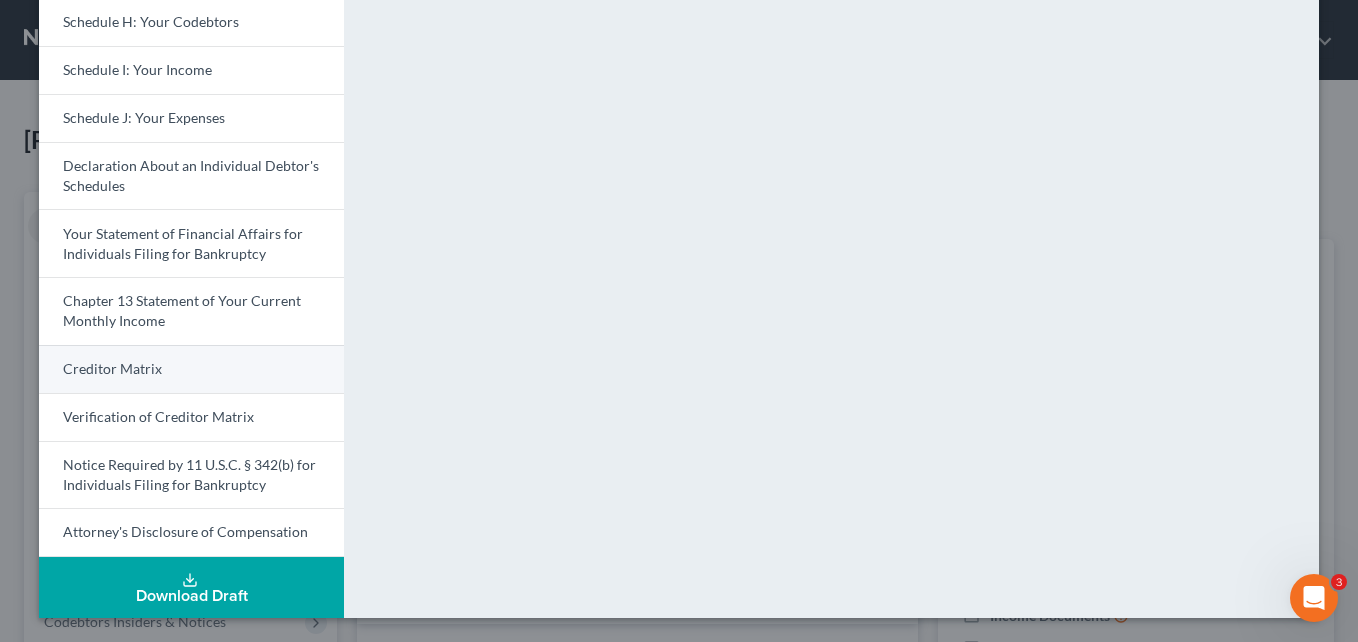 click on "Creditor Matrix" at bounding box center (112, 368) 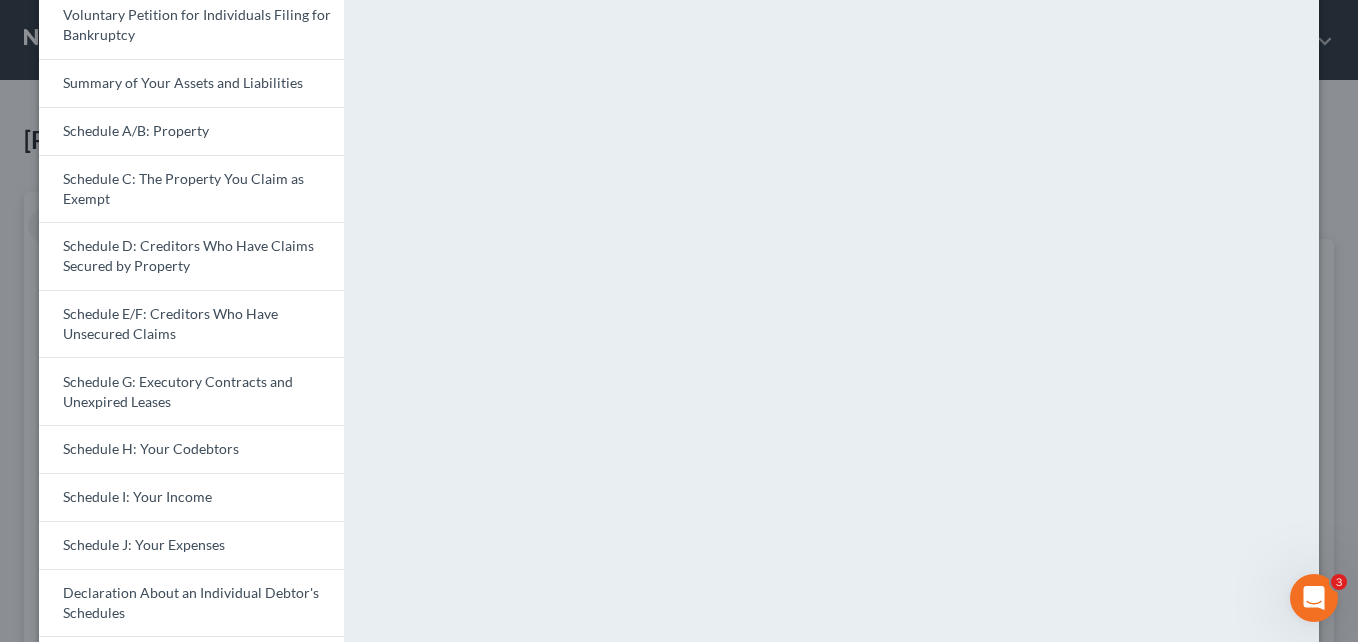 scroll, scrollTop: 19, scrollLeft: 0, axis: vertical 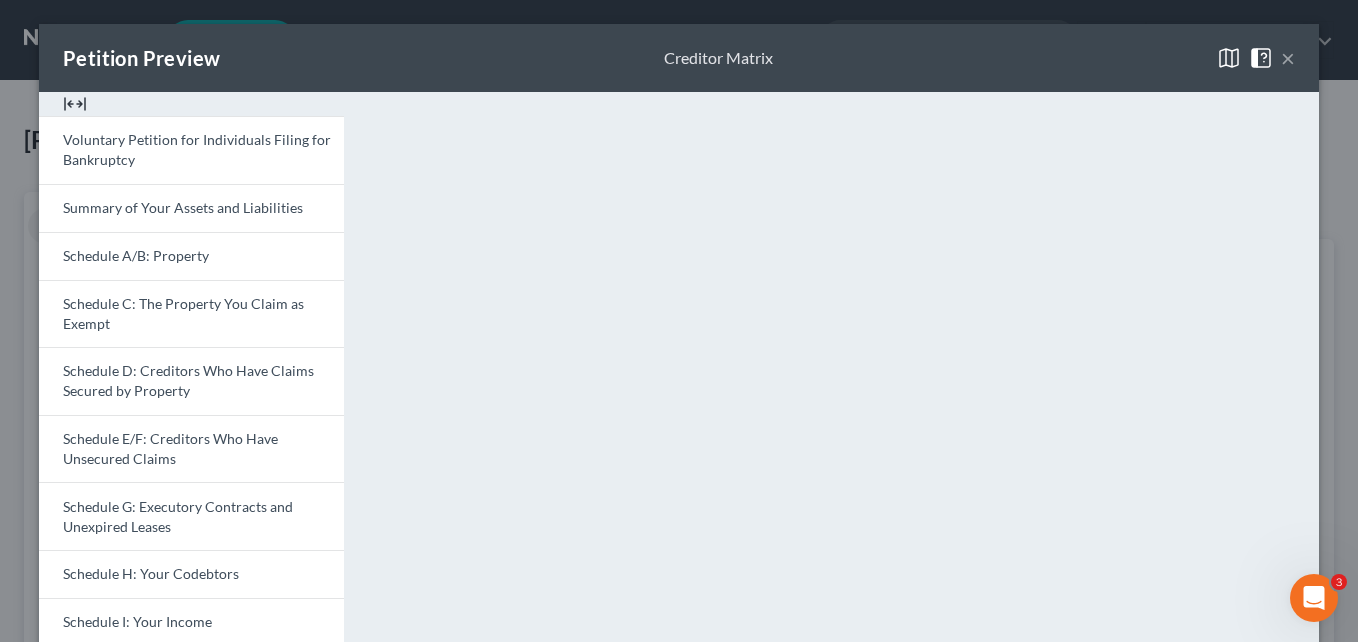 click on "×" at bounding box center [1288, 58] 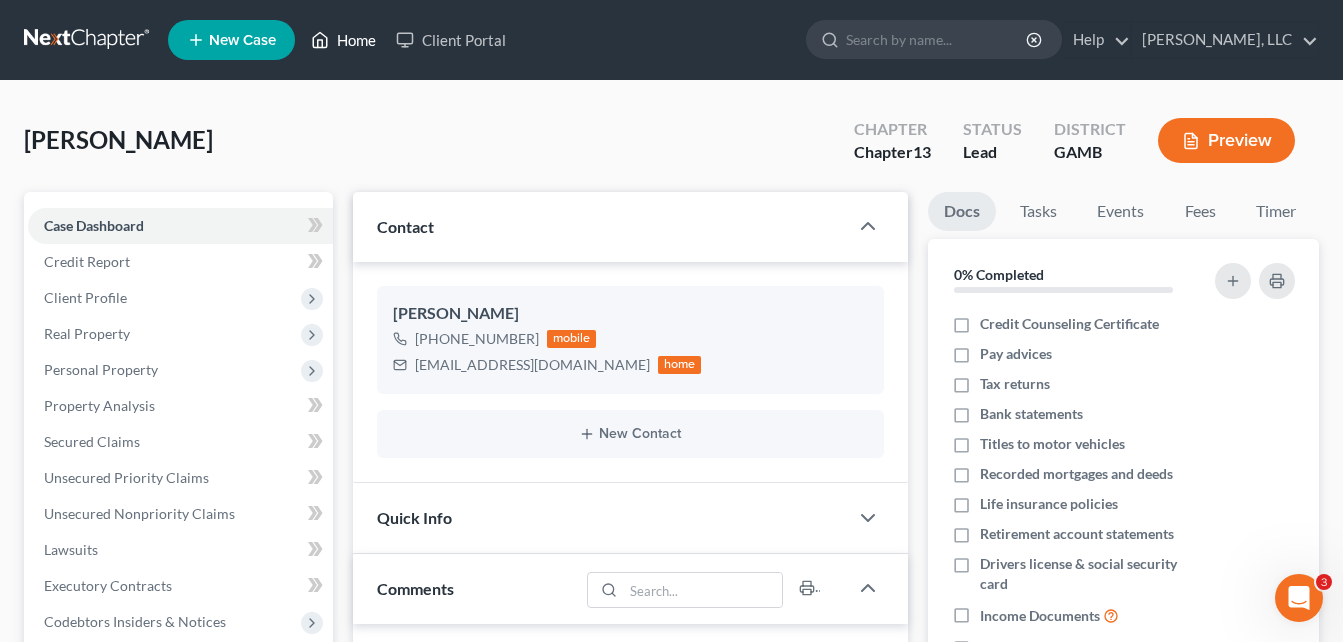 click on "Home" at bounding box center [343, 40] 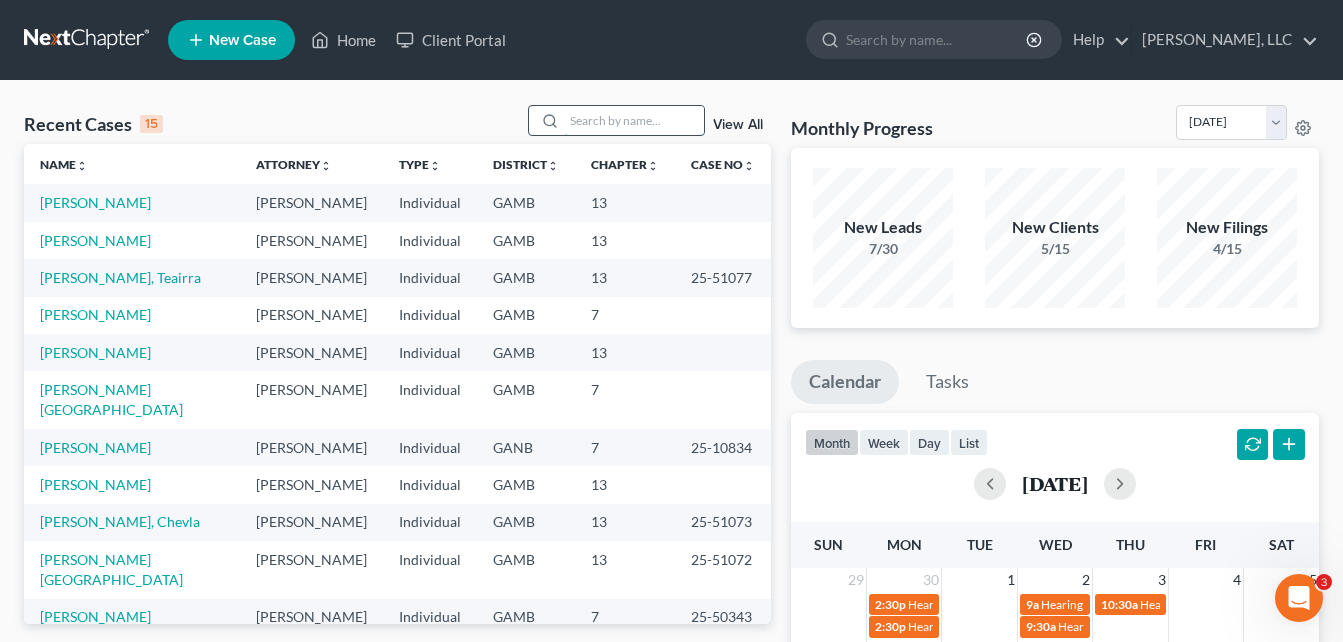 click at bounding box center [634, 120] 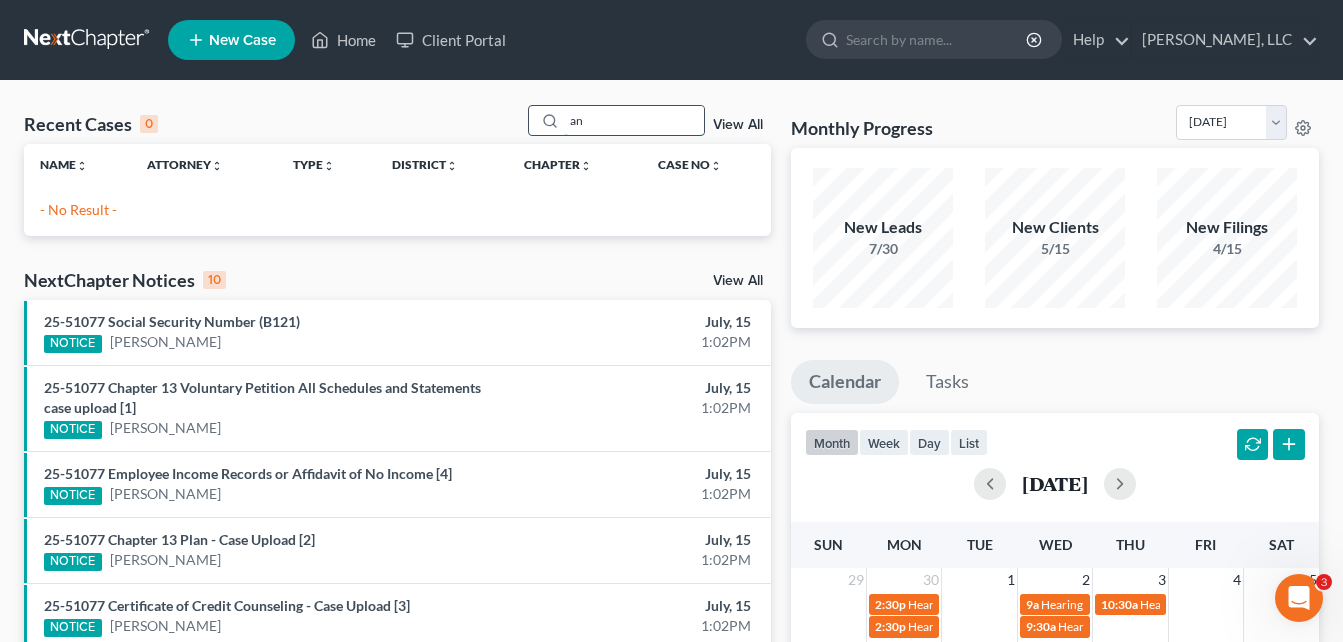 type on "a" 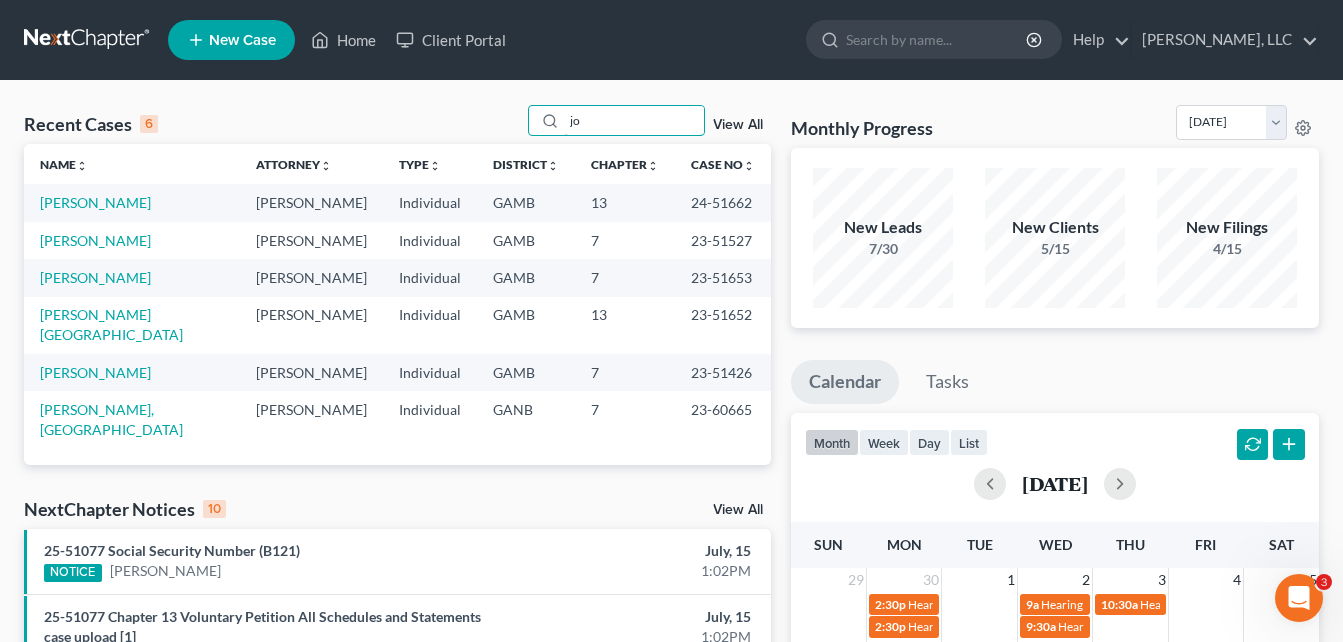 type on "j" 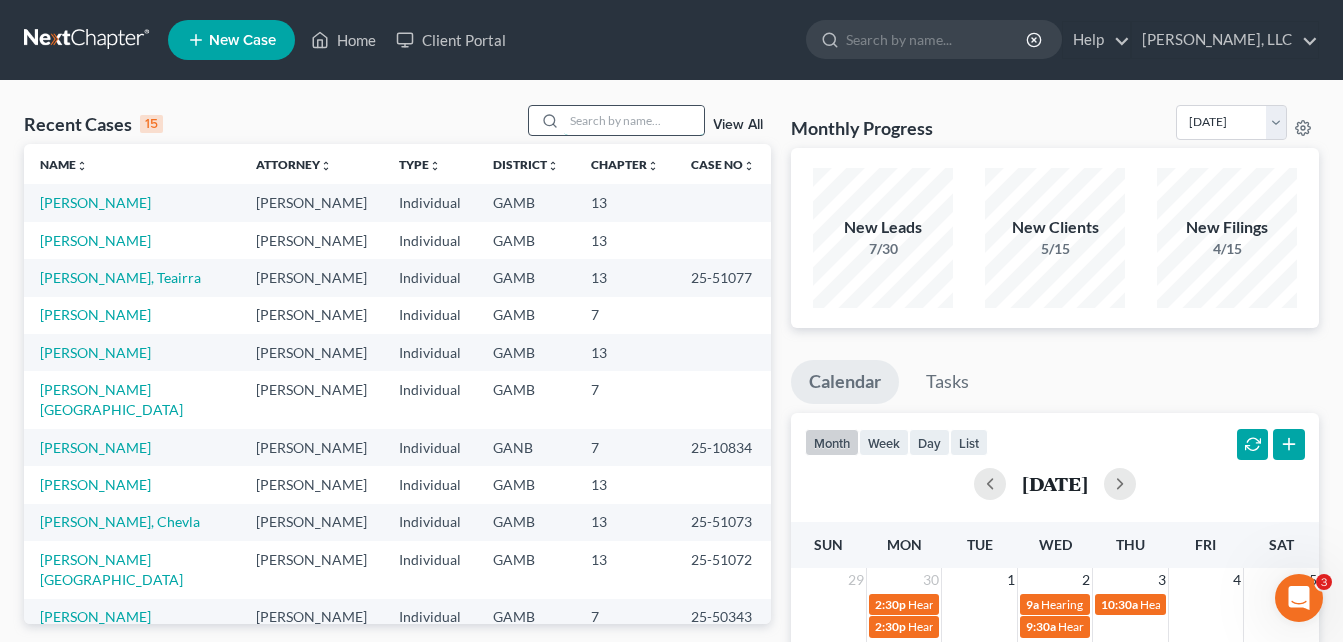 click at bounding box center [634, 120] 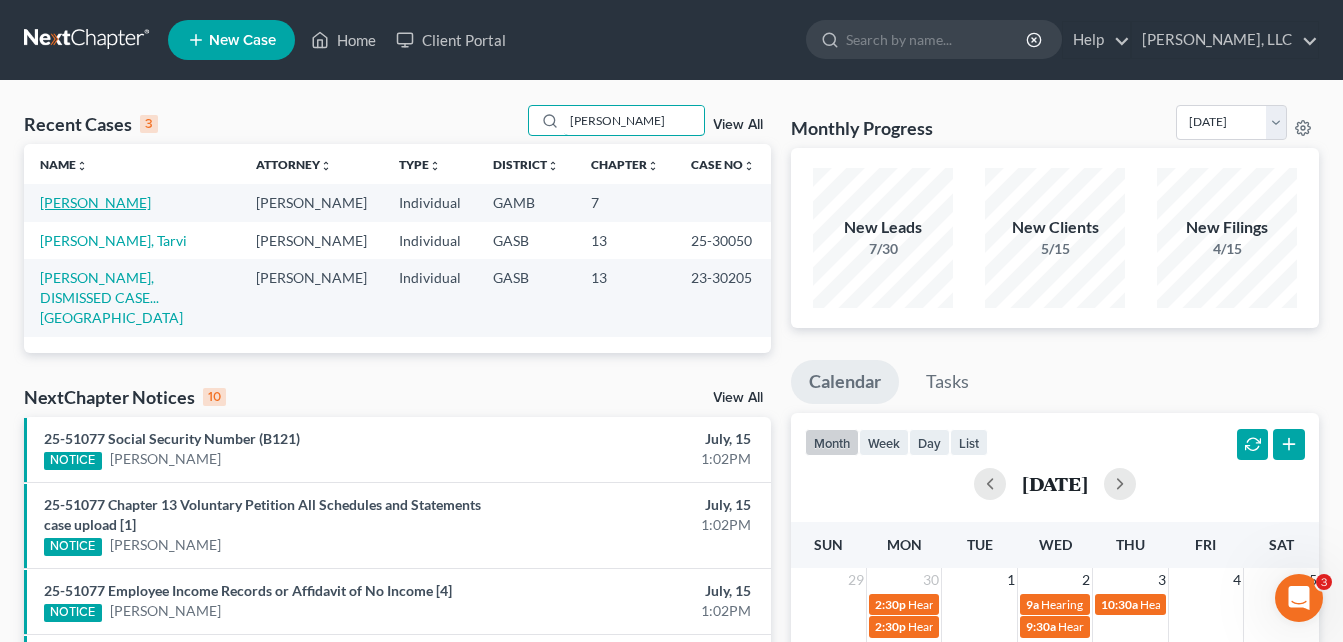 type on "[PERSON_NAME]" 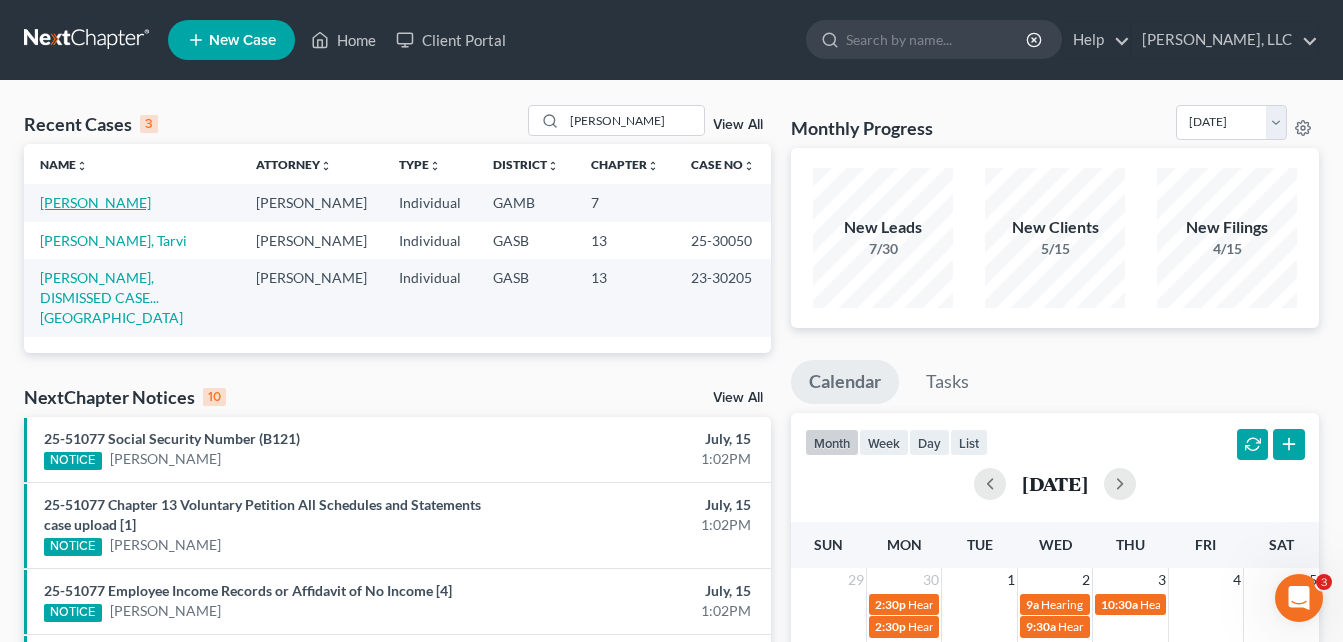 click on "[PERSON_NAME]" at bounding box center (95, 202) 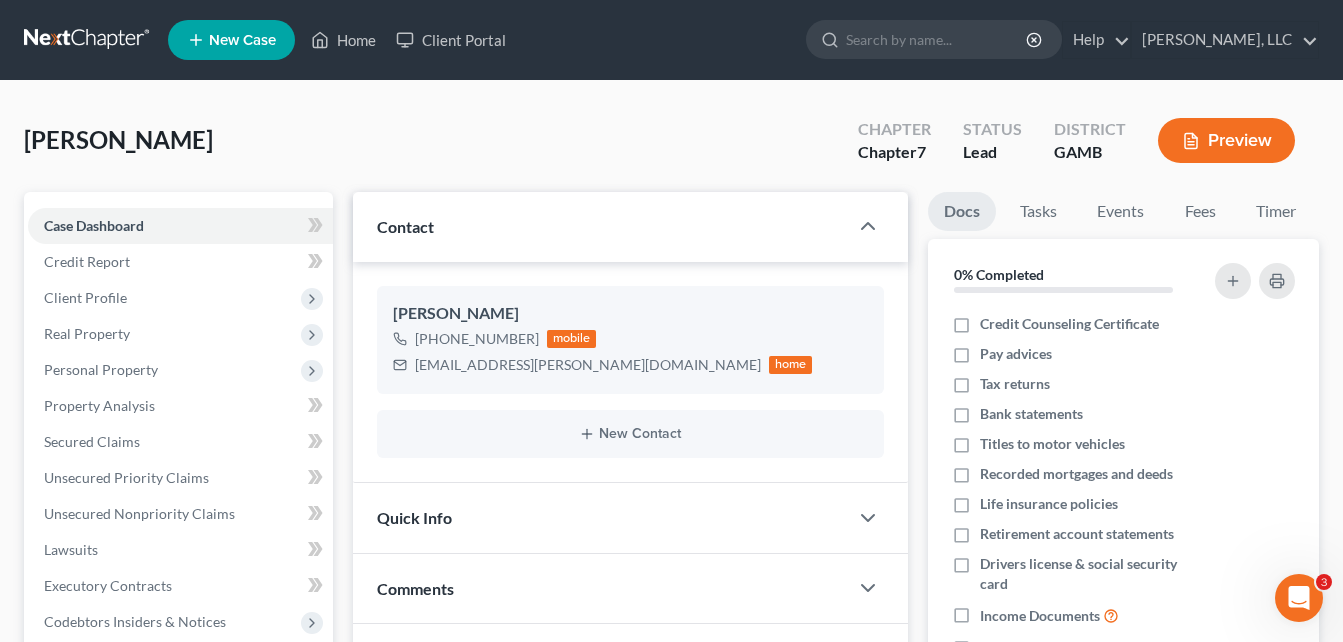 click on "[PERSON_NAME] Upgraded Chapter Chapter  7 Status Lead District [GEOGRAPHIC_DATA] Preview" at bounding box center (671, 148) 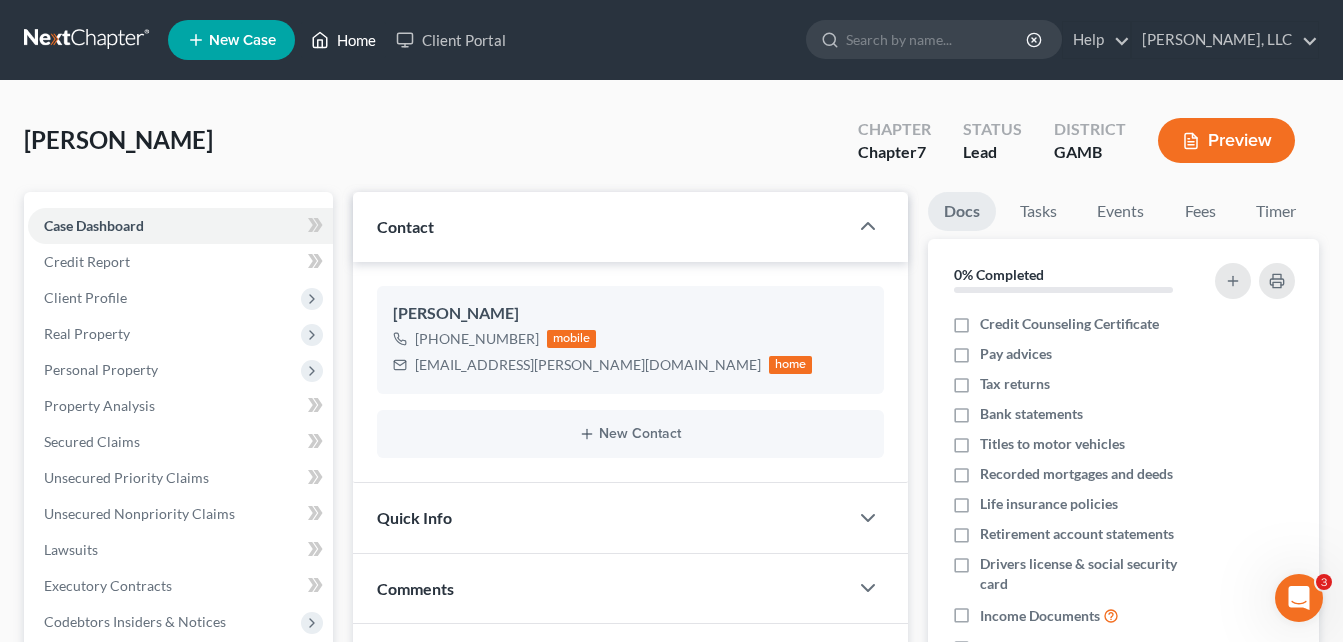 click on "Home" at bounding box center [343, 40] 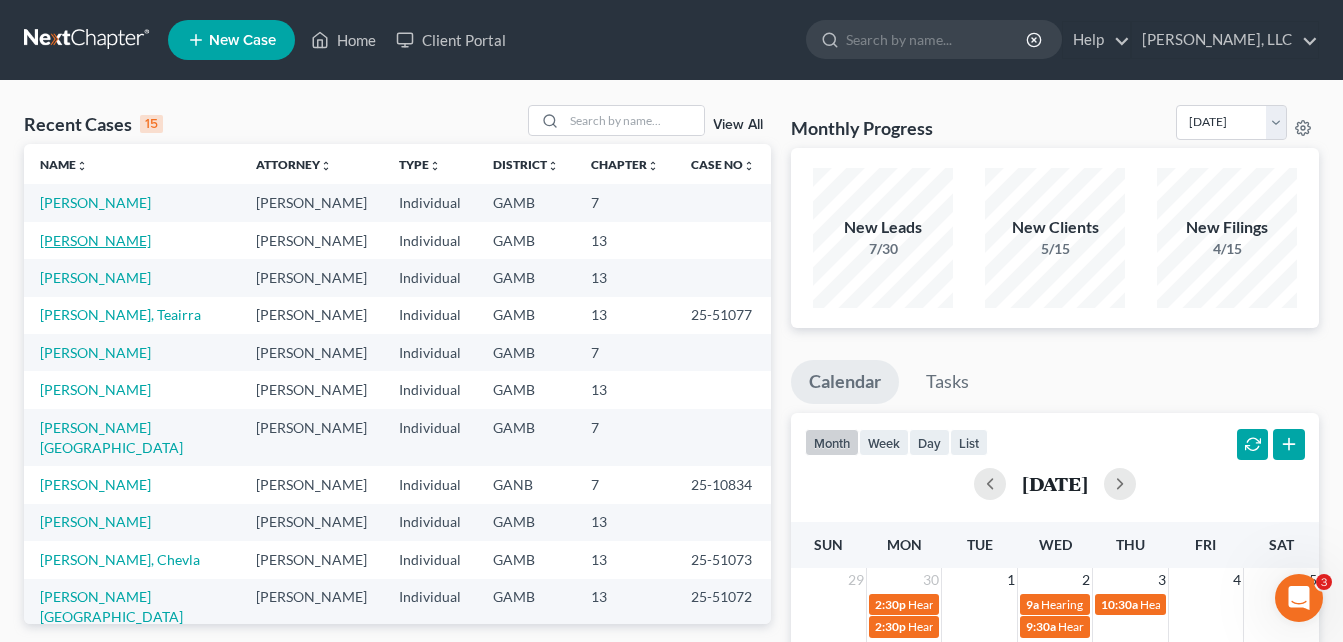 click on "[PERSON_NAME]" at bounding box center [95, 240] 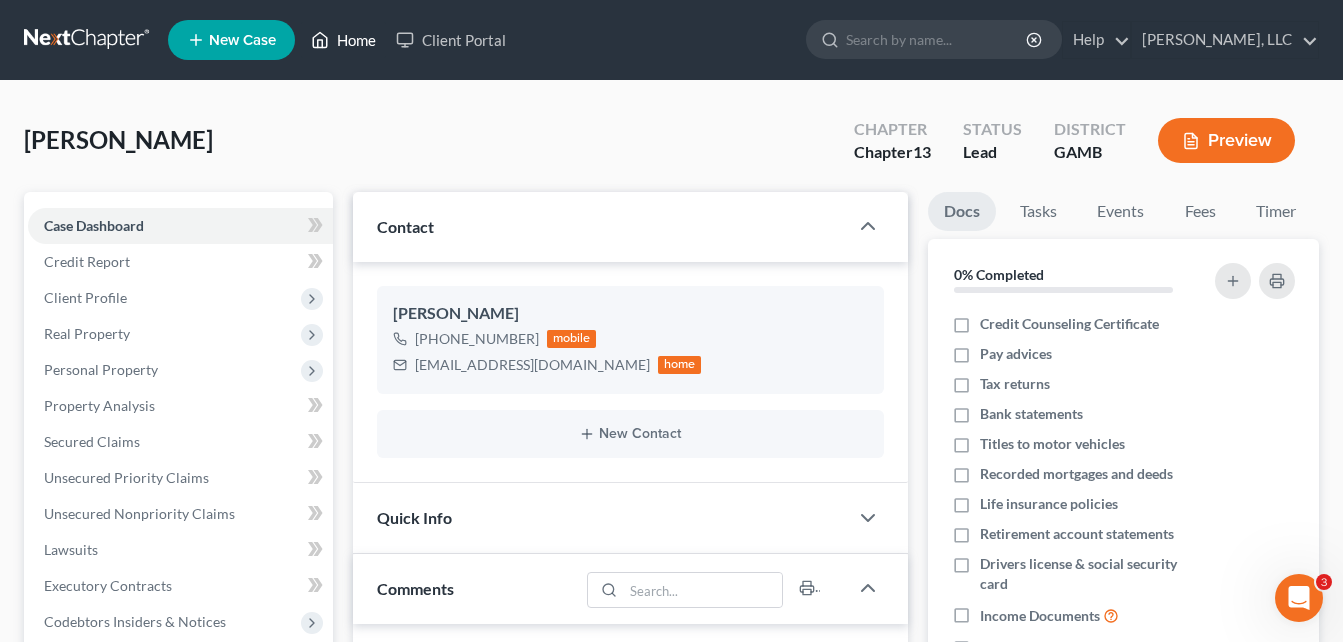 click on "Home" at bounding box center [343, 40] 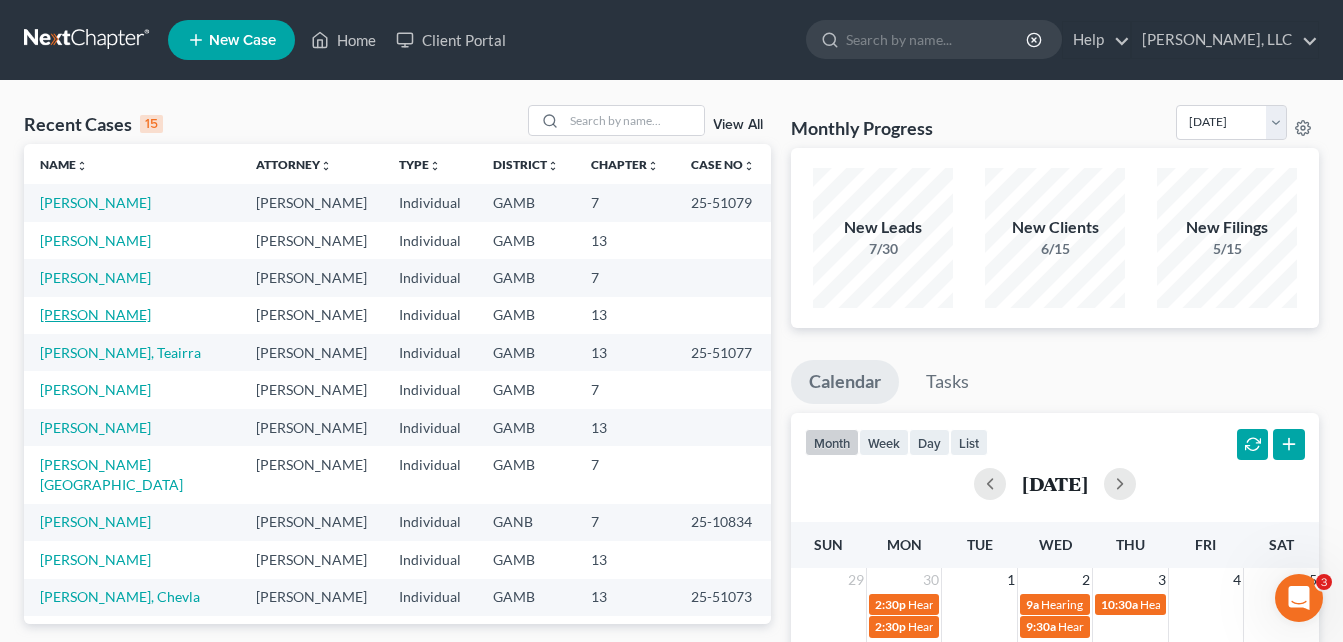 click on "[PERSON_NAME]" at bounding box center [95, 314] 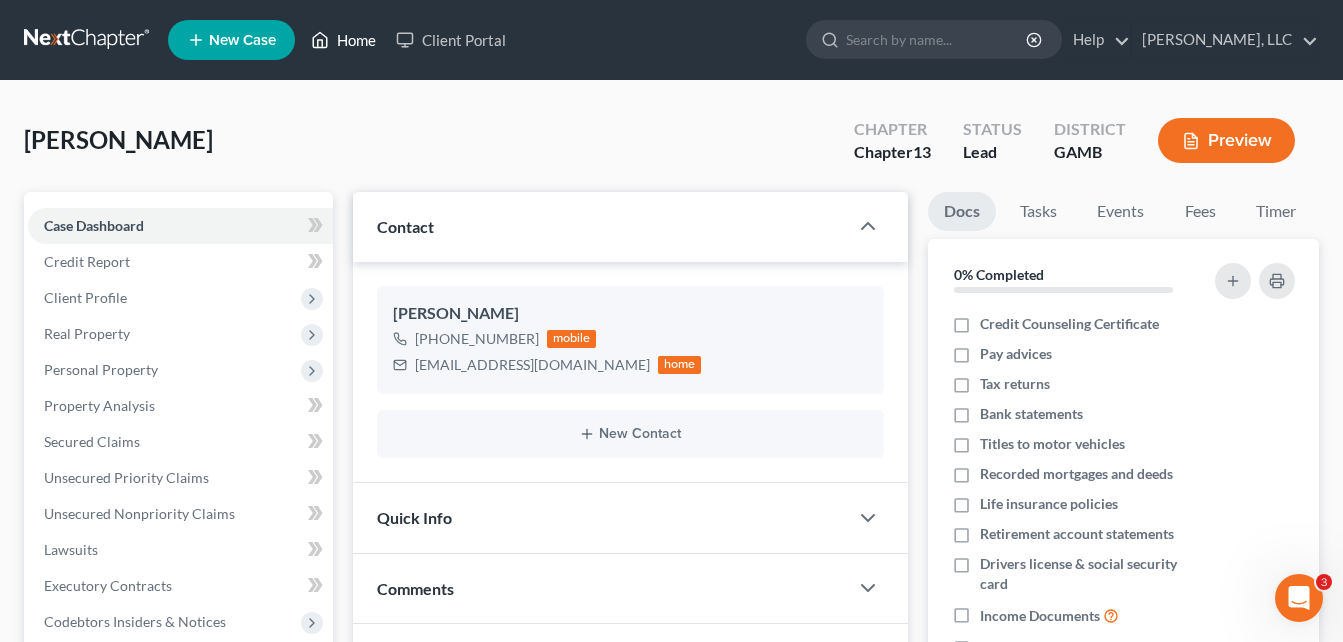 click on "Home" at bounding box center (343, 40) 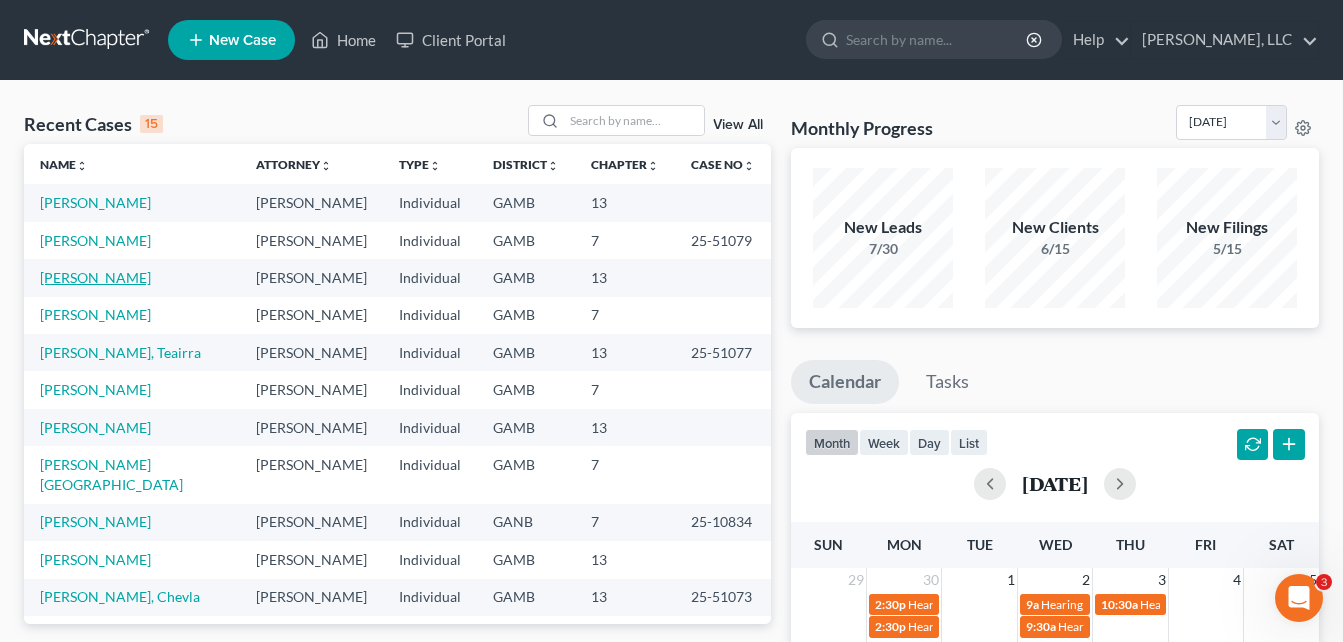 click on "[PERSON_NAME]" at bounding box center (95, 277) 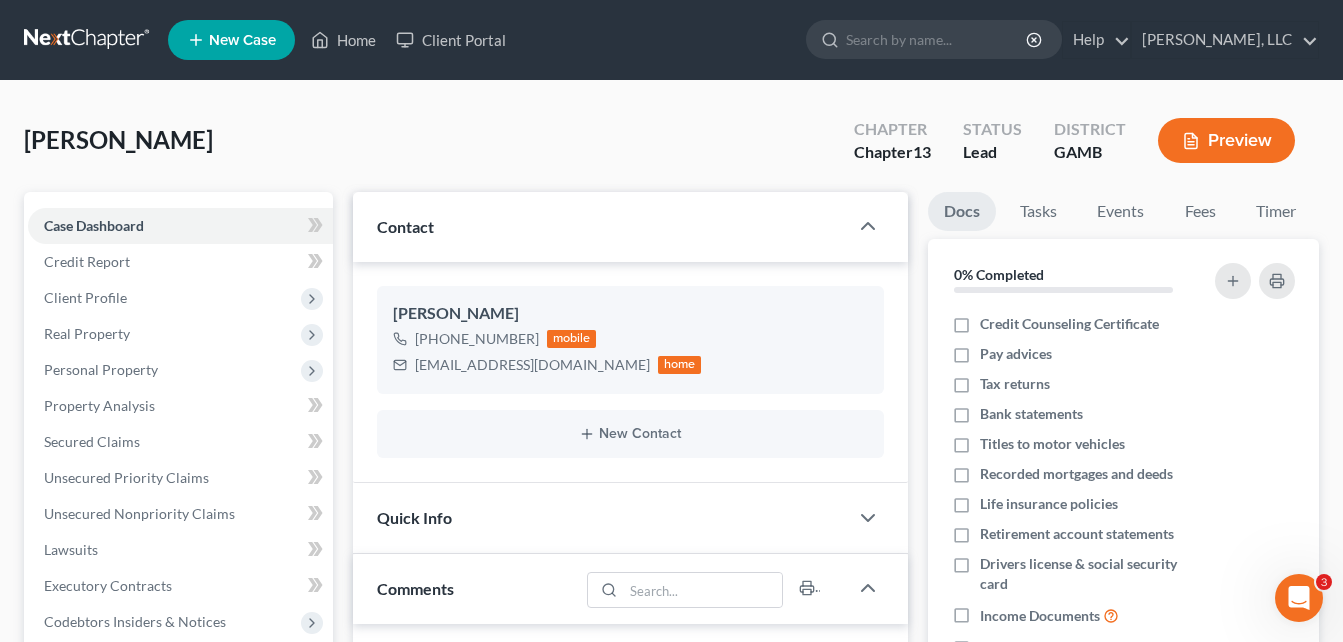 click on "[PERSON_NAME] Upgraded Chapter Chapter  13 Status Lead District [GEOGRAPHIC_DATA] Preview" at bounding box center (671, 148) 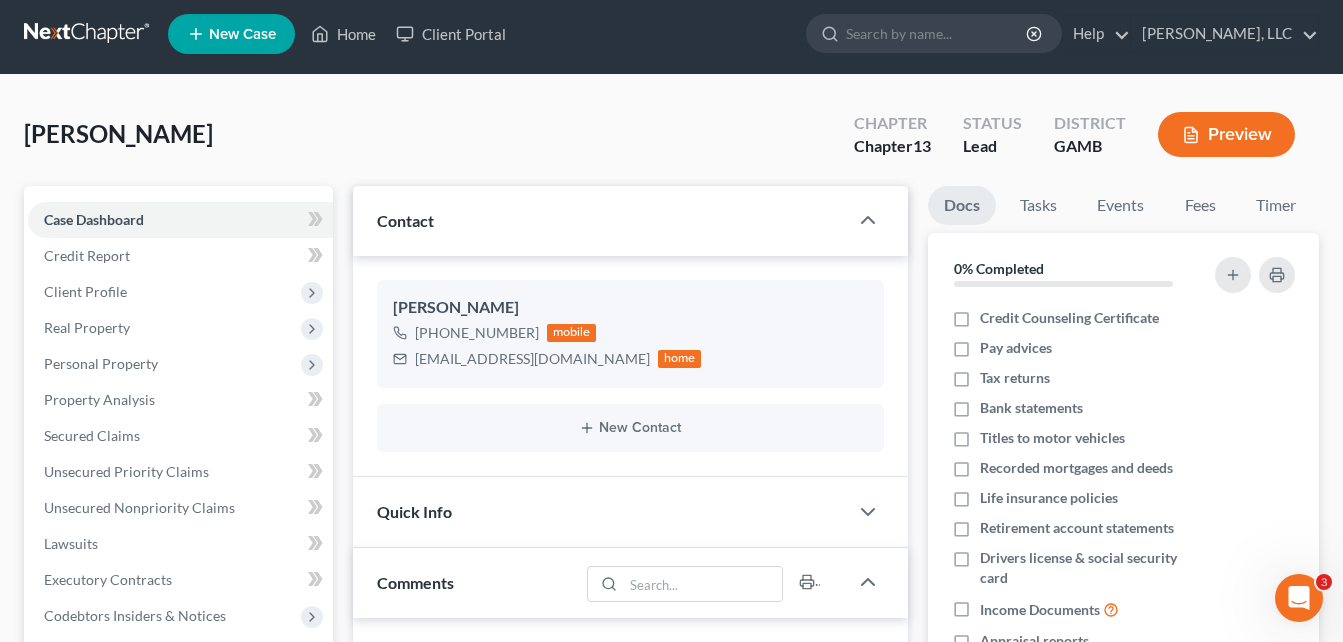 scroll, scrollTop: 0, scrollLeft: 0, axis: both 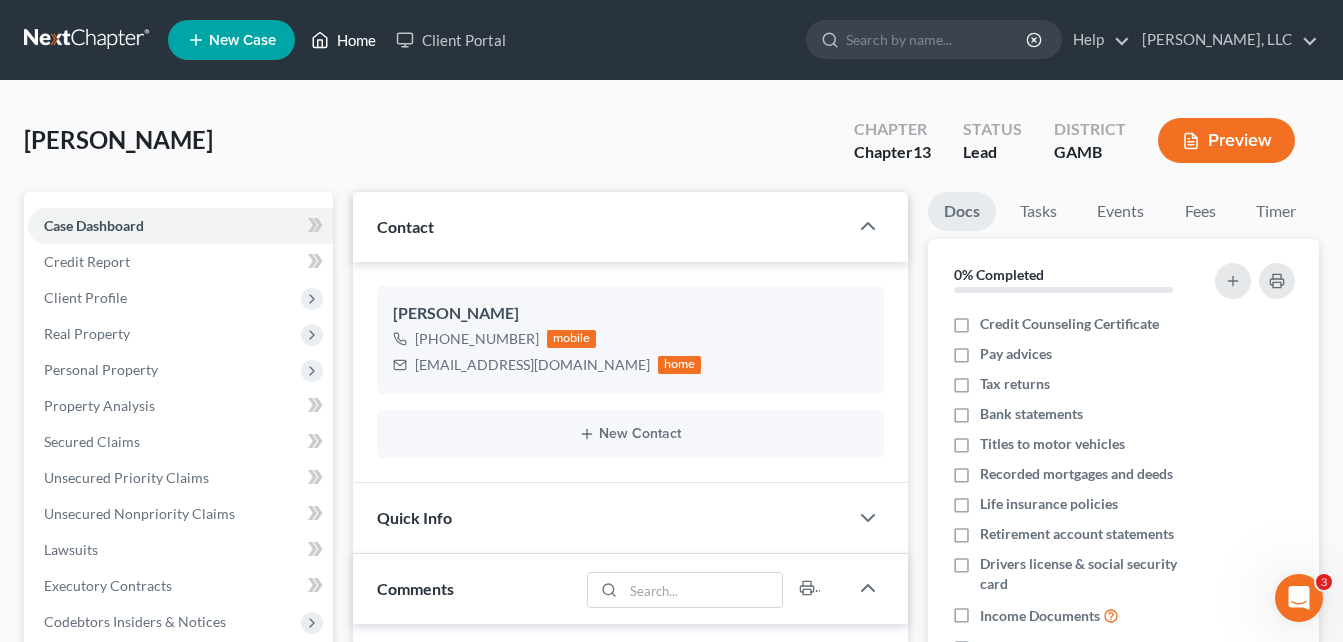 click on "Home" at bounding box center [343, 40] 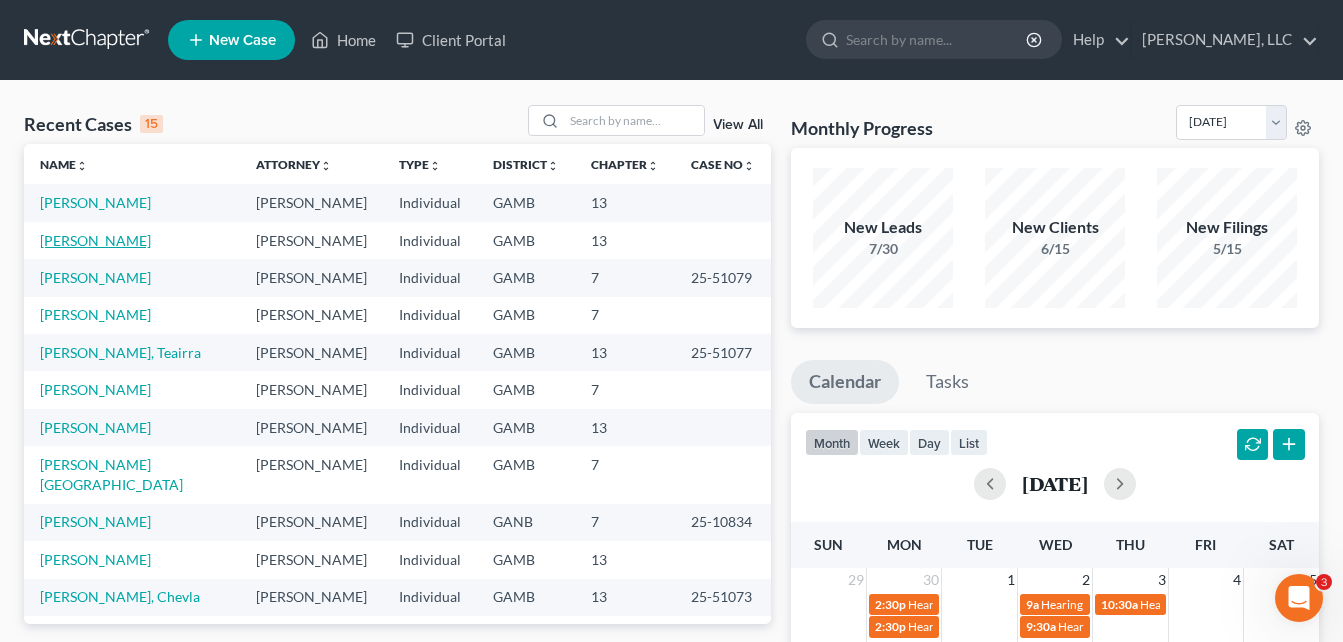 click on "[PERSON_NAME]" at bounding box center (95, 240) 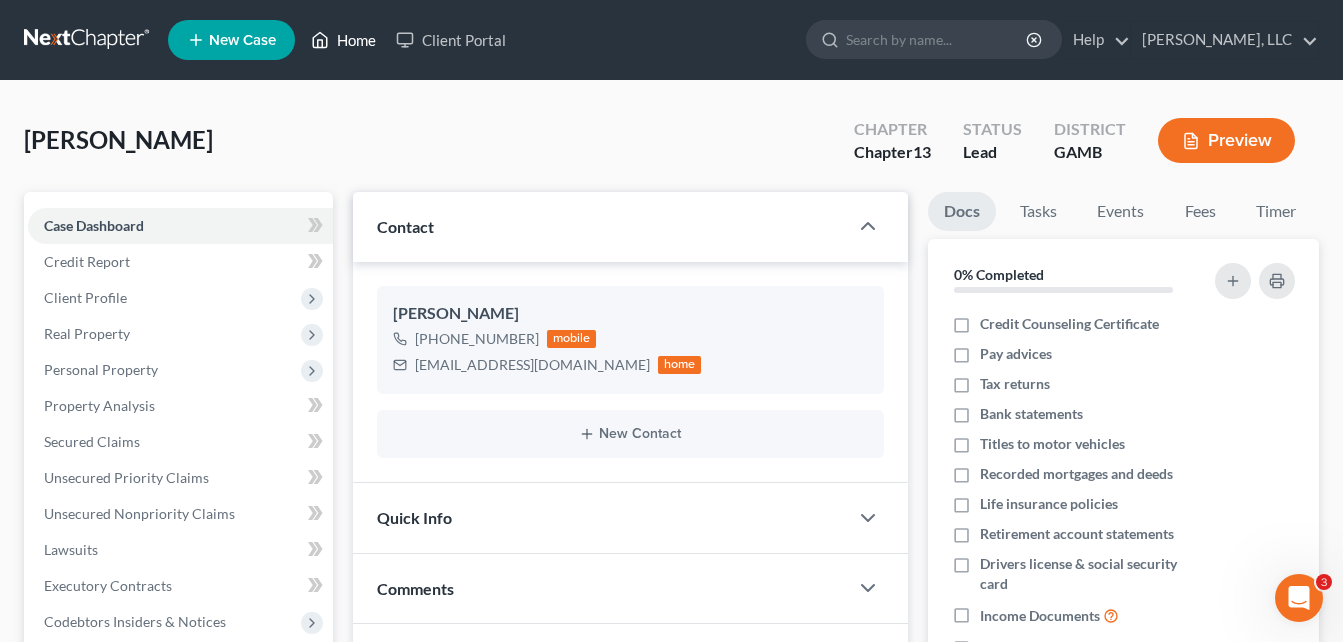 click on "Home" at bounding box center [343, 40] 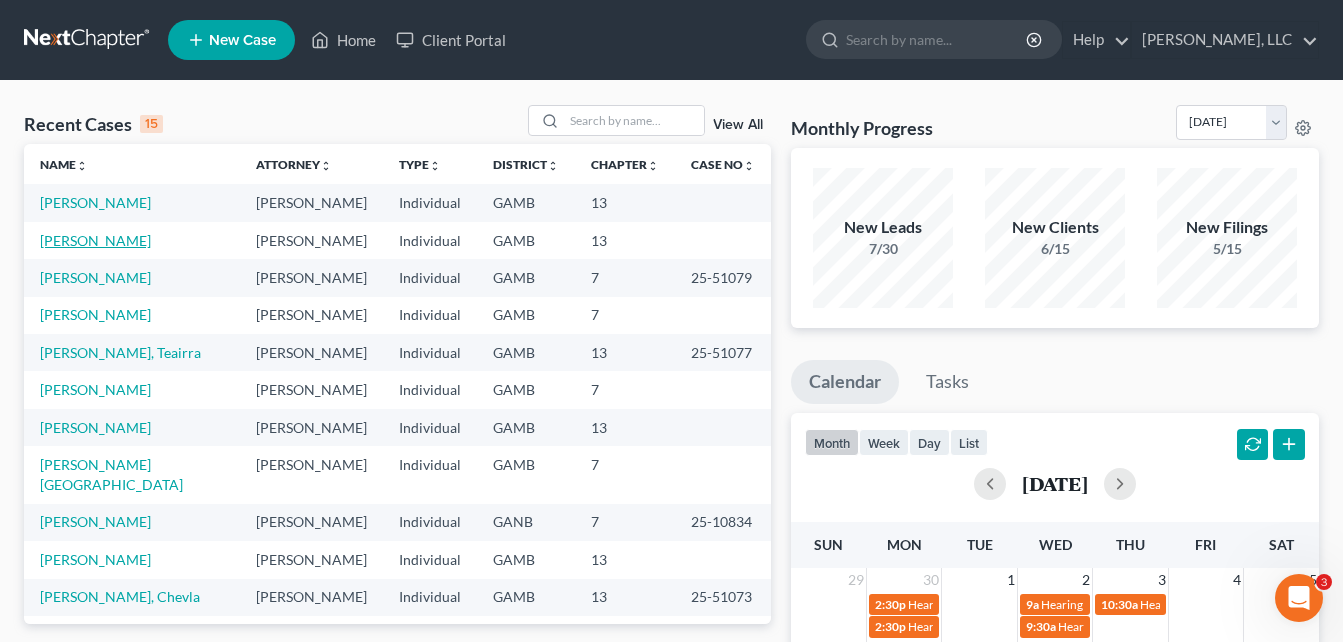 click on "[PERSON_NAME]" at bounding box center [95, 240] 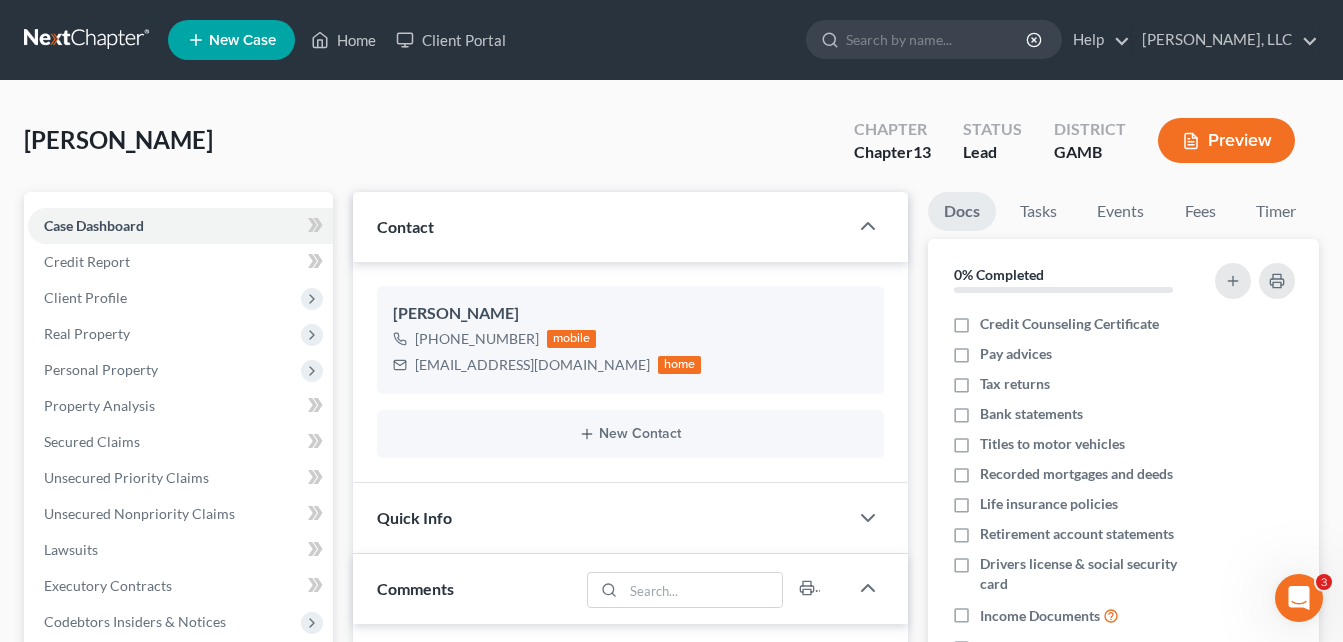 click on "[PERSON_NAME] Upgraded Chapter Chapter  13 Status Lead District [GEOGRAPHIC_DATA] Preview" at bounding box center [671, 148] 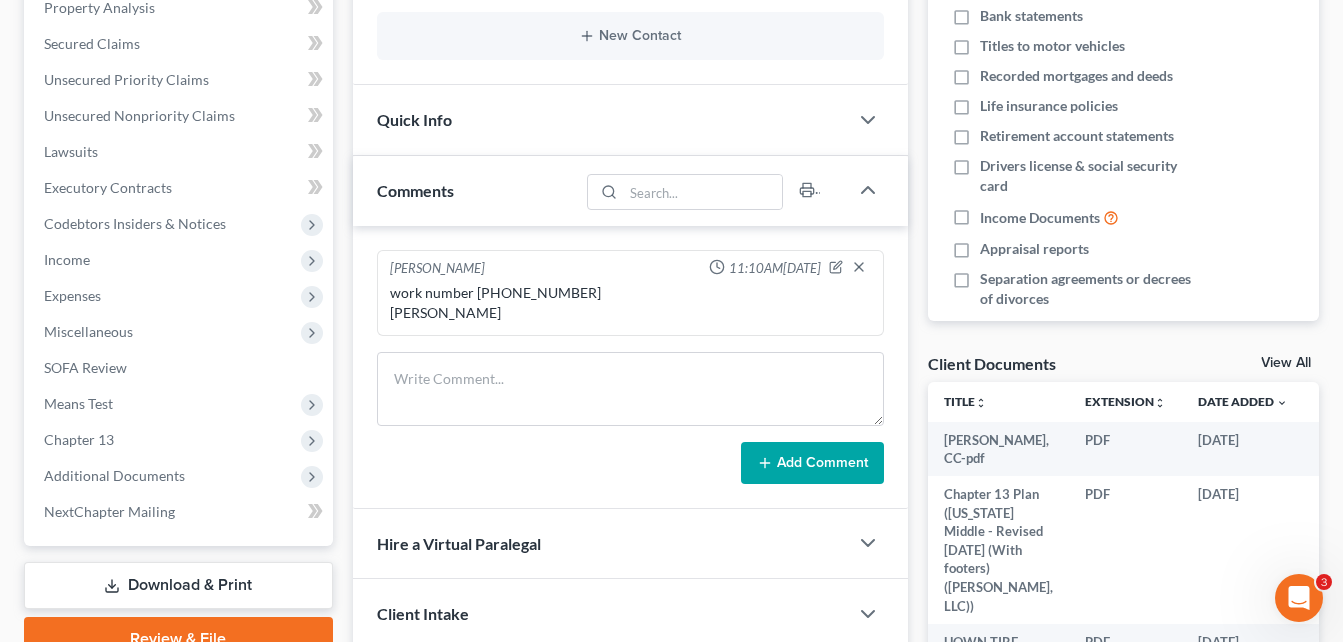 scroll, scrollTop: 400, scrollLeft: 0, axis: vertical 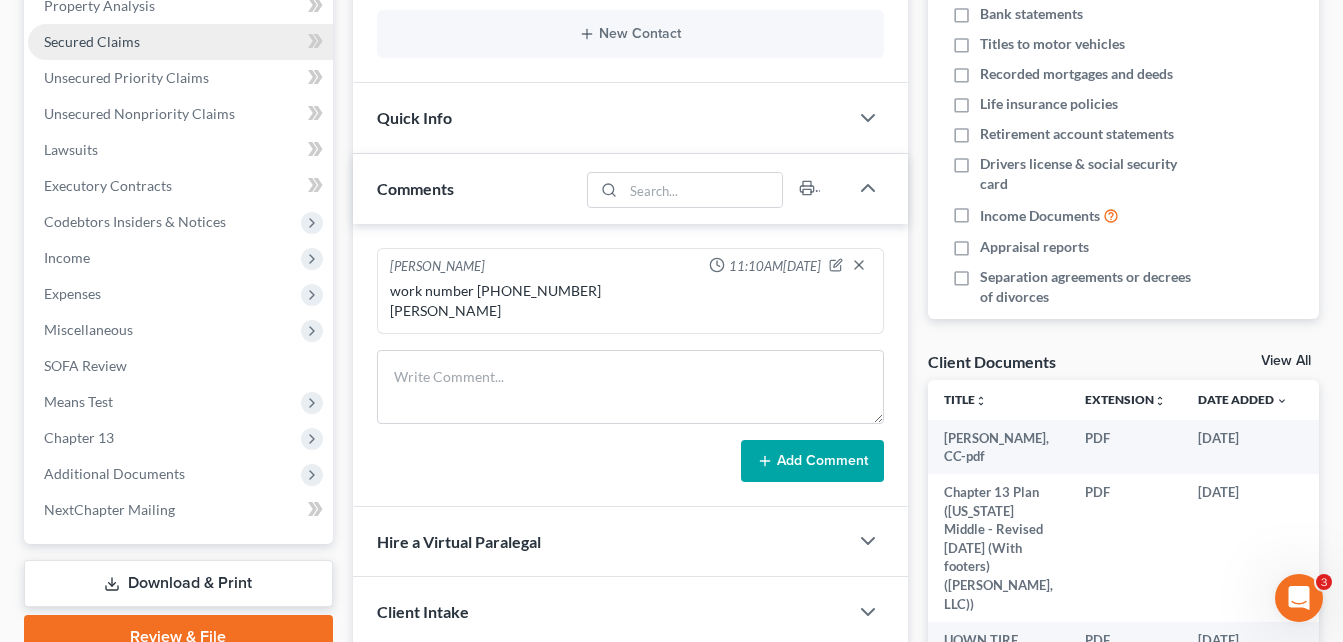 click on "Secured Claims" at bounding box center (180, 42) 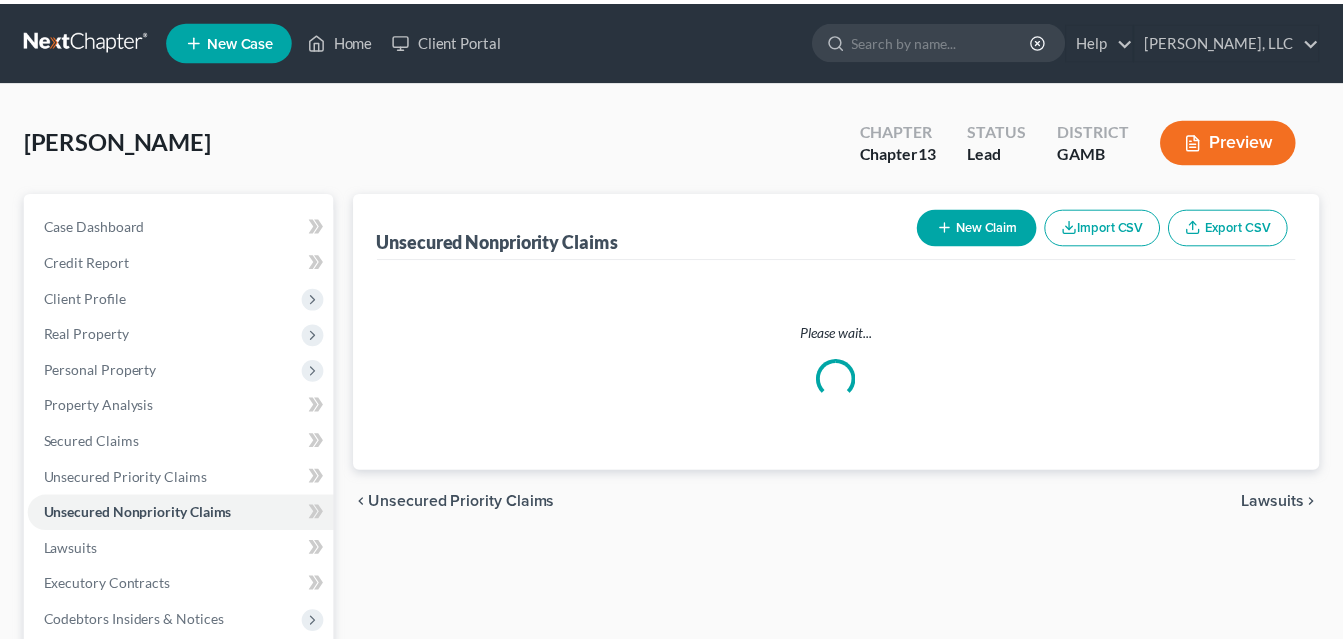 scroll, scrollTop: 0, scrollLeft: 0, axis: both 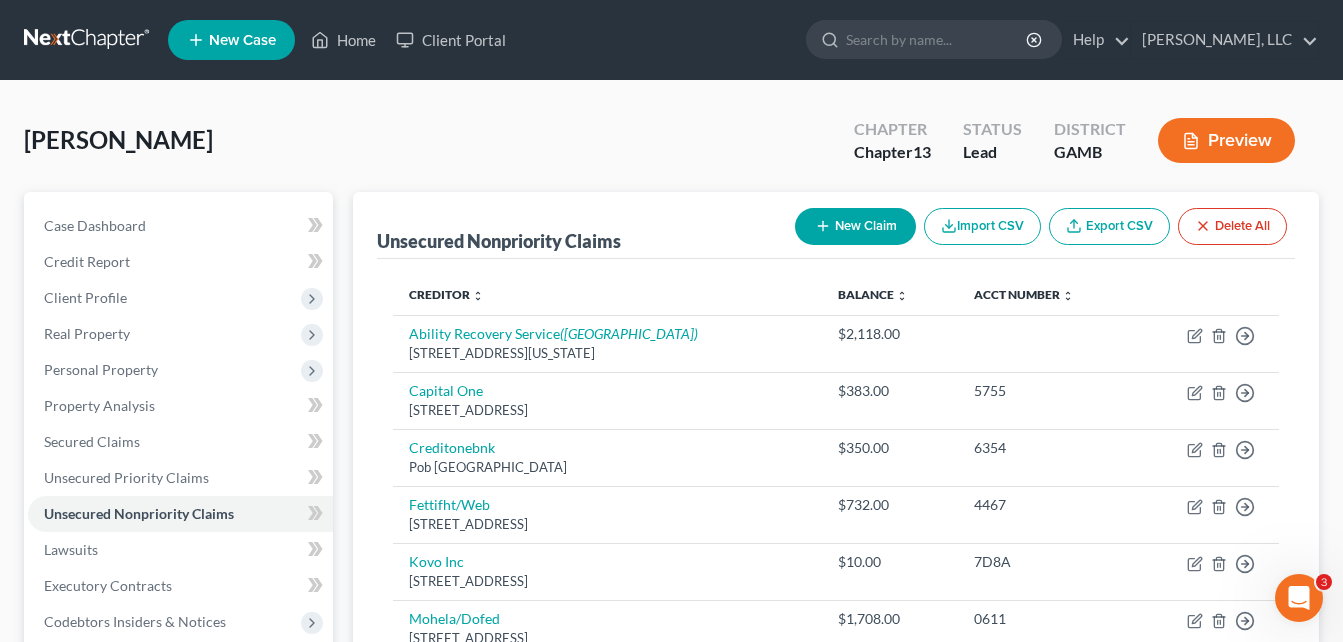 click on "[PERSON_NAME] Upgraded Chapter Chapter  13 Status Lead District [GEOGRAPHIC_DATA] Preview" at bounding box center (671, 148) 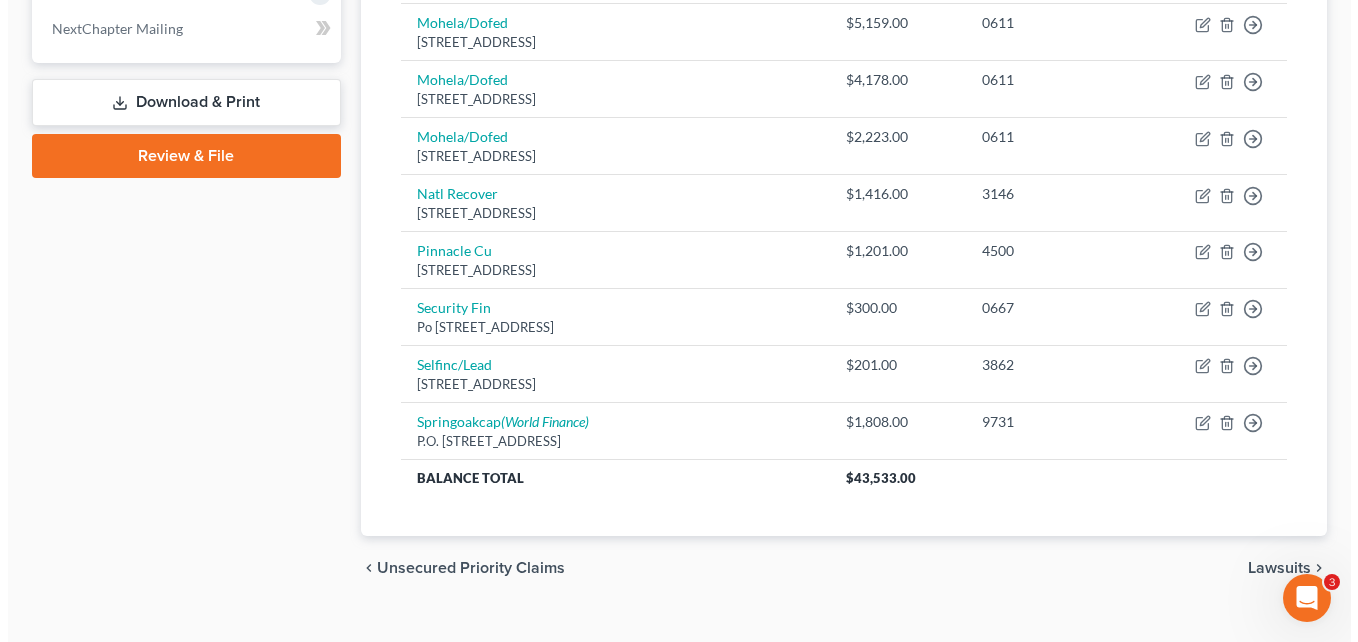 scroll, scrollTop: 915, scrollLeft: 0, axis: vertical 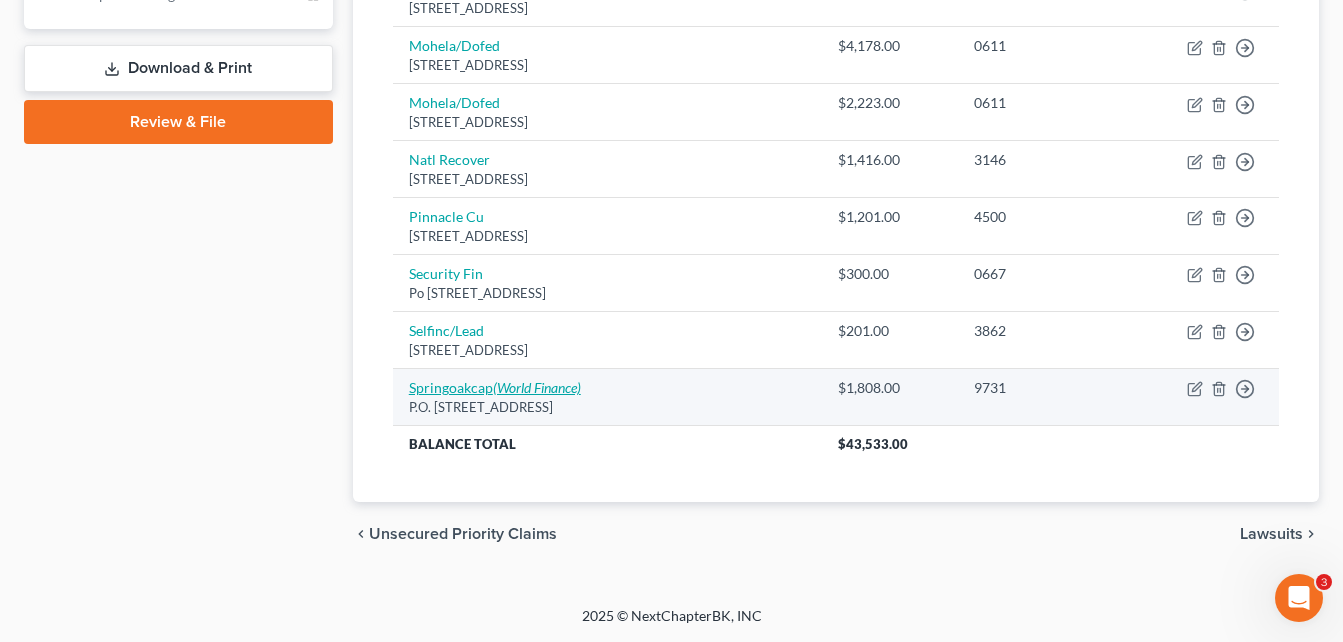 click on "(World Finance)" at bounding box center (537, 387) 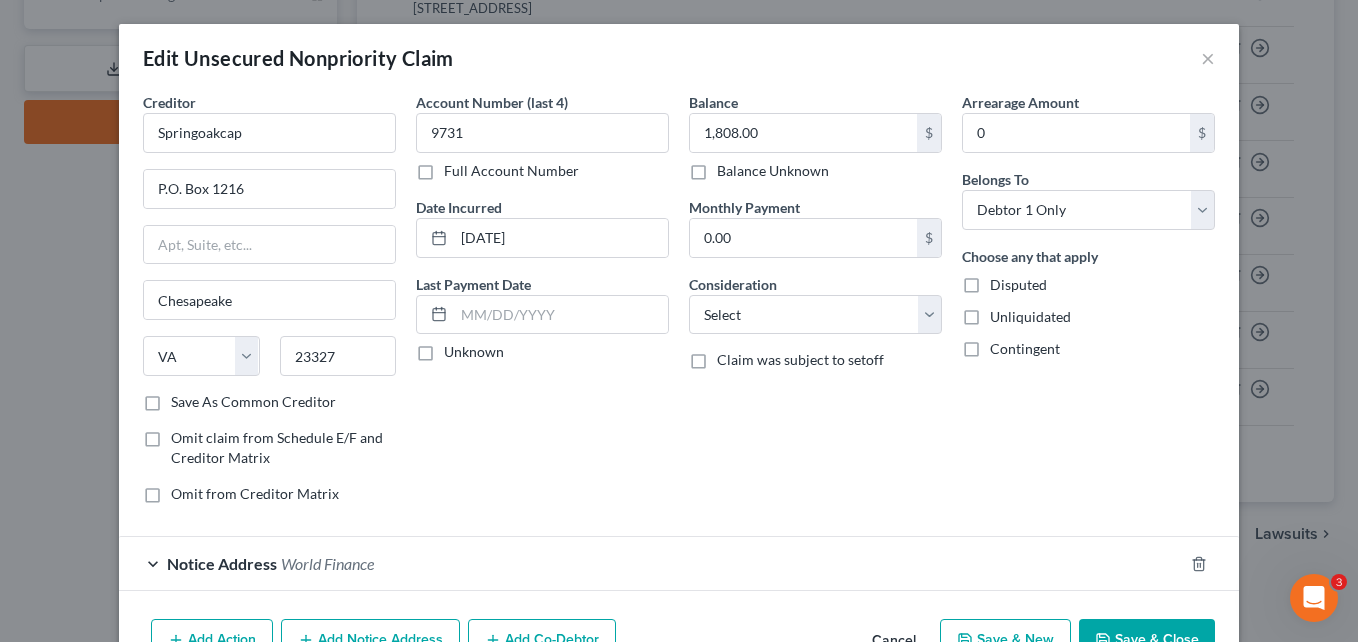 click on "Account Number (last 4)
9731
Full Account Number
Date Incurred         11-01-2023 Last Payment Date         Unknown" at bounding box center [542, 306] 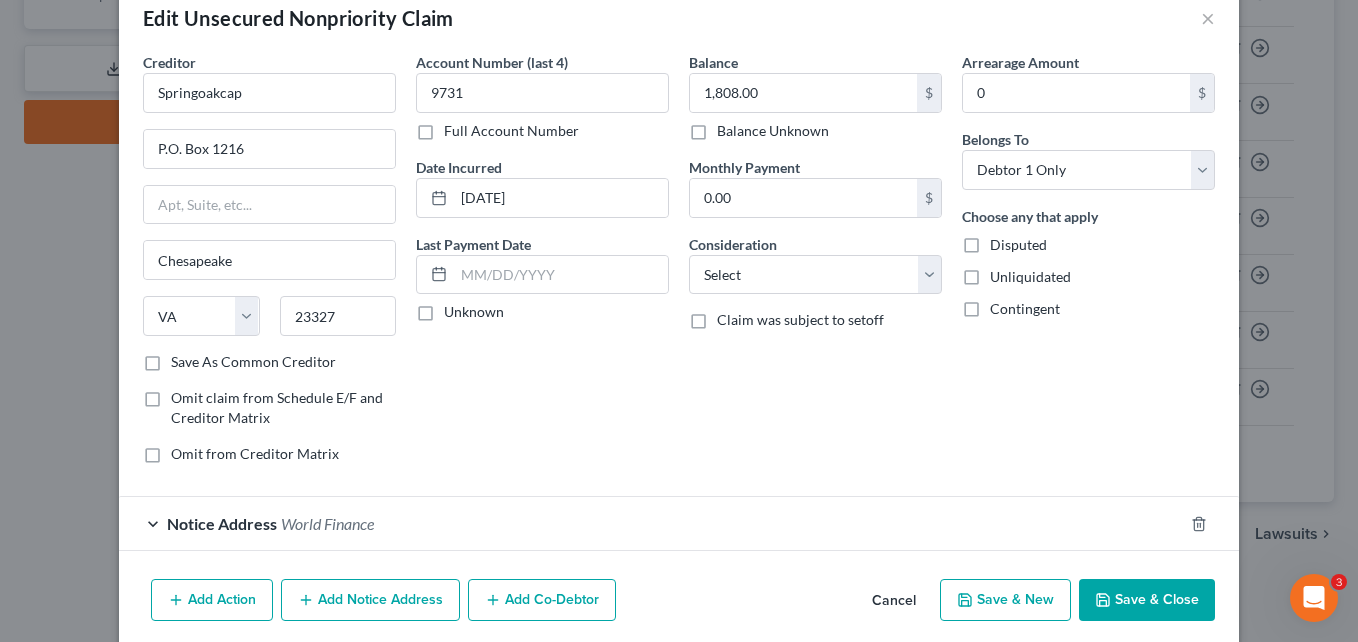 scroll, scrollTop: 116, scrollLeft: 0, axis: vertical 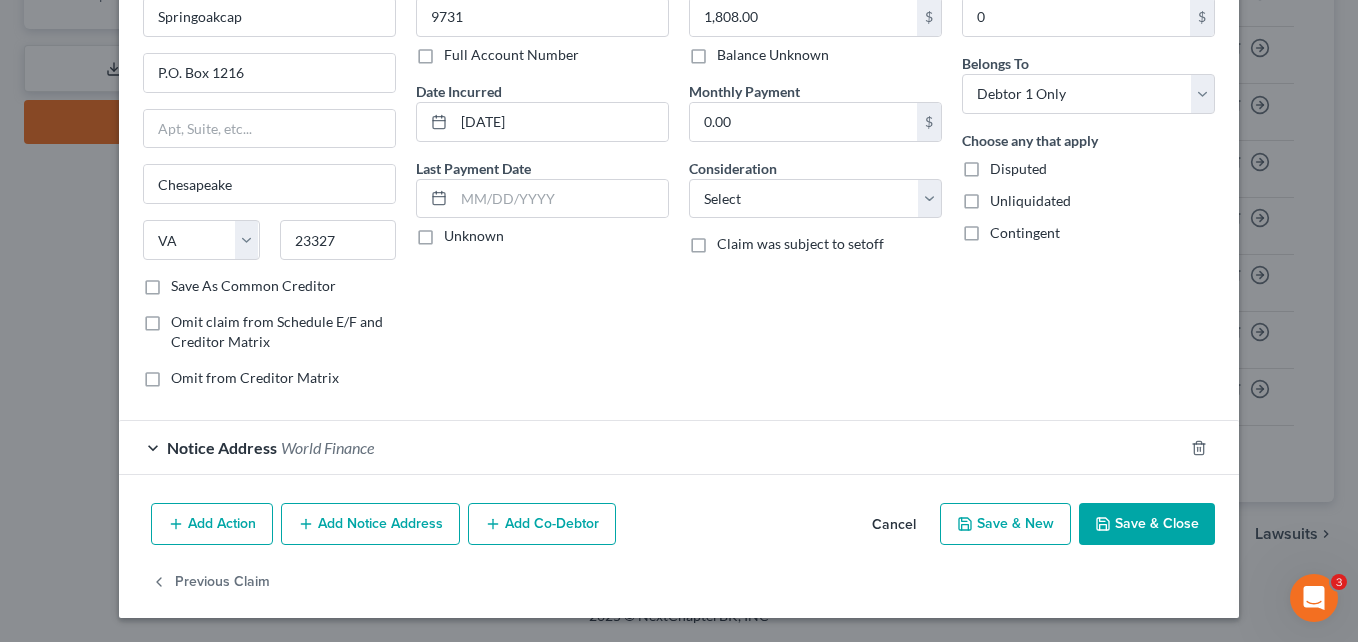 click on "World Finance" at bounding box center [327, 447] 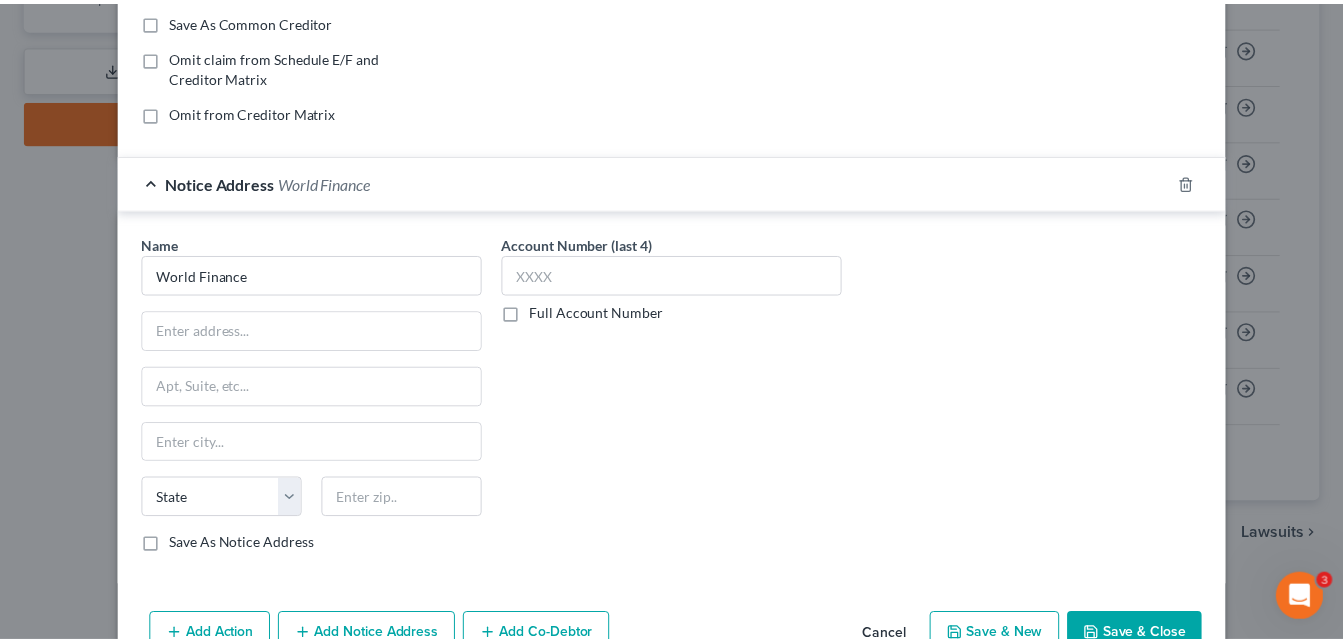 scroll, scrollTop: 476, scrollLeft: 0, axis: vertical 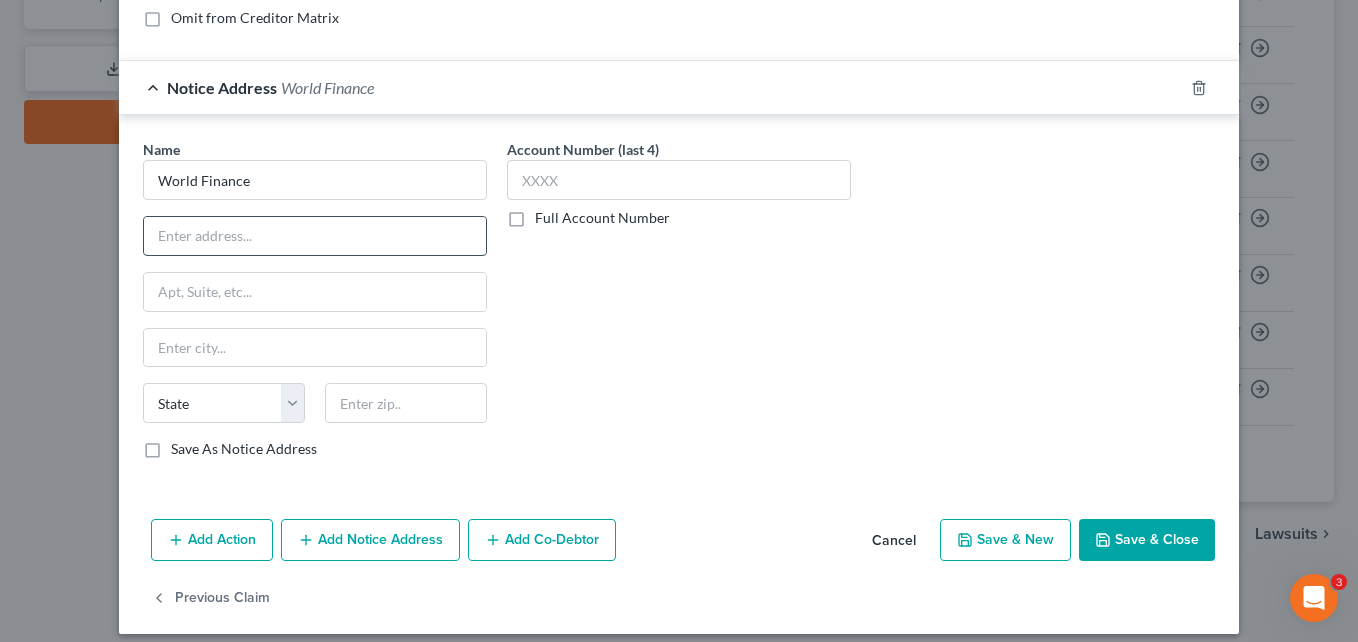 click at bounding box center [315, 236] 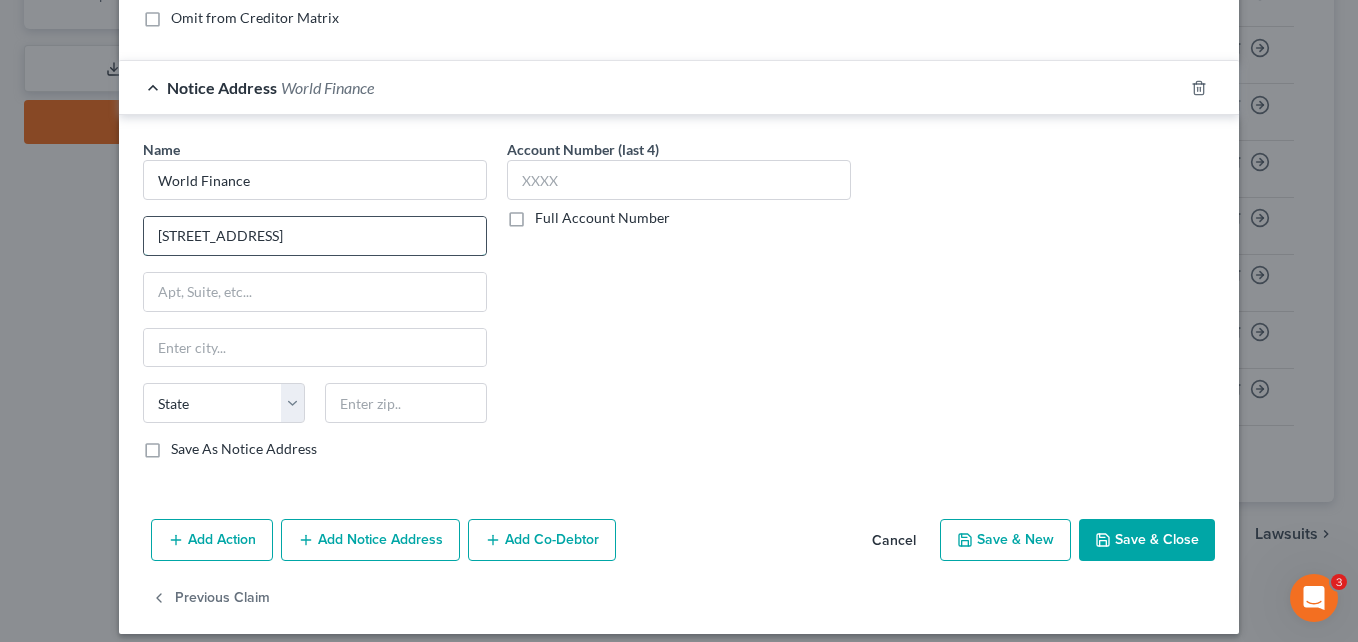 type on "307 S Jefferson Ave" 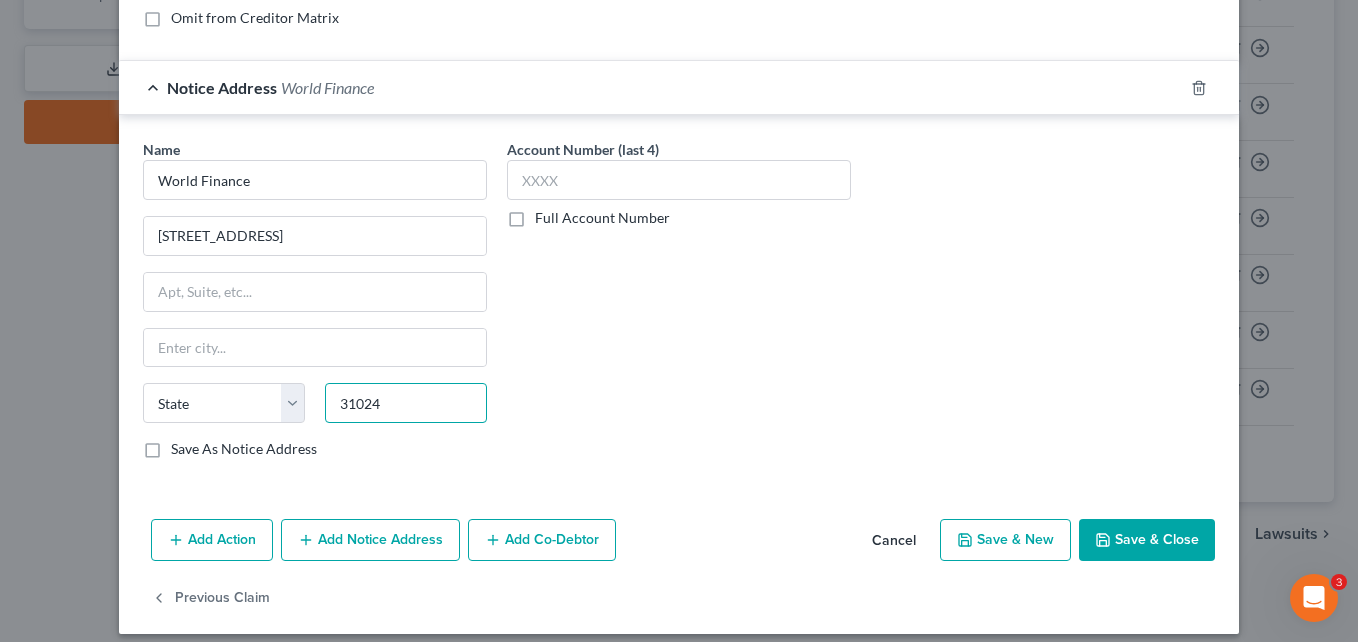 type on "31024" 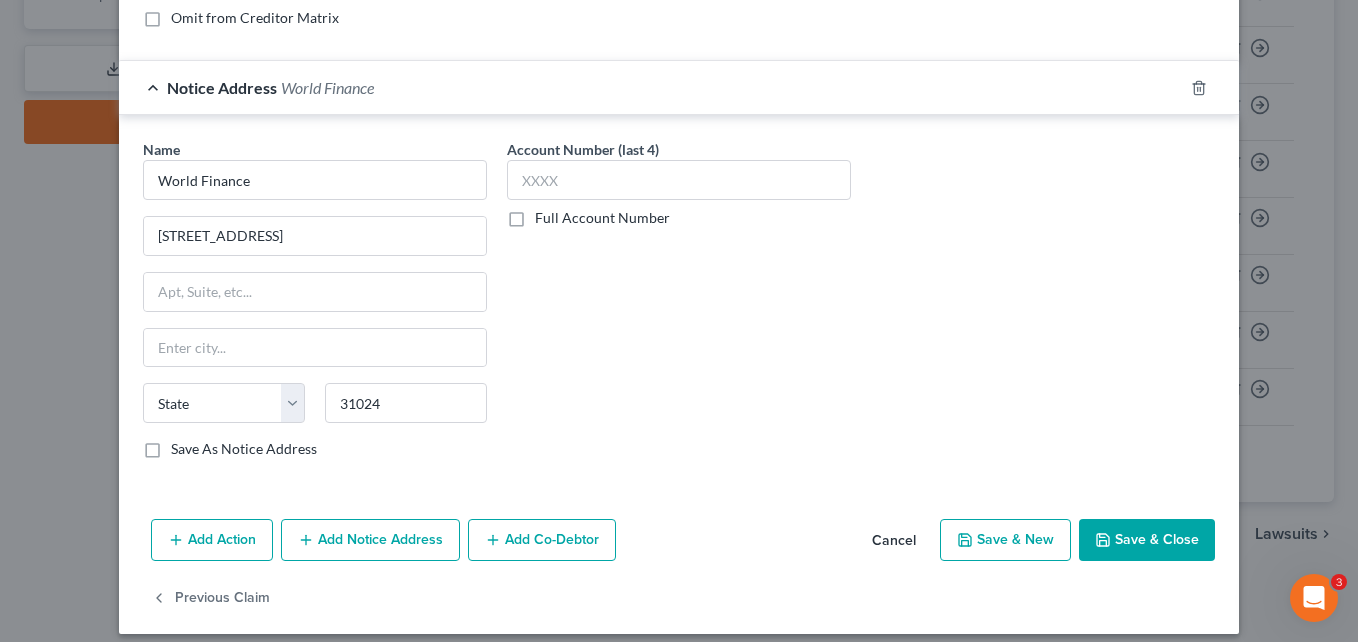 click on "Account Number (last 4)
Full Account Number" at bounding box center [679, 307] 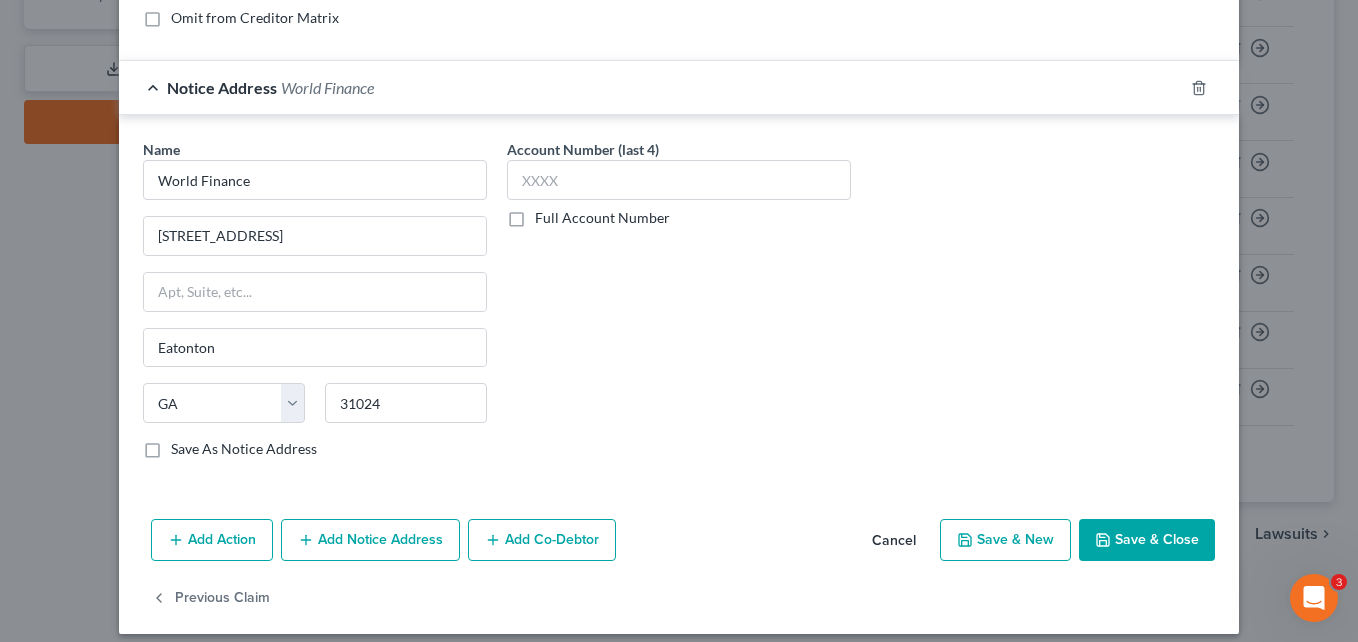 click on "Save & Close" at bounding box center [1147, 540] 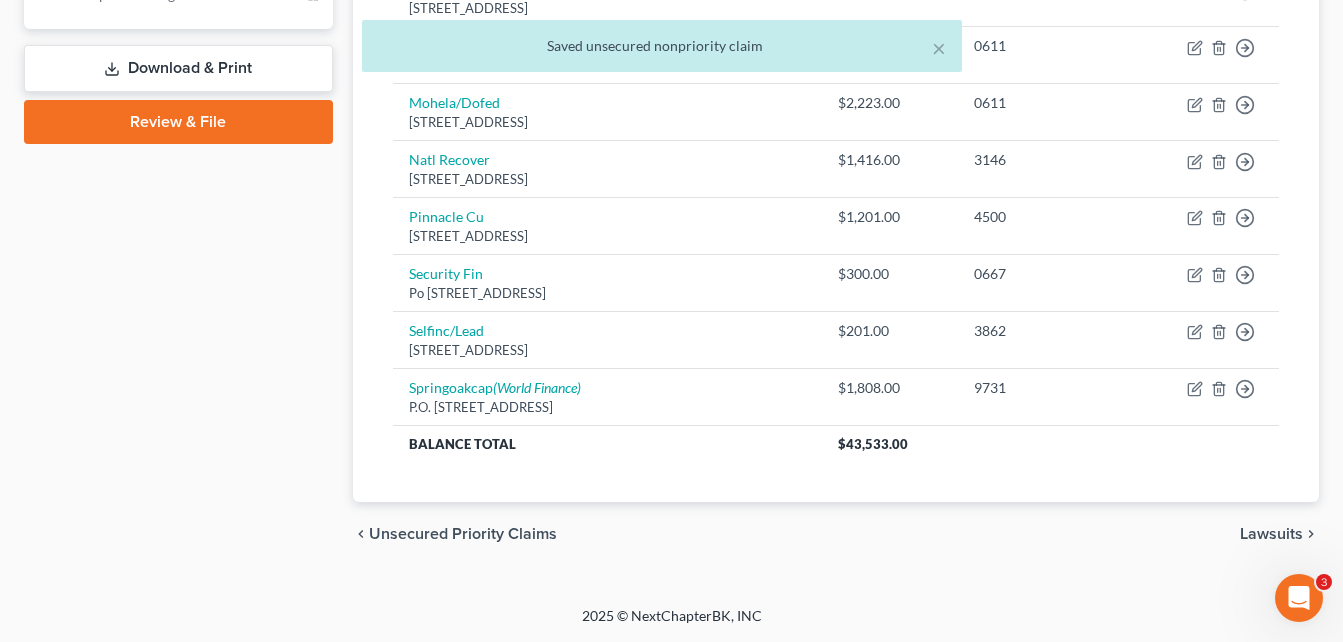 click on "Case Dashboard
Payments
Invoices
Payments
Payments
Credit Report
Client Profile" at bounding box center (178, -79) 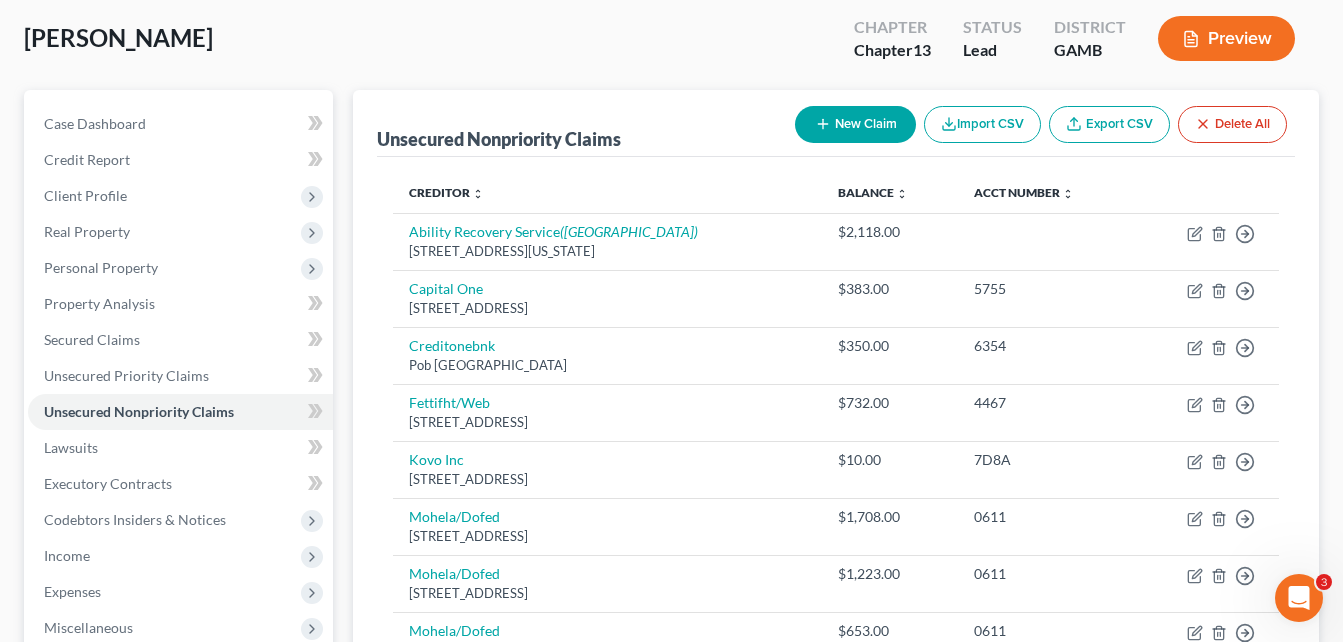 scroll, scrollTop: 0, scrollLeft: 0, axis: both 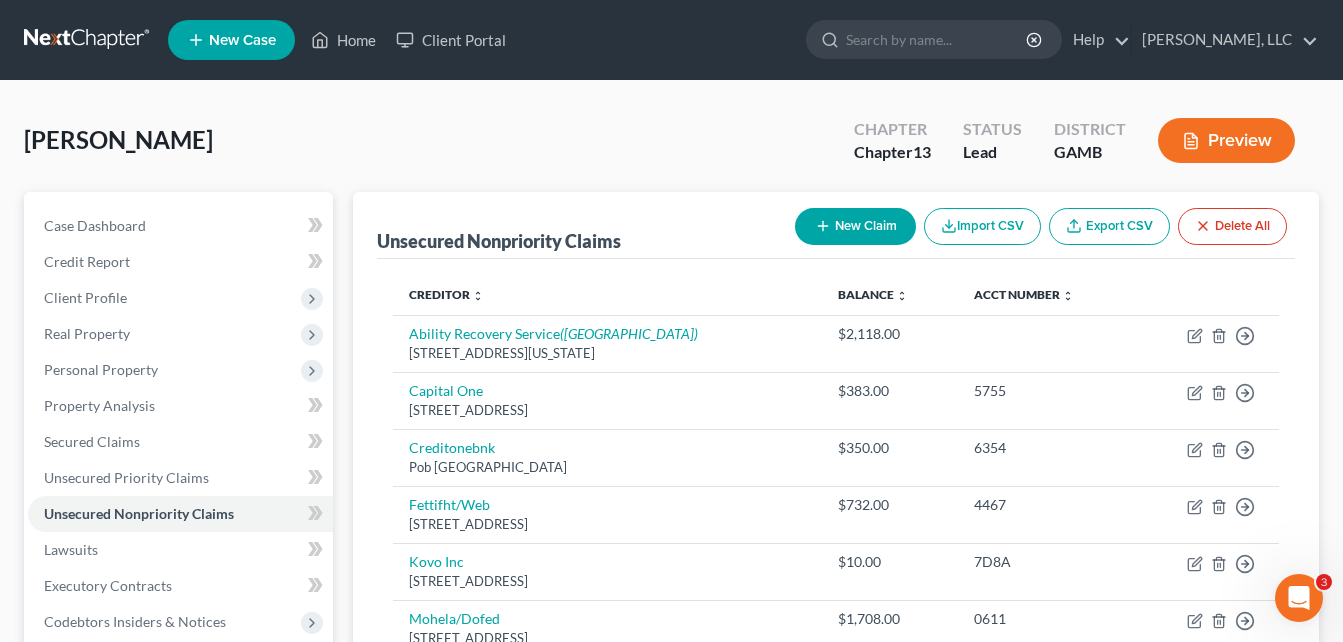 click on "[PERSON_NAME] Upgraded Chapter Chapter  13 Status Lead District [GEOGRAPHIC_DATA] Preview" at bounding box center (671, 148) 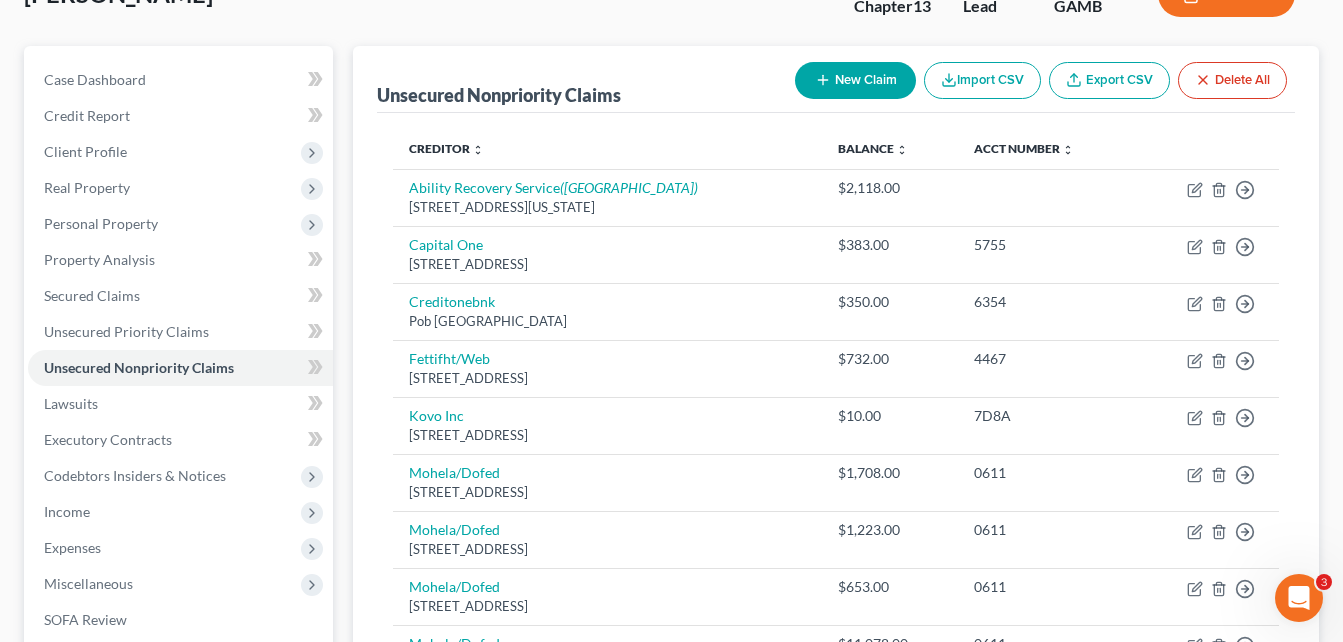 scroll, scrollTop: 115, scrollLeft: 0, axis: vertical 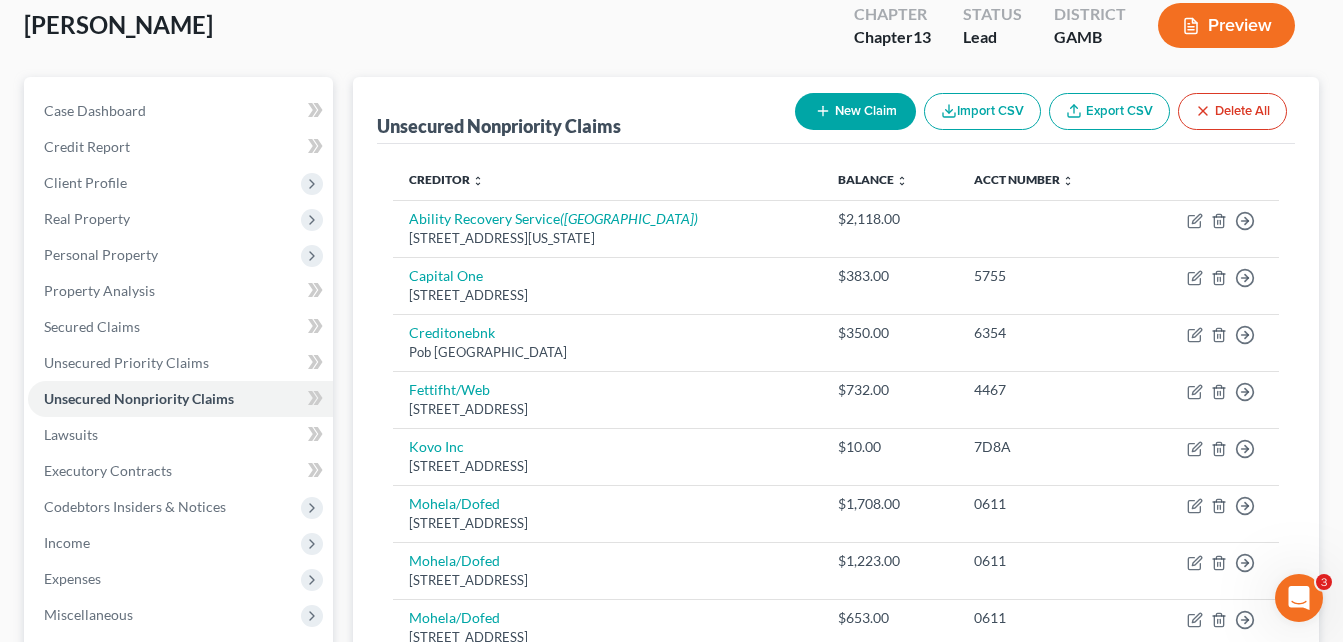 click on "Unsecured Nonpriority Claims New Claim
Import CSV
Export CSV Delete All
Creditor  expand_more   expand_less   unfold_more Balance  expand_more   expand_less   unfold_more Acct Number  expand_more   expand_less   unfold_more Ability Recovery Service  (St Mary's Good Samaritan Hospital) PO Box 4031, Wyoming, PA 18644 $2,118.00 Move to D Move to E Move to G Move to Notice Only Capital One 11013 W Broad St, Glen Allen, VA 23060 $383.00 5755 Move to D Move to E Move to G Move to Notice Only Creditonebnk Pob 98872, Las Vegas, NV 89193 $350.00 6354 Move to D Move to E Move to G Move to Notice Only Fettifht/Web 13300 Pioneer Trail, Eden Prairie, MN 55347 $732.00 4467 Move to D Move to E Move to G Move to Notice Only Kovo Inc 9450 Sw Gemini Dr, Beaverton, OR 97008 $10.00 7D8A Move to D Move to E Move to G Move to Notice Only Mohela/Dofed 633 Spirit Drive, Chesterfield, MO 63005 $1,708.00 0611 Move to D Move to E Move to G Move to Notice Only Mohela/Dofed 633 Spirit Drive, Chesterfield, MO 63005 $1,223.00" at bounding box center [836, 721] 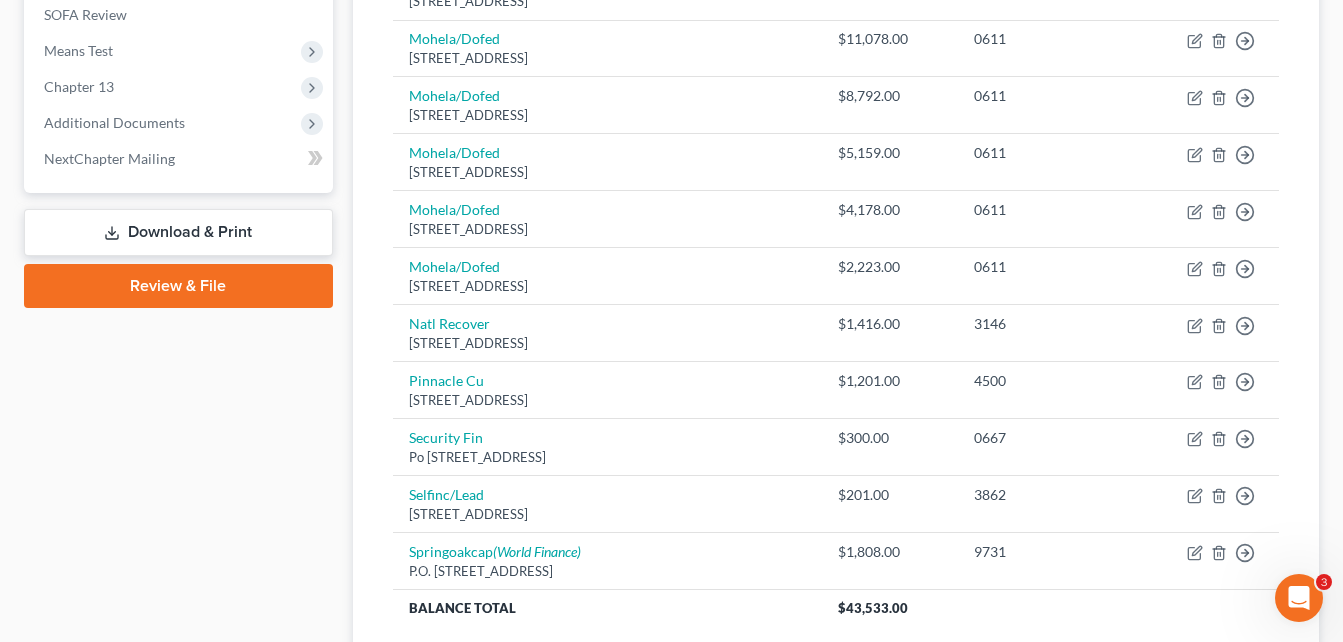 scroll, scrollTop: 755, scrollLeft: 0, axis: vertical 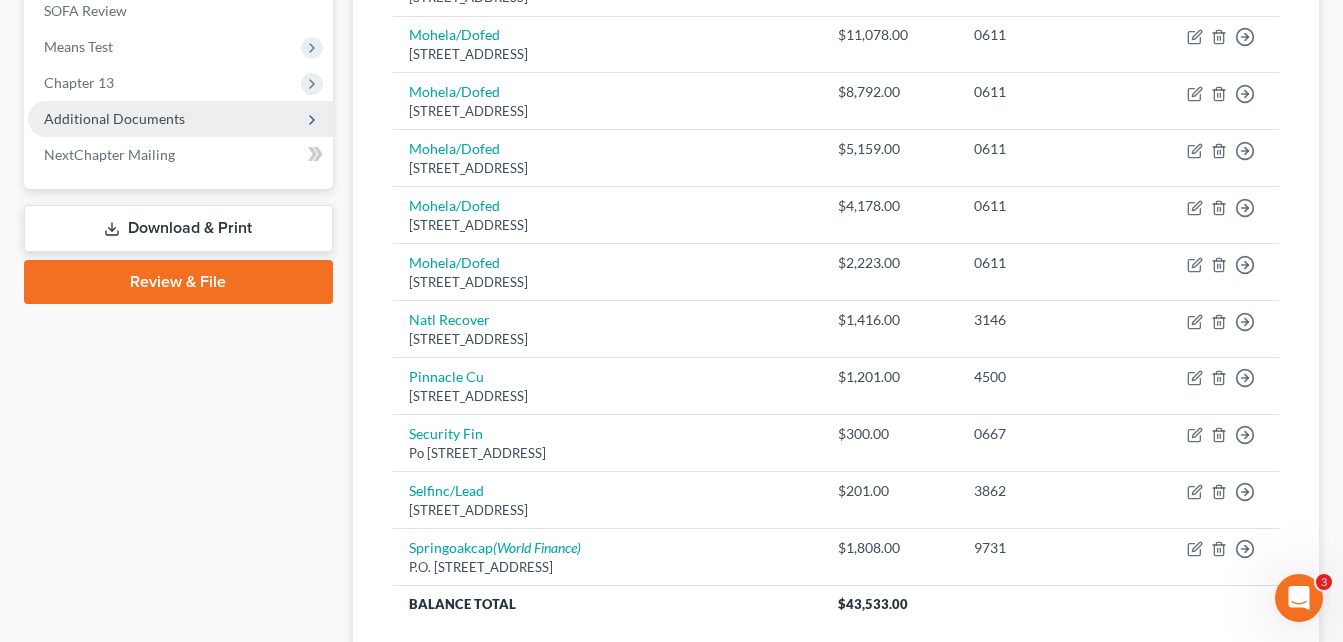 click on "Additional Documents" at bounding box center [114, 118] 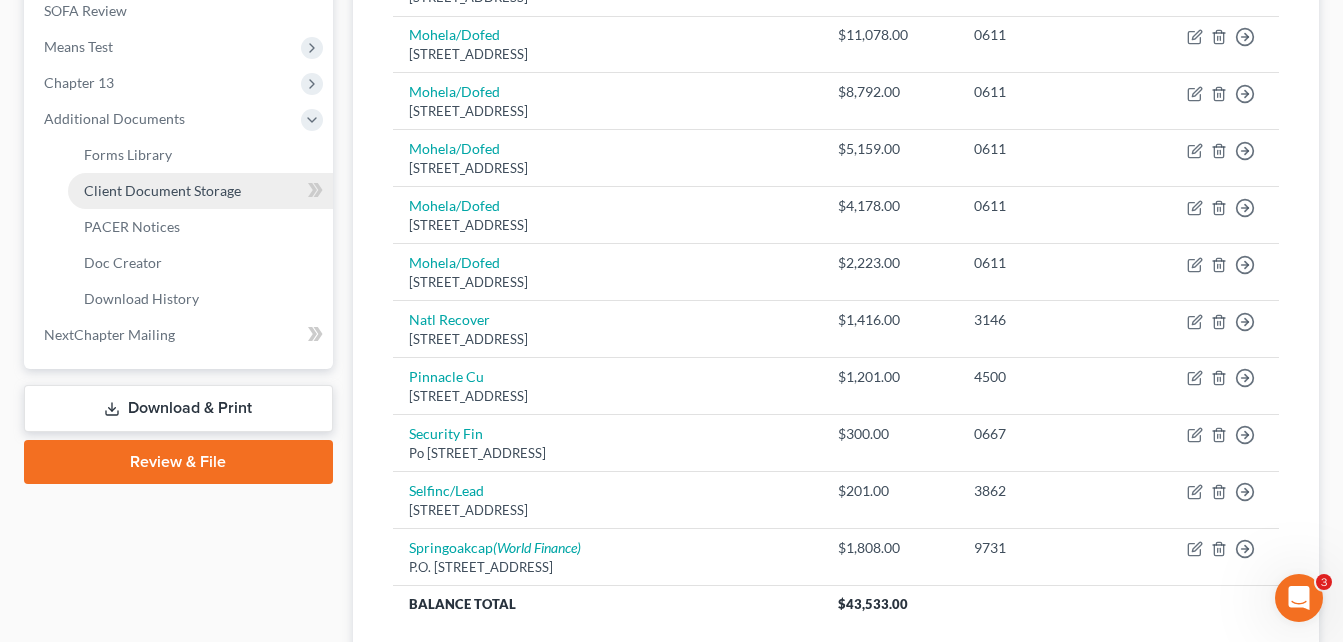 click on "Client Document Storage" at bounding box center [162, 190] 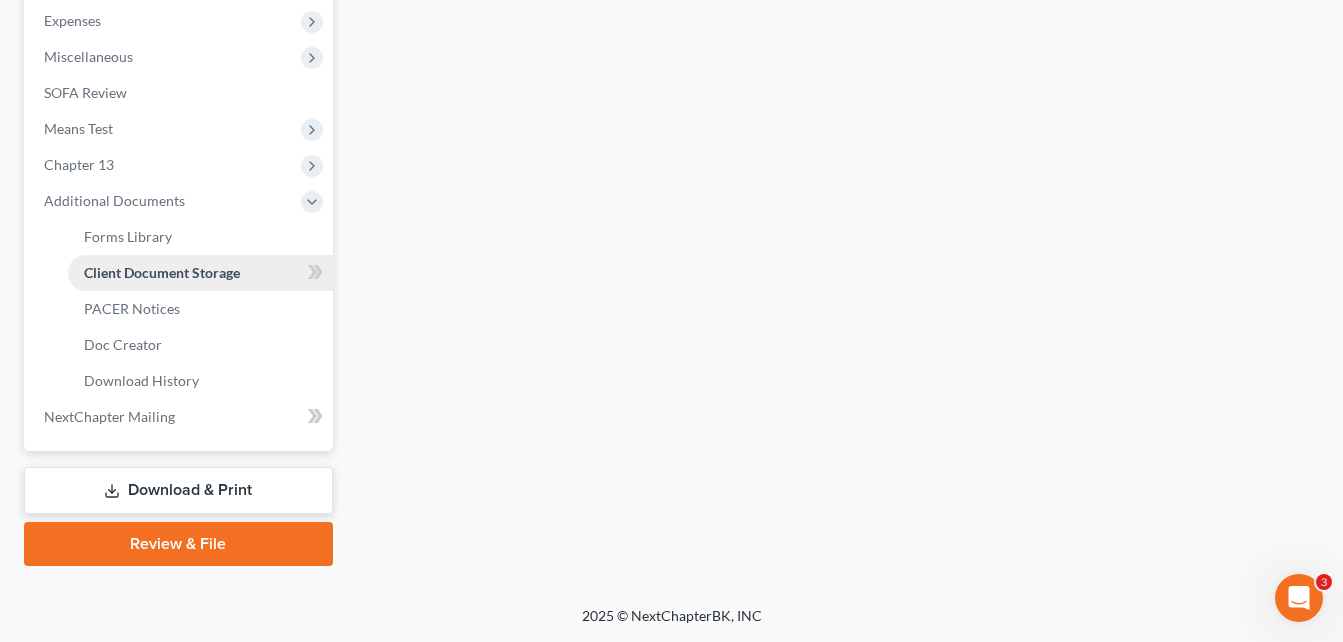 scroll, scrollTop: 599, scrollLeft: 0, axis: vertical 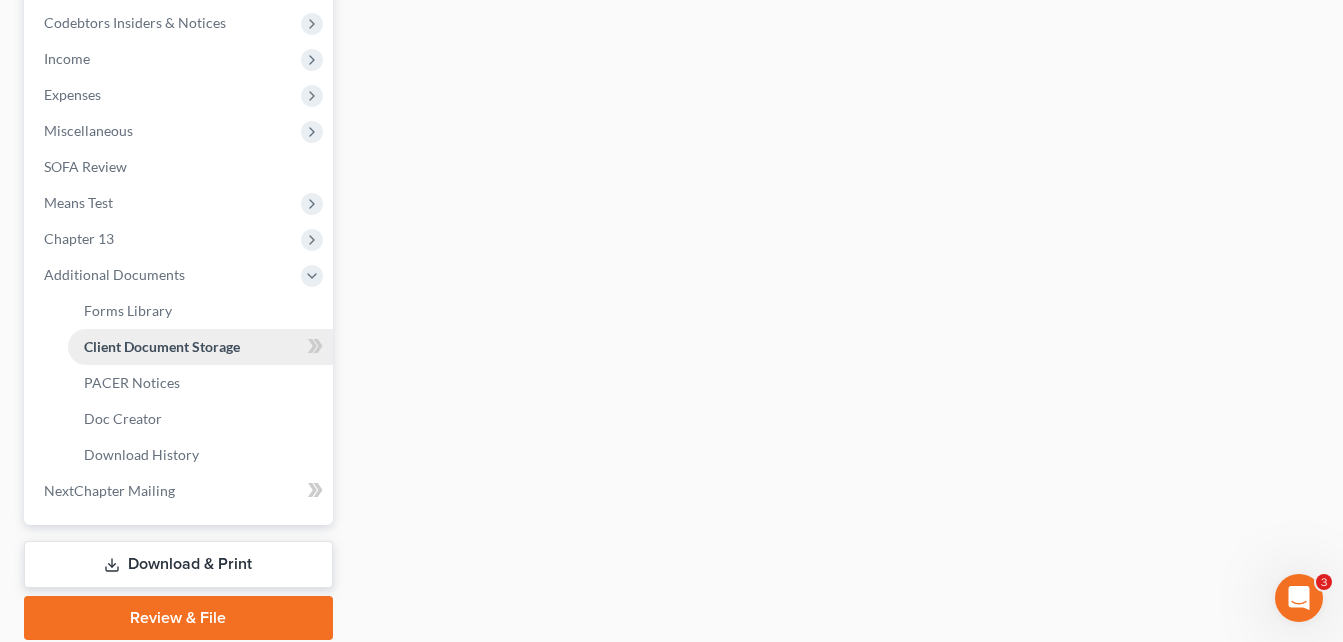 select on "6" 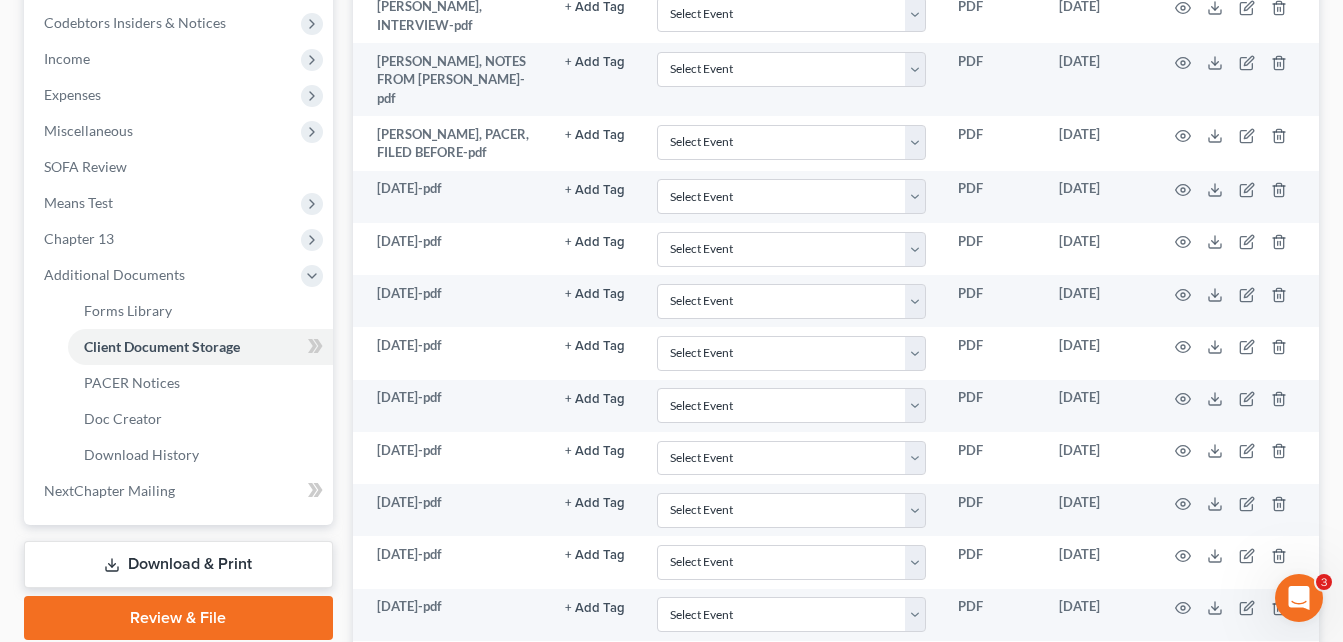 scroll, scrollTop: 0, scrollLeft: 0, axis: both 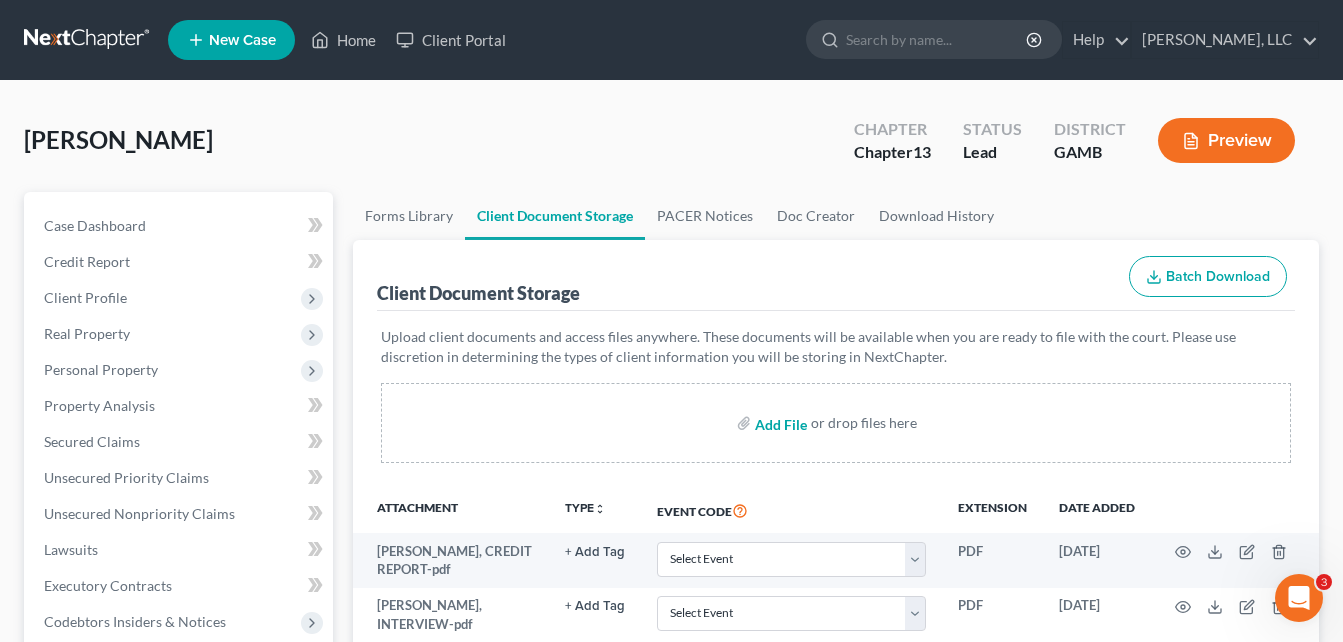 click at bounding box center [779, 423] 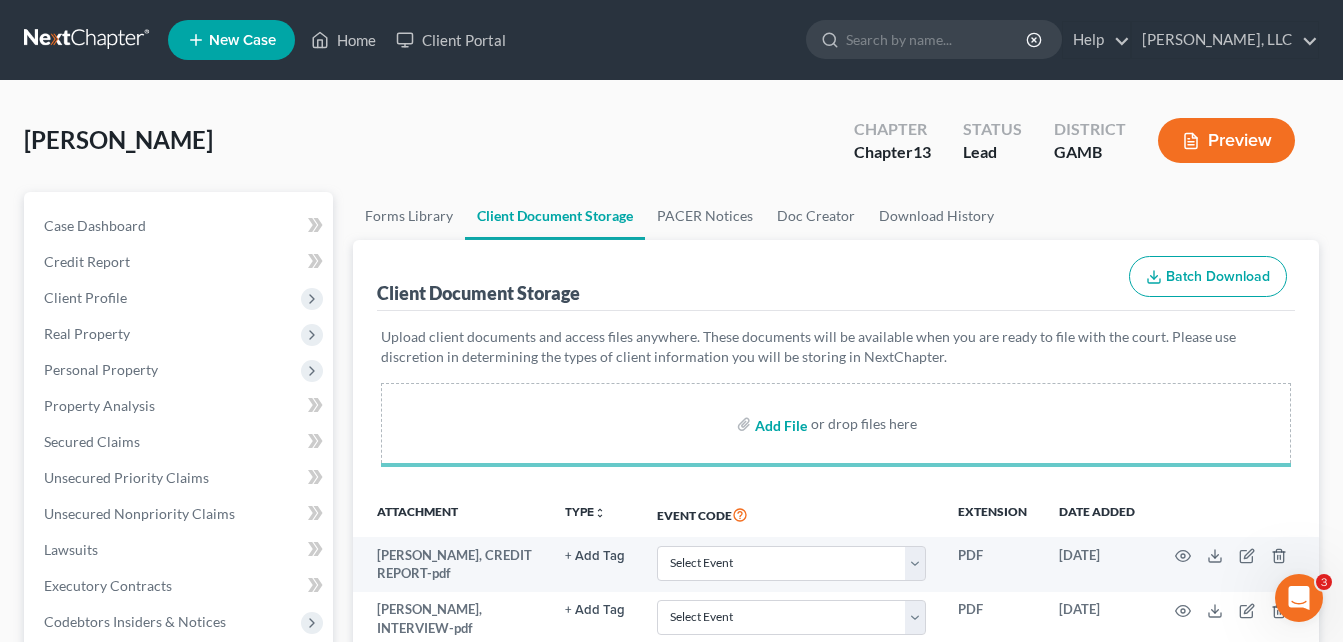 select on "6" 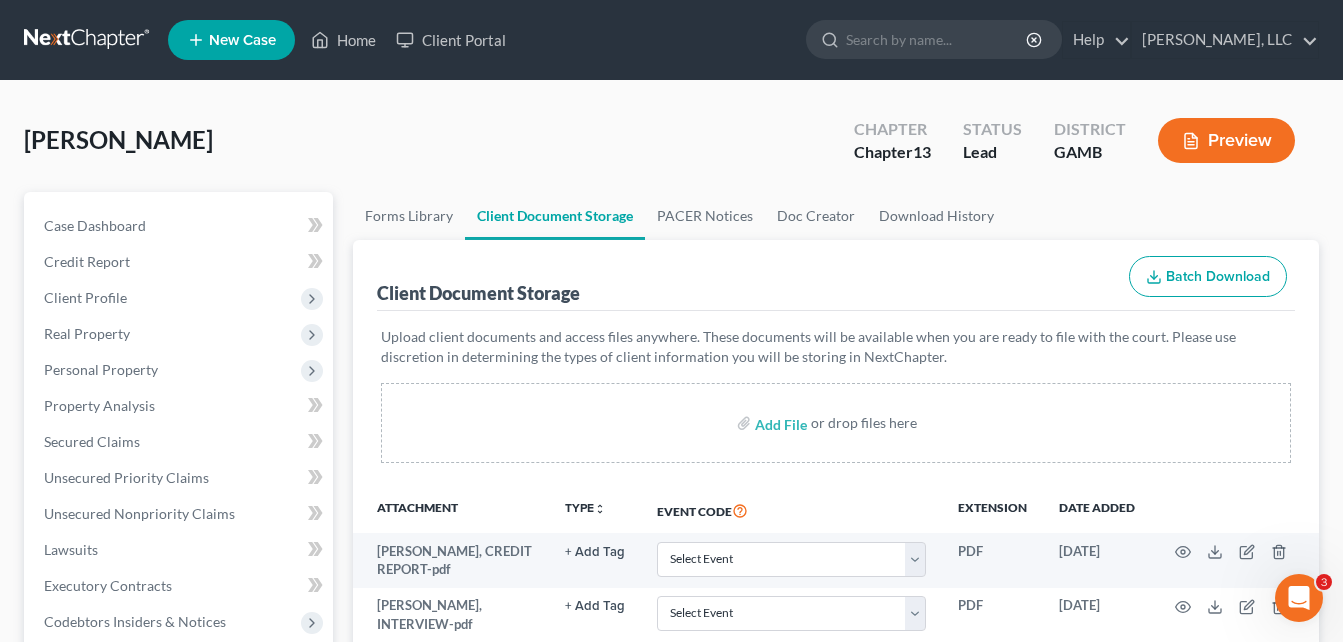 click on "Forms Library
Client Document Storage
PACER Notices
Doc Creator
Download History
Client Document Storage
Batch Download
Upload client documents and access files anywhere. These documents will be available when you are ready to file with the court. Please use discretion in determining the types of client information you will be storing in NextChapter.
Add File
or drop files here
Attachment TYPE unfold_more NONE Hearing Notice Proof of Claim Event Code  Extension Date added [PERSON_NAME], CREDIT REPORT-pdf + Add Tag Select an option or create one Hearing Notice Proof of Claim Select Event 20 Largest Unsecured Creditors Amended Petition Attachment to Voluntary Petition for Non-Individuals Filing for Bankruptcy under Chapter 11 Balance Sheet Cash Flow Statement Certificate Pursuant to LBR 1019-1(d) Certificate of Credit Counseling Certificate of Service Change of Address Notification PDF" at bounding box center (836, 1193) 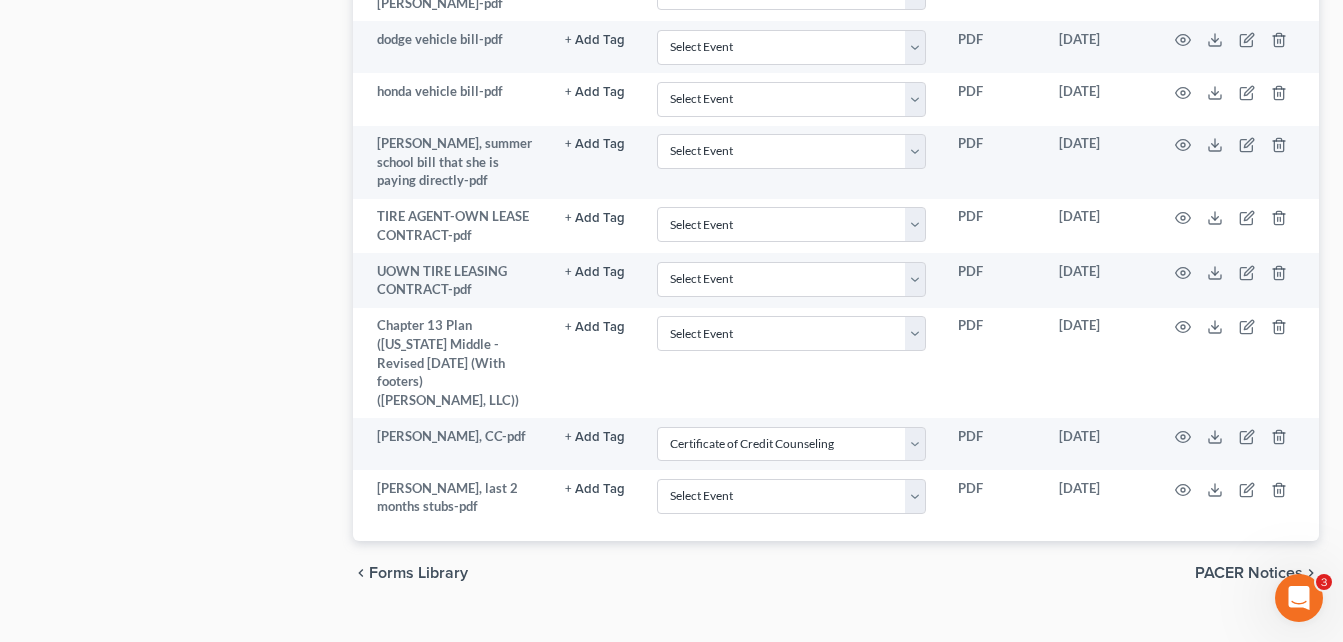 scroll, scrollTop: 1591, scrollLeft: 0, axis: vertical 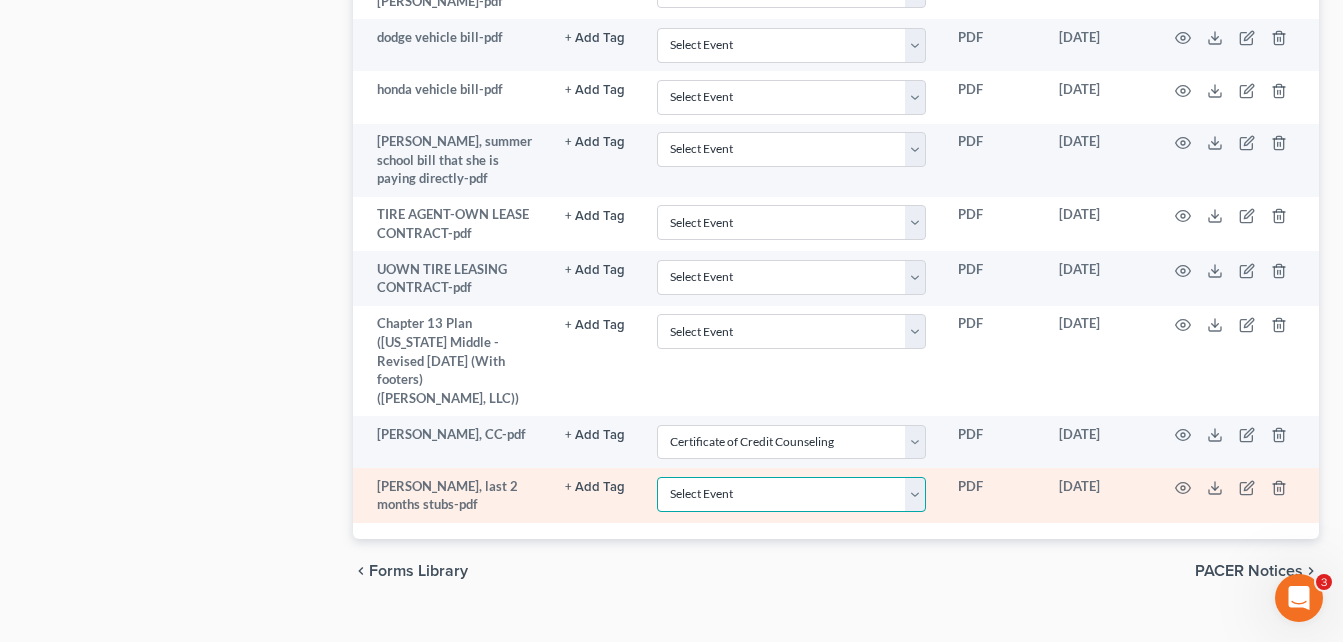 click on "Select Event 20 Largest Unsecured Creditors Amended Petition Attachment to Voluntary Petition for Non-Individuals Filing for Bankruptcy under Chapter 11 Balance Sheet Cash Flow Statement Certificate Pursuant to LBR 1019-1(d) Certificate of Credit Counseling Certificate of Service Change of Address Notification Chapter 11 Operating Report Chapter 11 Statement of Current Monthly Income Form 122B Chapter 13 Calculation of Your Disposable Income Form 122C-2 Chapter 13 Plan Chapter 13 Statement of Current Monthly Income and Calculation of Commitment Period Form 122C-1 Chapter 7 Means Test Calculation Form 122A-2 Chapter 7 Statements - Monthly Income (122A-1/Exemption Presumption of Abuse (122A-1Supp) Corporate Ownership Statement Cure of Residential Judgment Debtor Electronic Noticing Request Declaration Under Penalty of Perjury Declaration re: Debtor's Schedules Disclosure of Compensation of Attorney for Debtor Employee Income Records (or Affidavit of No Income) Equity Security Holders Financial Management Course" at bounding box center [791, 494] 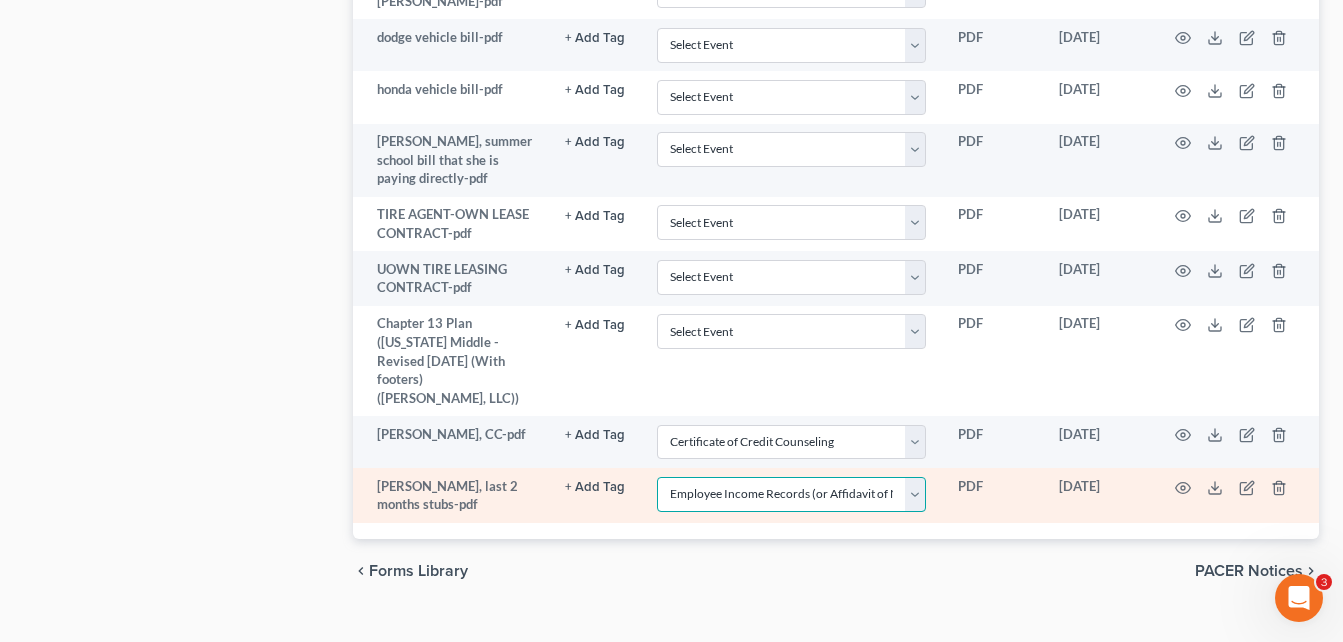 click on "Select Event 20 Largest Unsecured Creditors Amended Petition Attachment to Voluntary Petition for Non-Individuals Filing for Bankruptcy under Chapter 11 Balance Sheet Cash Flow Statement Certificate Pursuant to LBR 1019-1(d) Certificate of Credit Counseling Certificate of Service Change of Address Notification Chapter 11 Operating Report Chapter 11 Statement of Current Monthly Income Form 122B Chapter 13 Calculation of Your Disposable Income Form 122C-2 Chapter 13 Plan Chapter 13 Statement of Current Monthly Income and Calculation of Commitment Period Form 122C-1 Chapter 7 Means Test Calculation Form 122A-2 Chapter 7 Statements - Monthly Income (122A-1/Exemption Presumption of Abuse (122A-1Supp) Corporate Ownership Statement Cure of Residential Judgment Debtor Electronic Noticing Request Declaration Under Penalty of Perjury Declaration re: Debtor's Schedules Disclosure of Compensation of Attorney for Debtor Employee Income Records (or Affidavit of No Income) Equity Security Holders Financial Management Course" at bounding box center (791, 494) 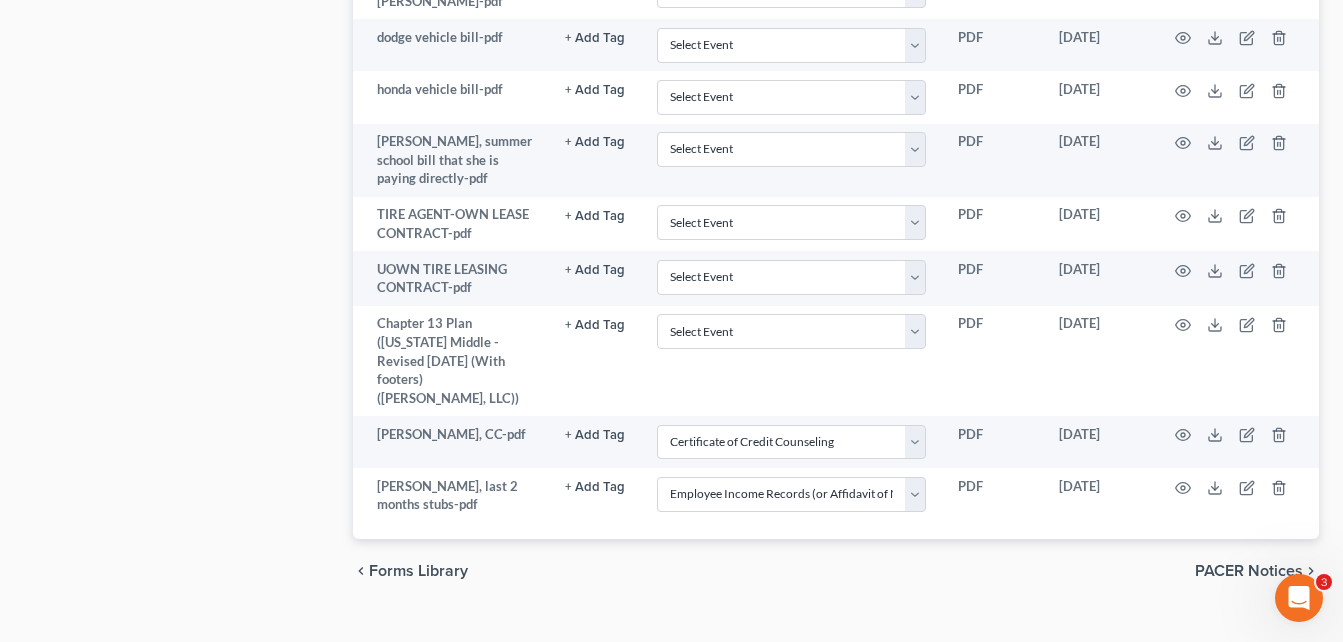 click on "Case Dashboard
Payments
Invoices
Payments
Payments
Credit Report
Client Profile" at bounding box center (178, -398) 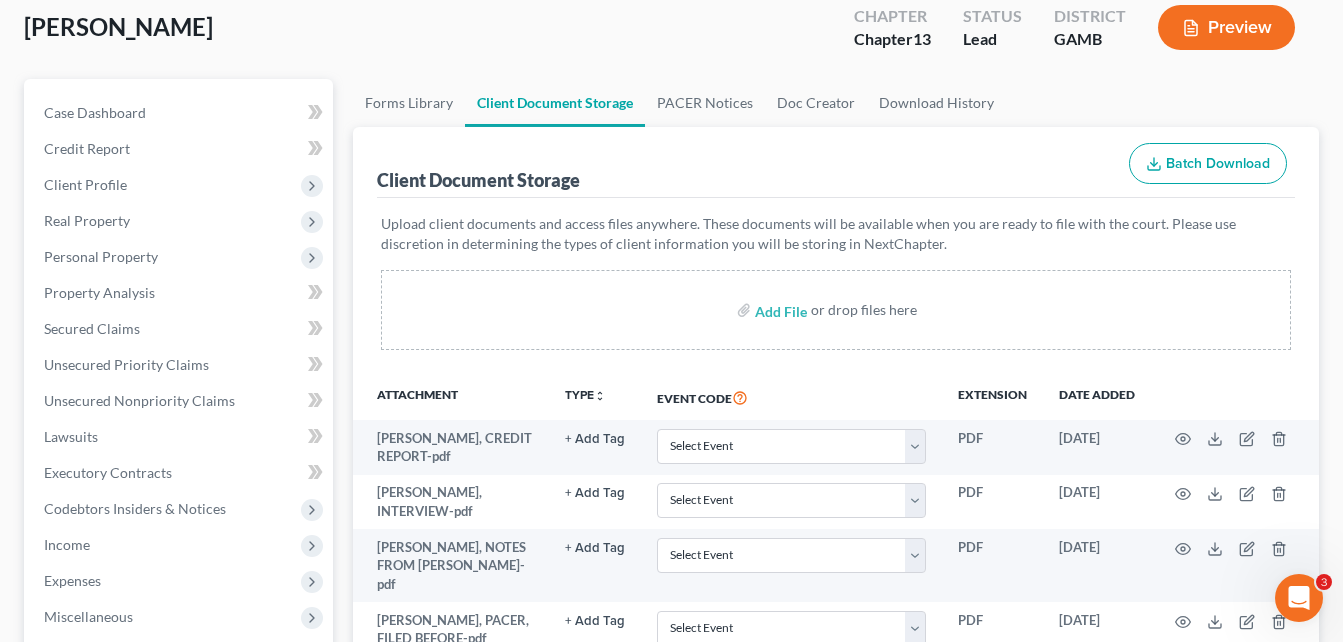 scroll, scrollTop: 0, scrollLeft: 0, axis: both 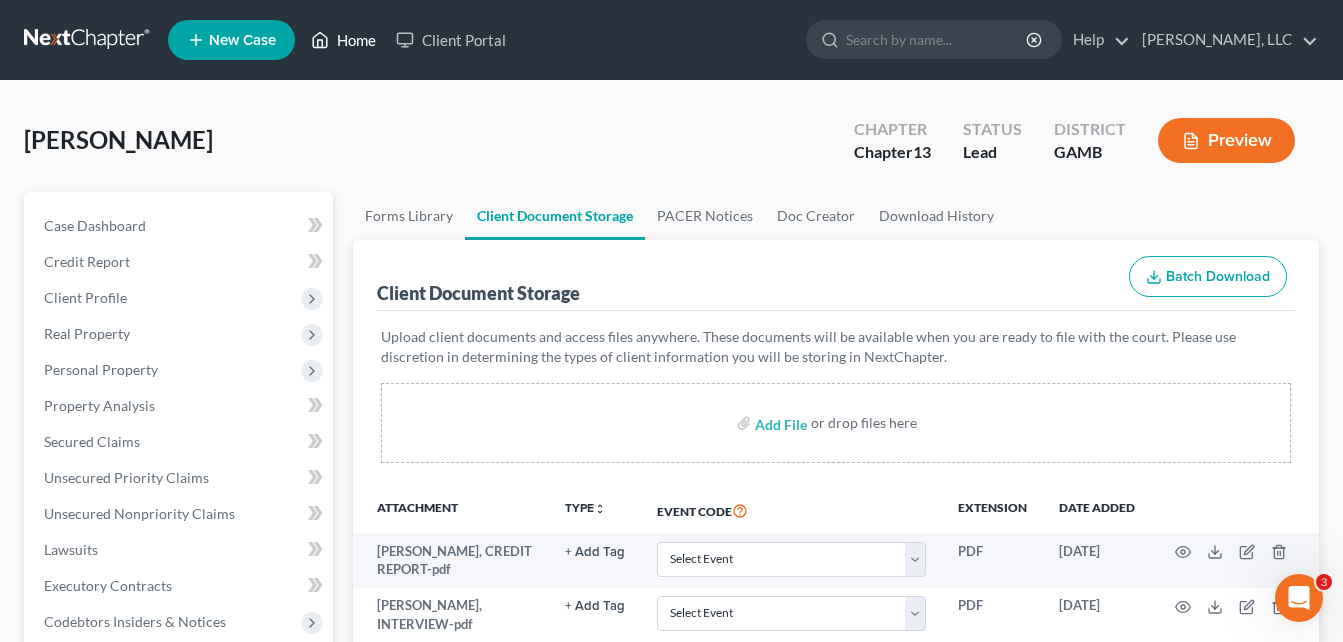 click on "Home" at bounding box center [343, 40] 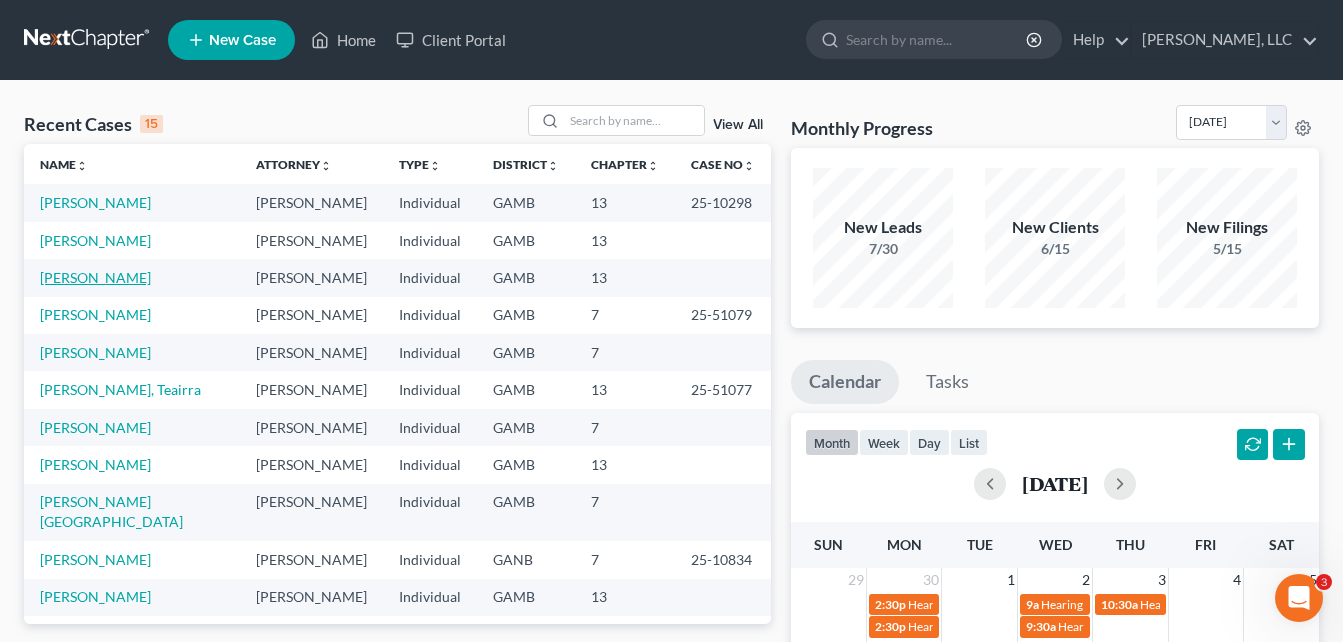 click on "[PERSON_NAME]" at bounding box center (95, 277) 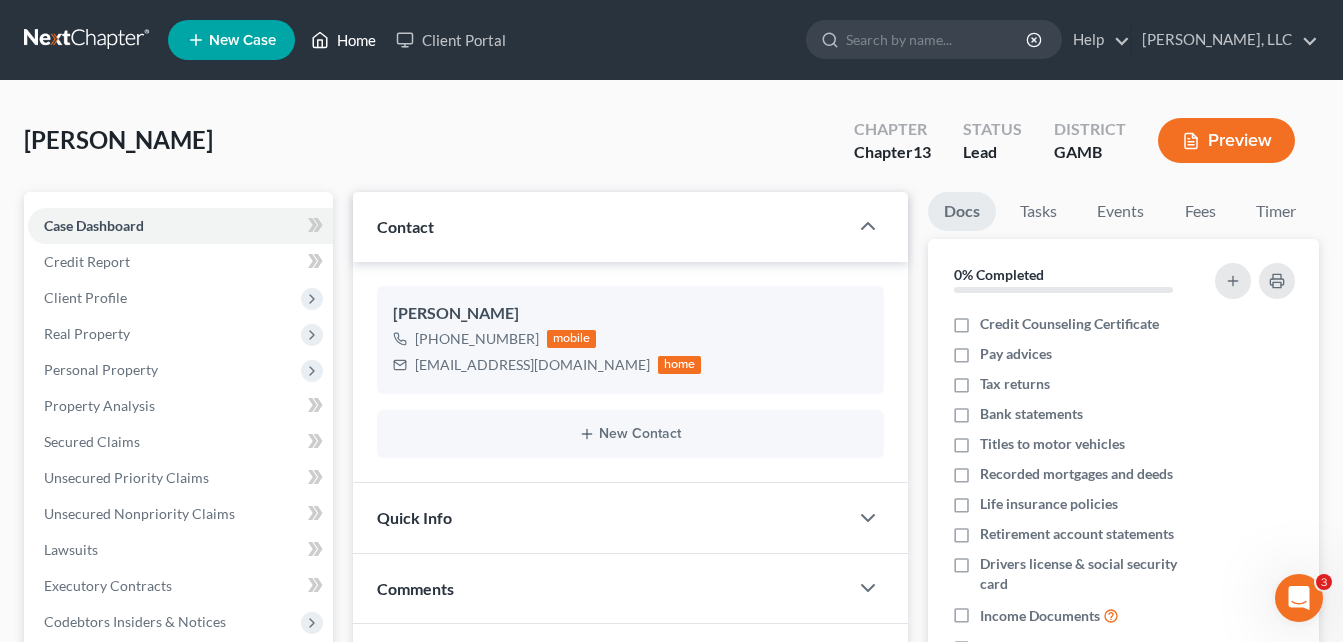click on "Home" at bounding box center [343, 40] 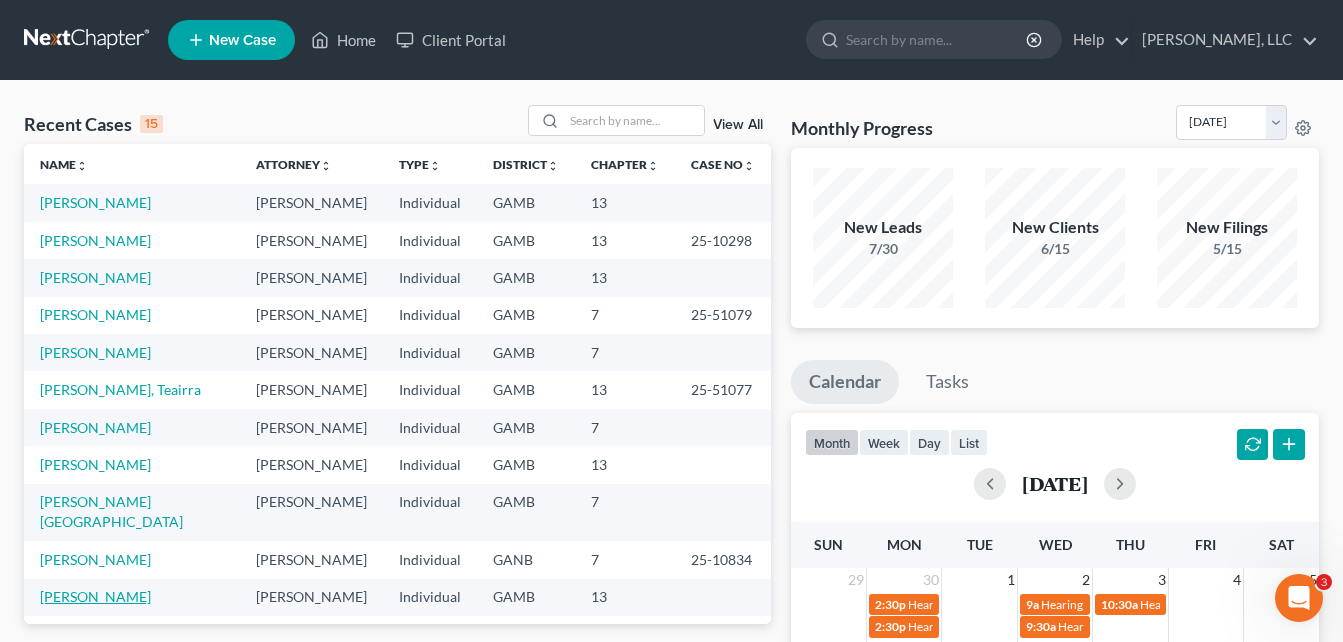 click on "[PERSON_NAME]" at bounding box center (95, 596) 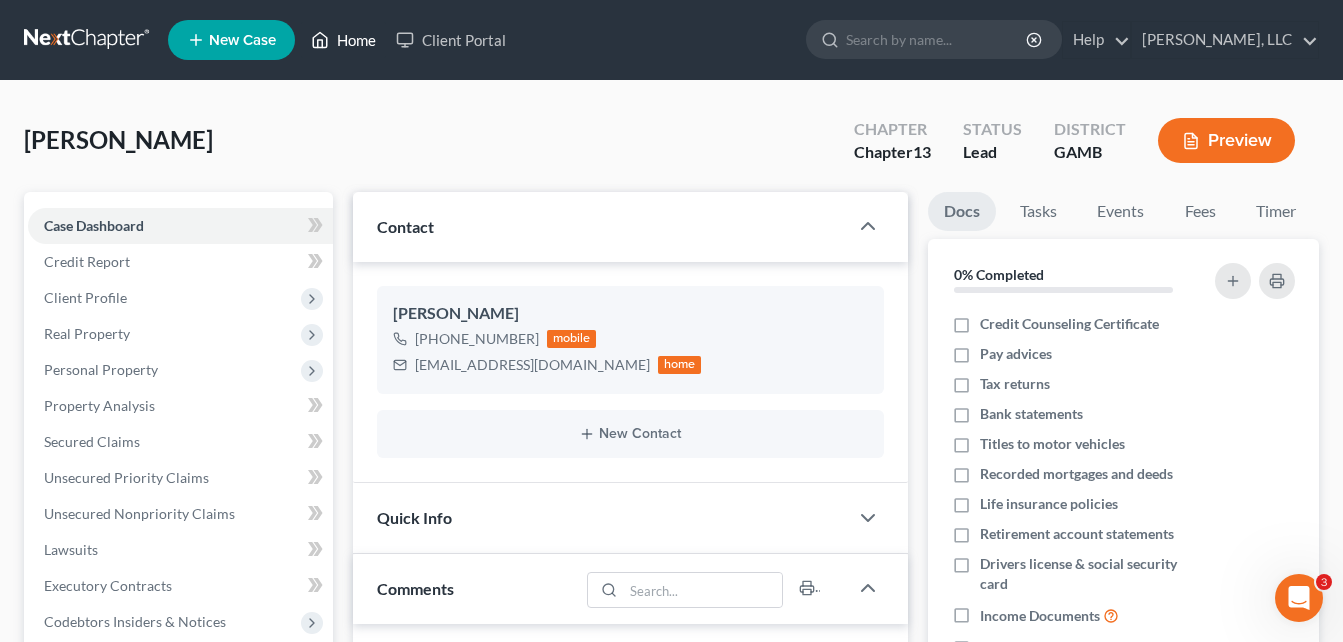 scroll, scrollTop: 180, scrollLeft: 0, axis: vertical 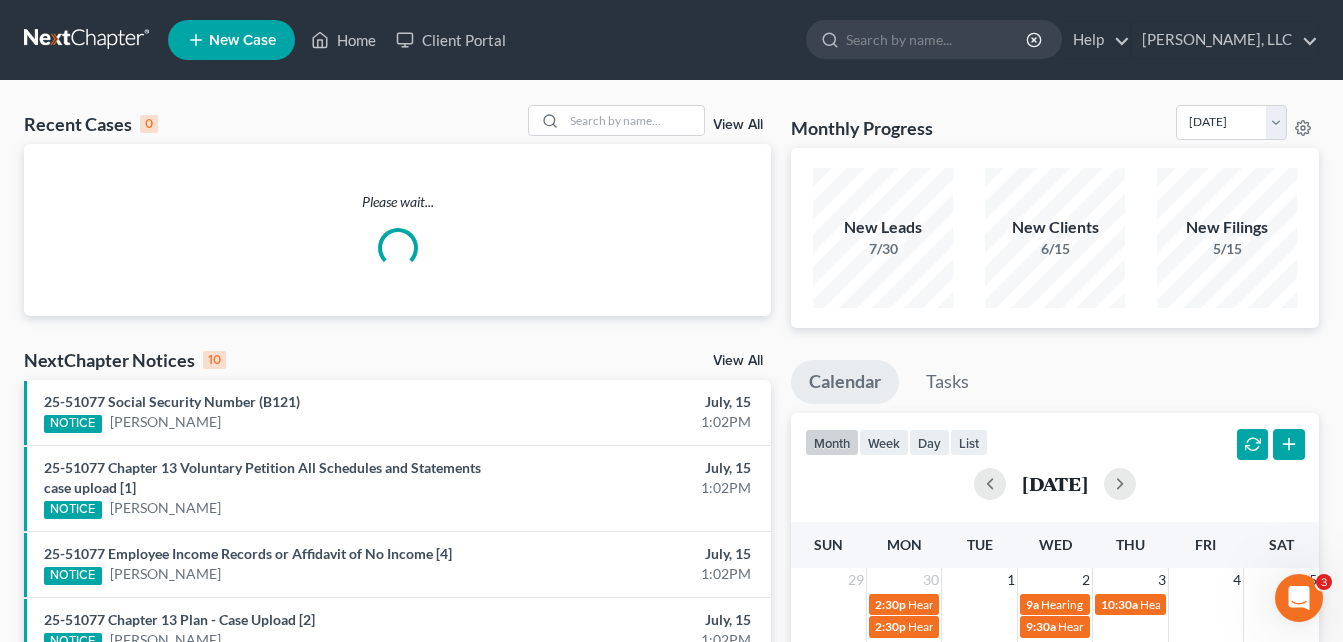 click on "Recent Cases 0         View All
Please wait...
NextChapter Notices 10 View All
25-51077 Social Security Number (B121) NOTICE Teairra George July, 15 1:02PM 25-51077 Chapter 13 Voluntary Petition  All Schedules and Statements  case upload [1] NOTICE Teairra George July, 15 1:02PM 25-51077 Employee Income Records or Affidavit of No Income [4] NOTICE Teairra George July, 15 1:02PM 25-51077 Chapter 13 Plan - Case Upload [2] NOTICE Teairra George July, 15 1:02PM 25-51077 Certificate of Credit Counseling - Case Upload [3] NOTICE Teairra George July, 15 1:02PM Proof of Claim [1] PROOF OF CLAIM Draon Stephens July, 15 12:02PM 24-51230-RMM Notice of Mortgage Payment Change [19] NOTICE George Redding July, 15 12:01PM 25-10834-pmb Trustee Services Rendered Pursuant to 330(e) NOTICE Kelly Hudson July, 15 11:01AM 25-51072-RMM Meeting (AutoAssign Chapter 13) [6-2] HEARING Draon Stephens July, 15 6:01AM" at bounding box center [671, 600] 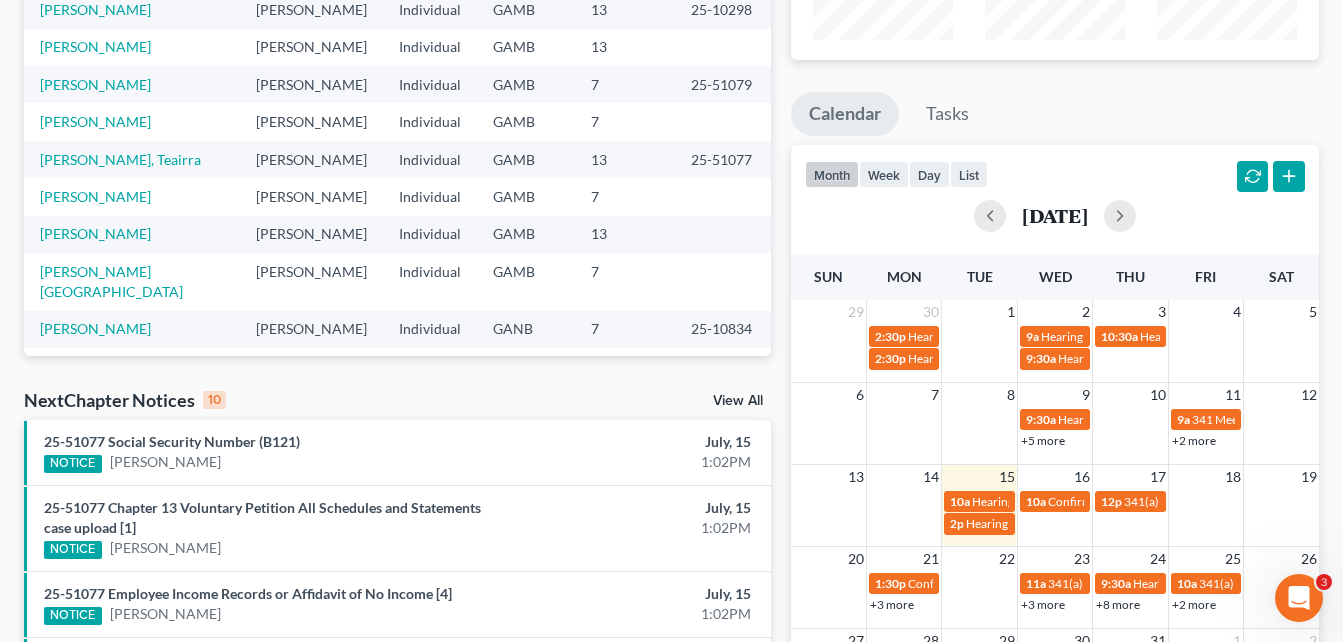 scroll, scrollTop: 280, scrollLeft: 0, axis: vertical 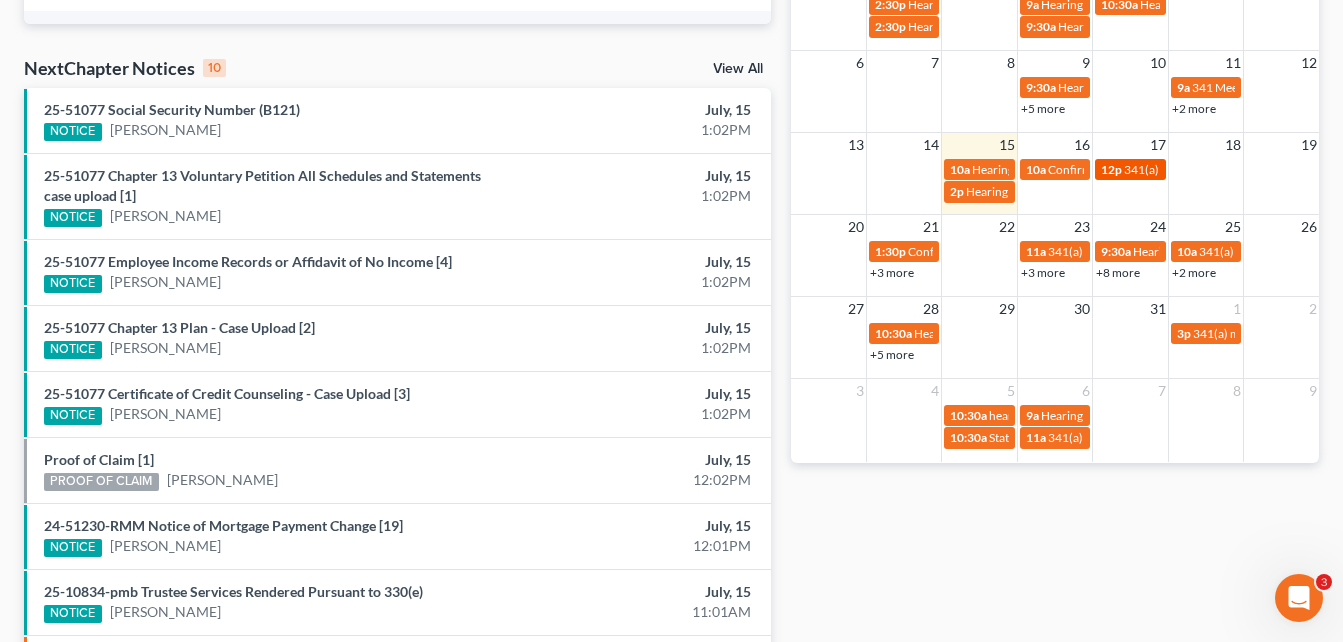 click on "341(a) meeting for [PERSON_NAME]" at bounding box center (1220, 169) 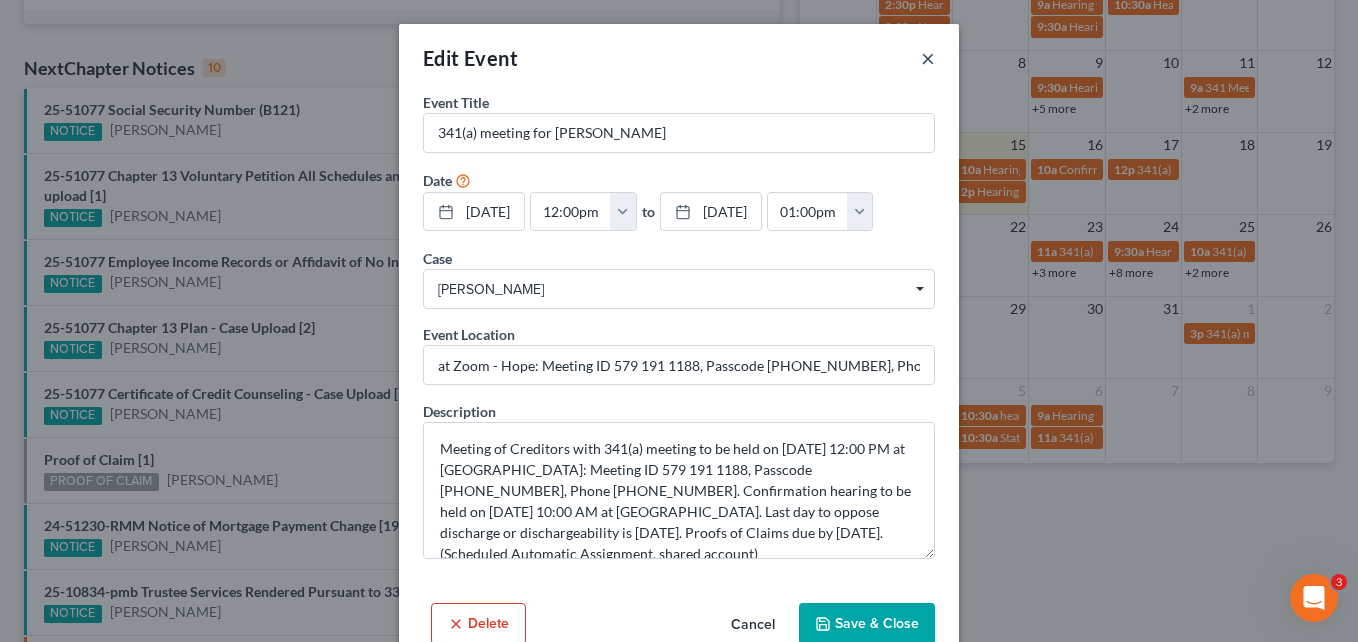 click on "×" at bounding box center [928, 58] 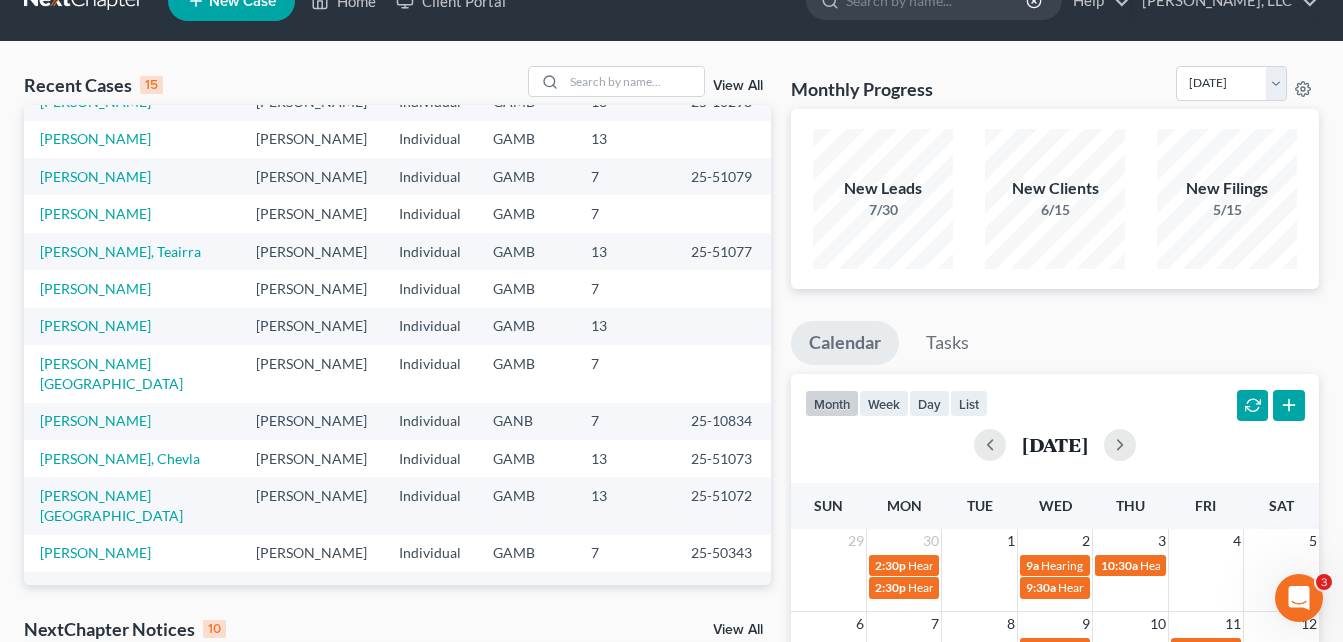 scroll, scrollTop: 0, scrollLeft: 0, axis: both 